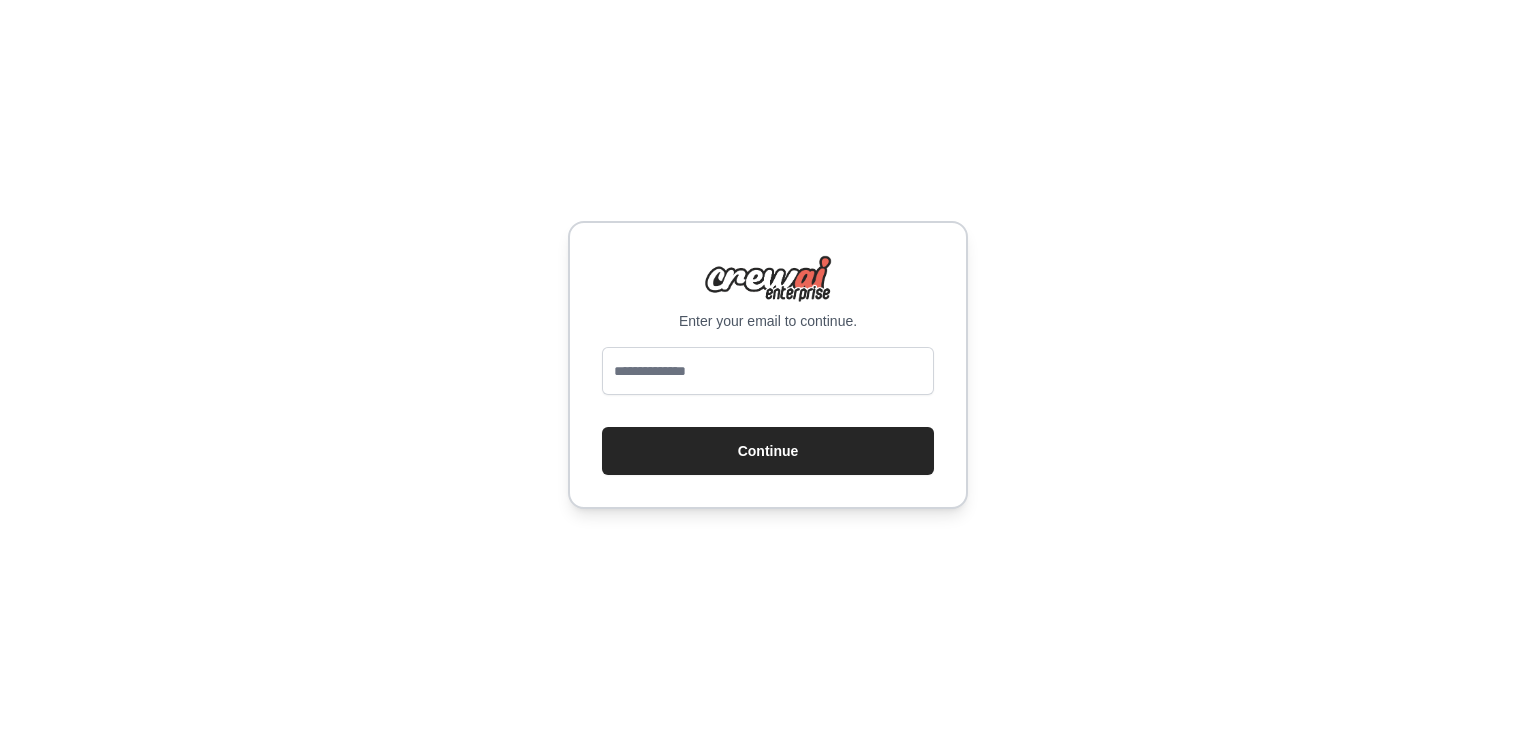 scroll, scrollTop: 0, scrollLeft: 0, axis: both 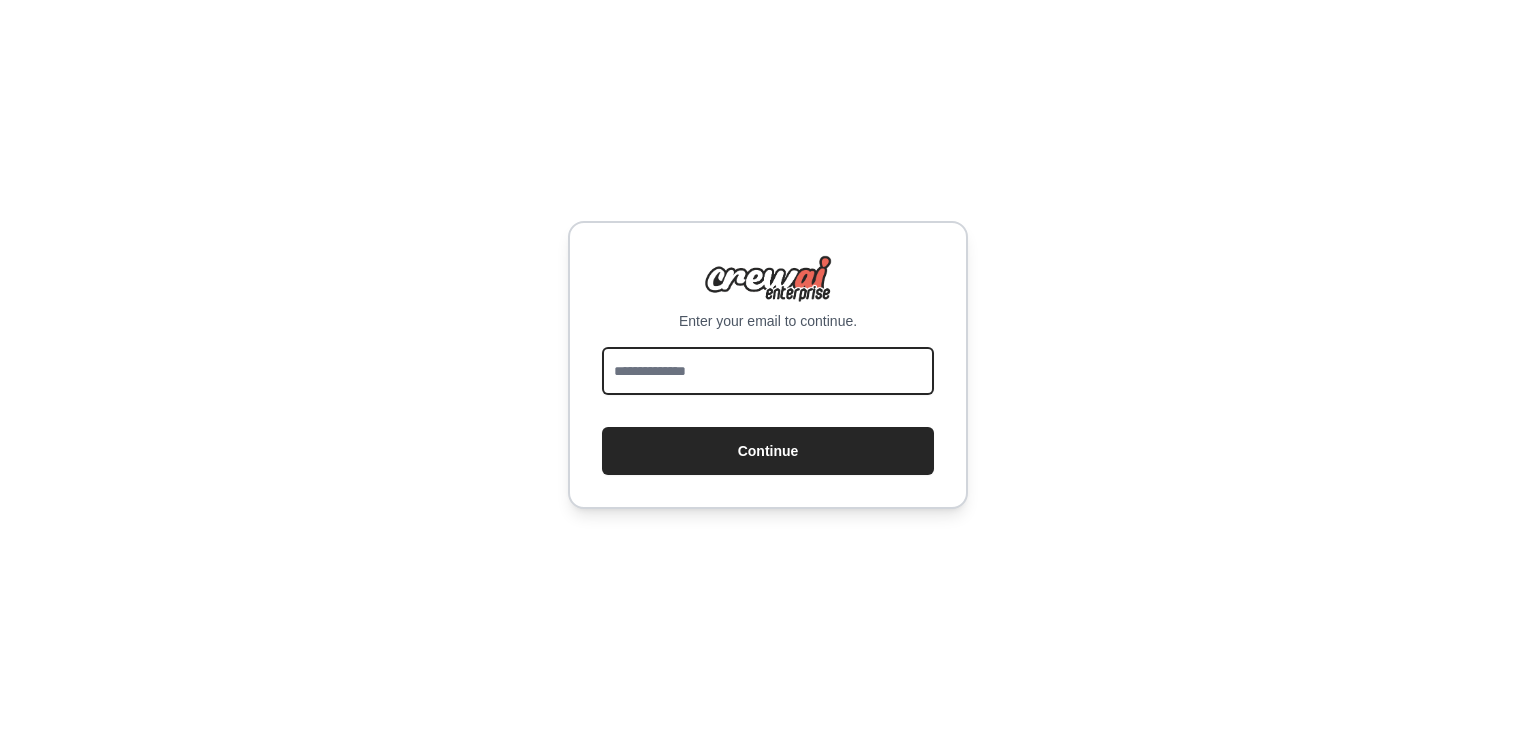 click at bounding box center [768, 371] 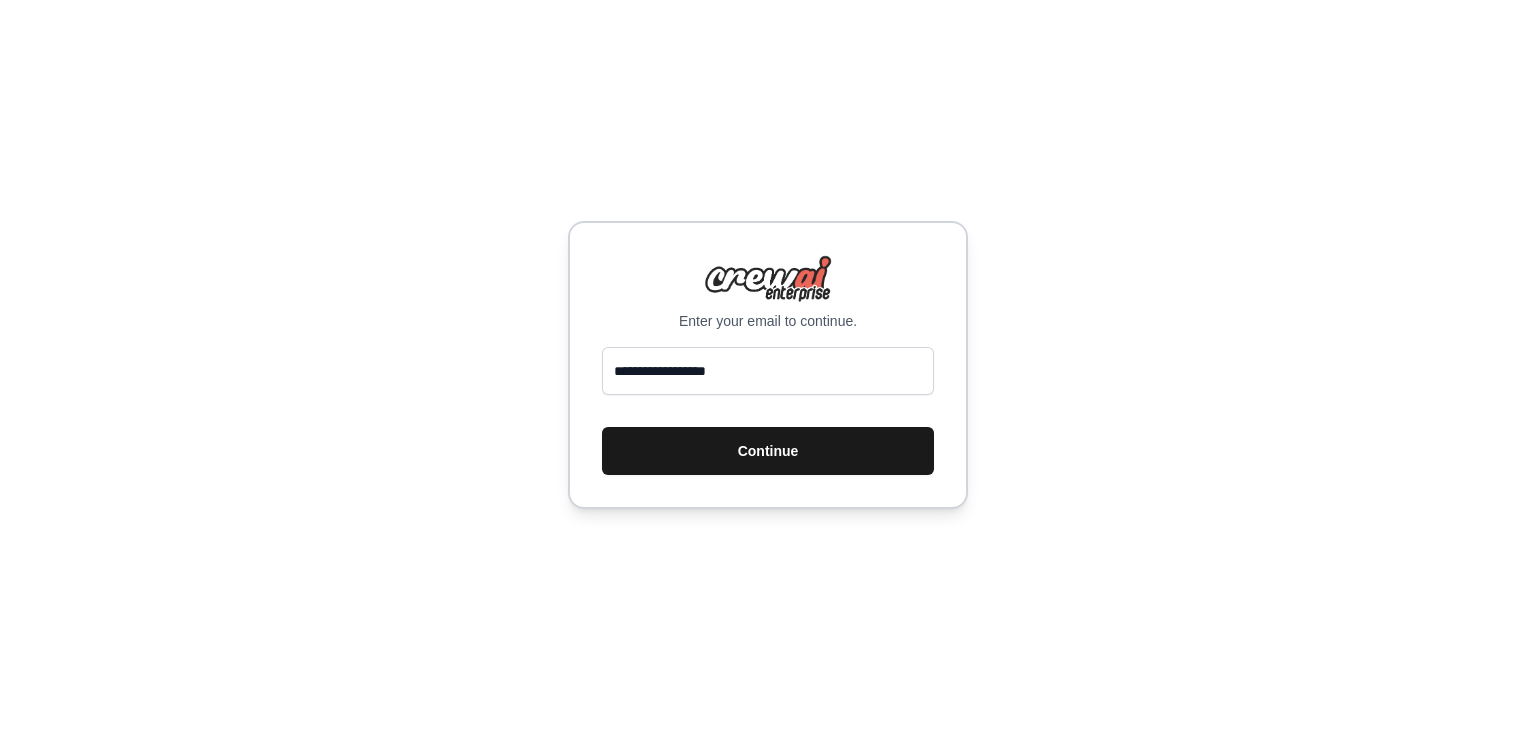 click on "Continue" at bounding box center [768, 451] 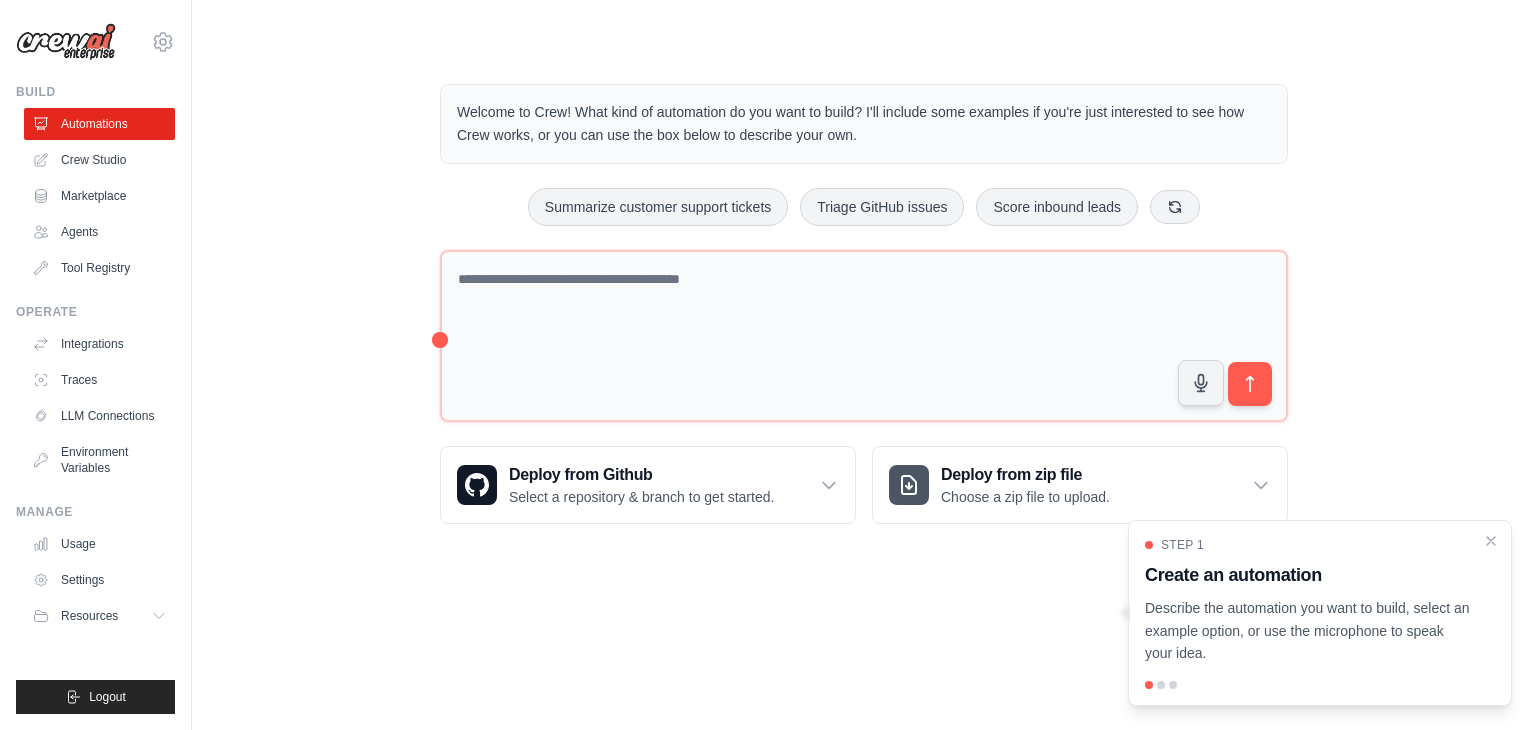 scroll, scrollTop: 0, scrollLeft: 0, axis: both 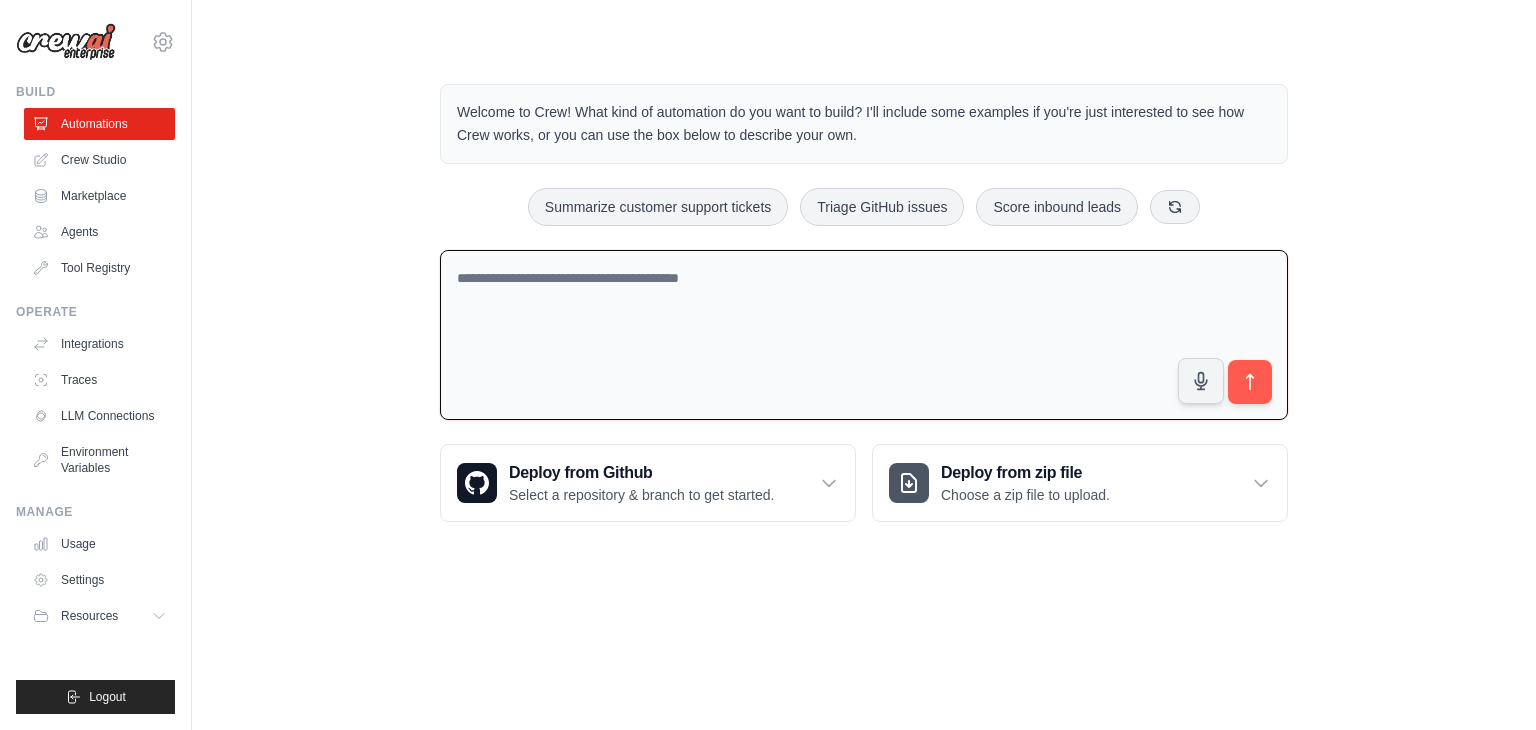 click at bounding box center [864, 335] 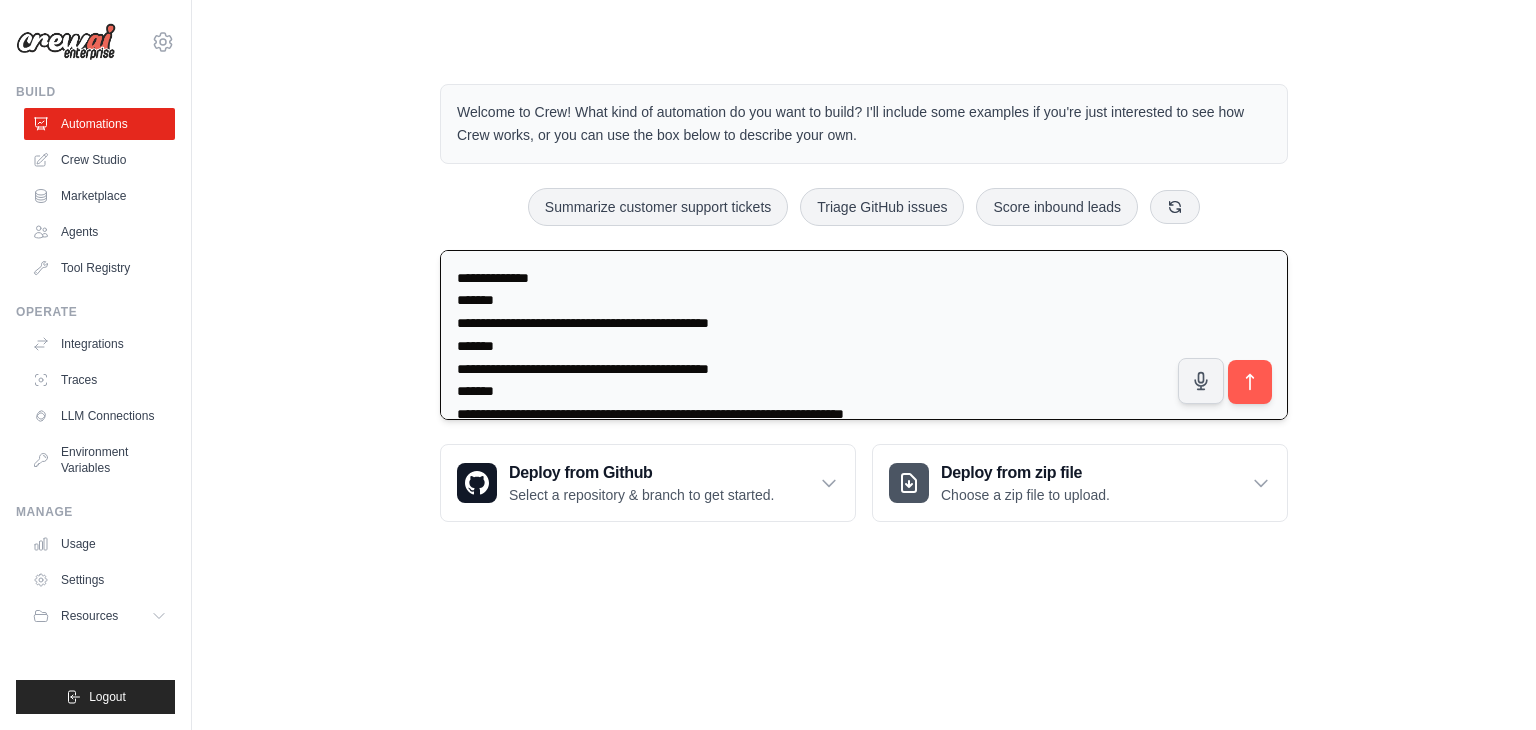 scroll, scrollTop: 26, scrollLeft: 0, axis: vertical 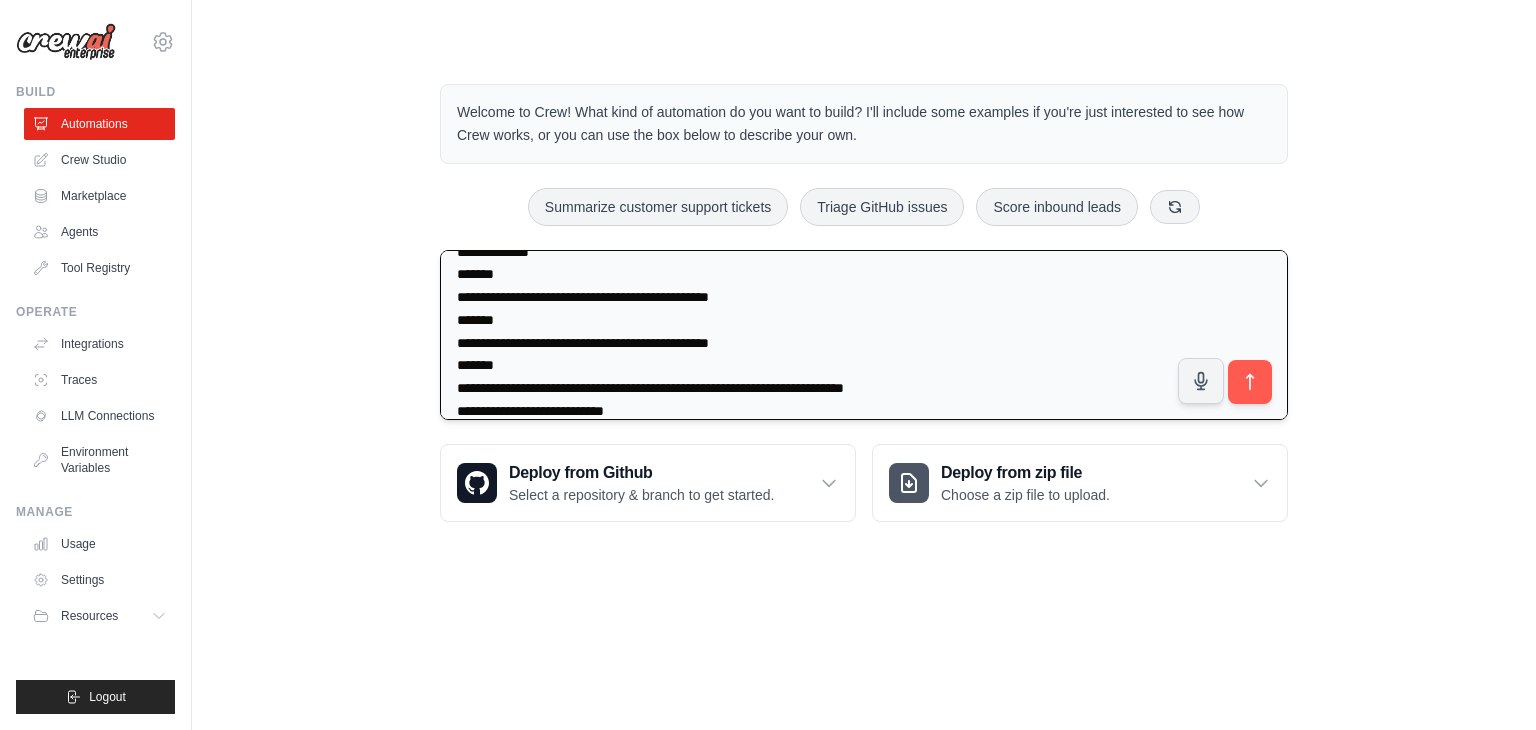 type on "**********" 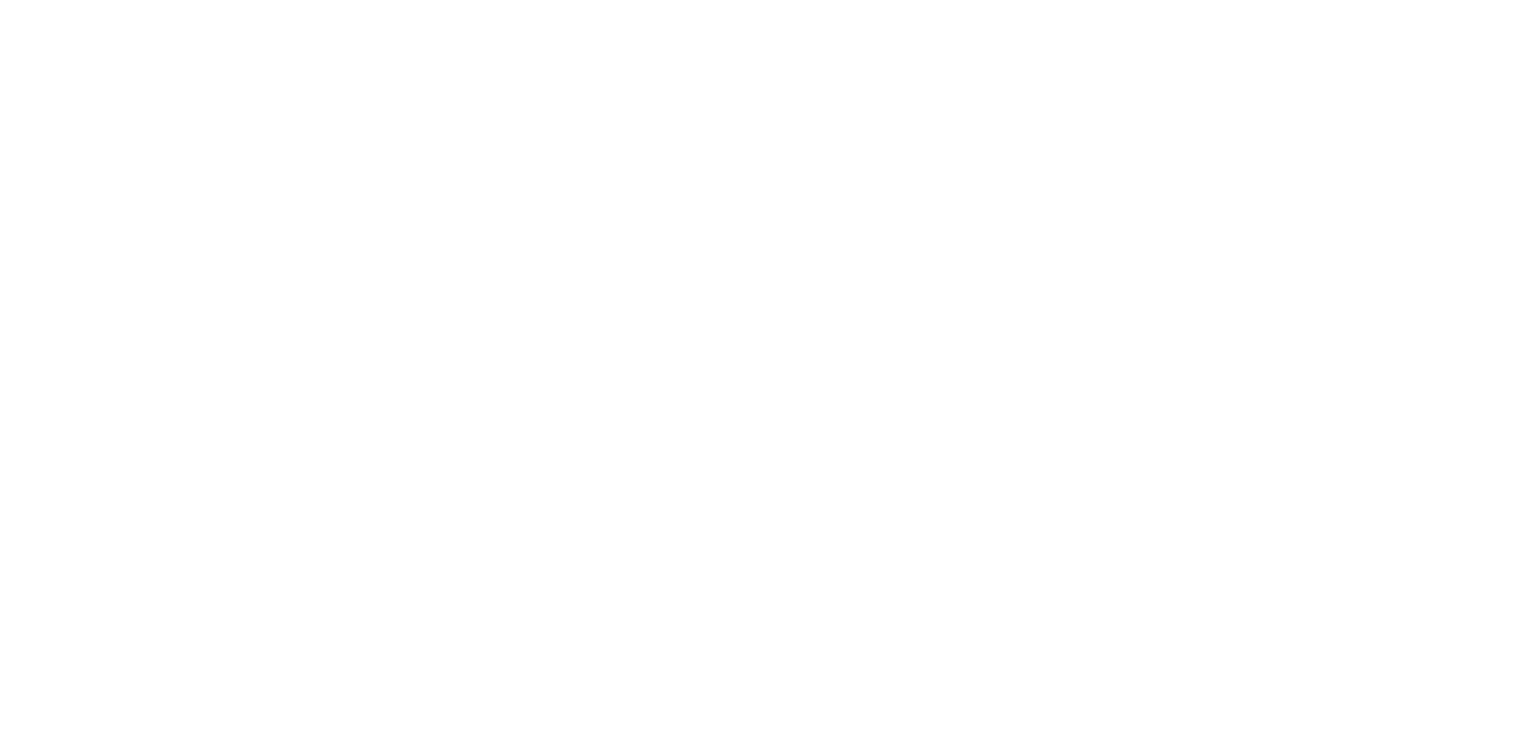 scroll, scrollTop: 0, scrollLeft: 0, axis: both 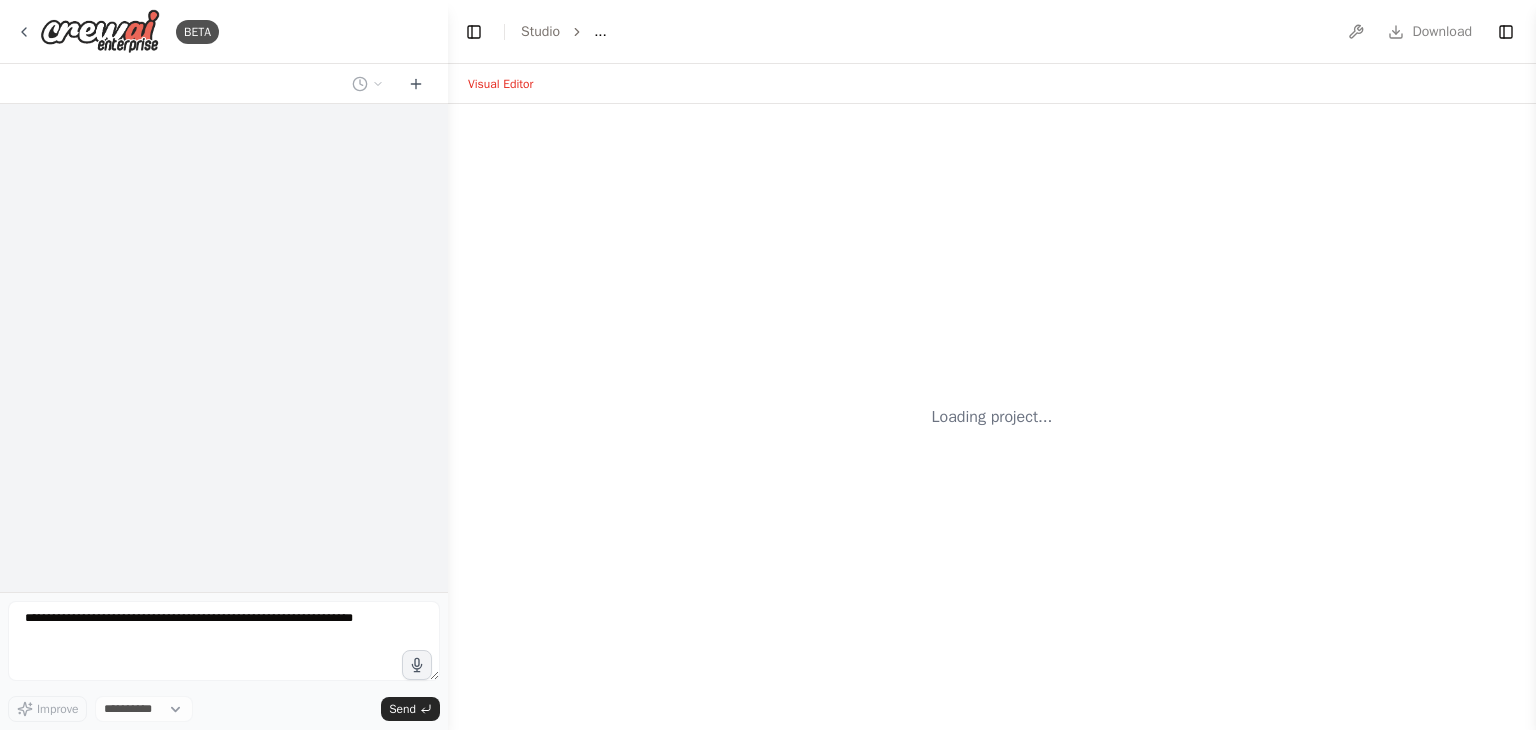 select on "****" 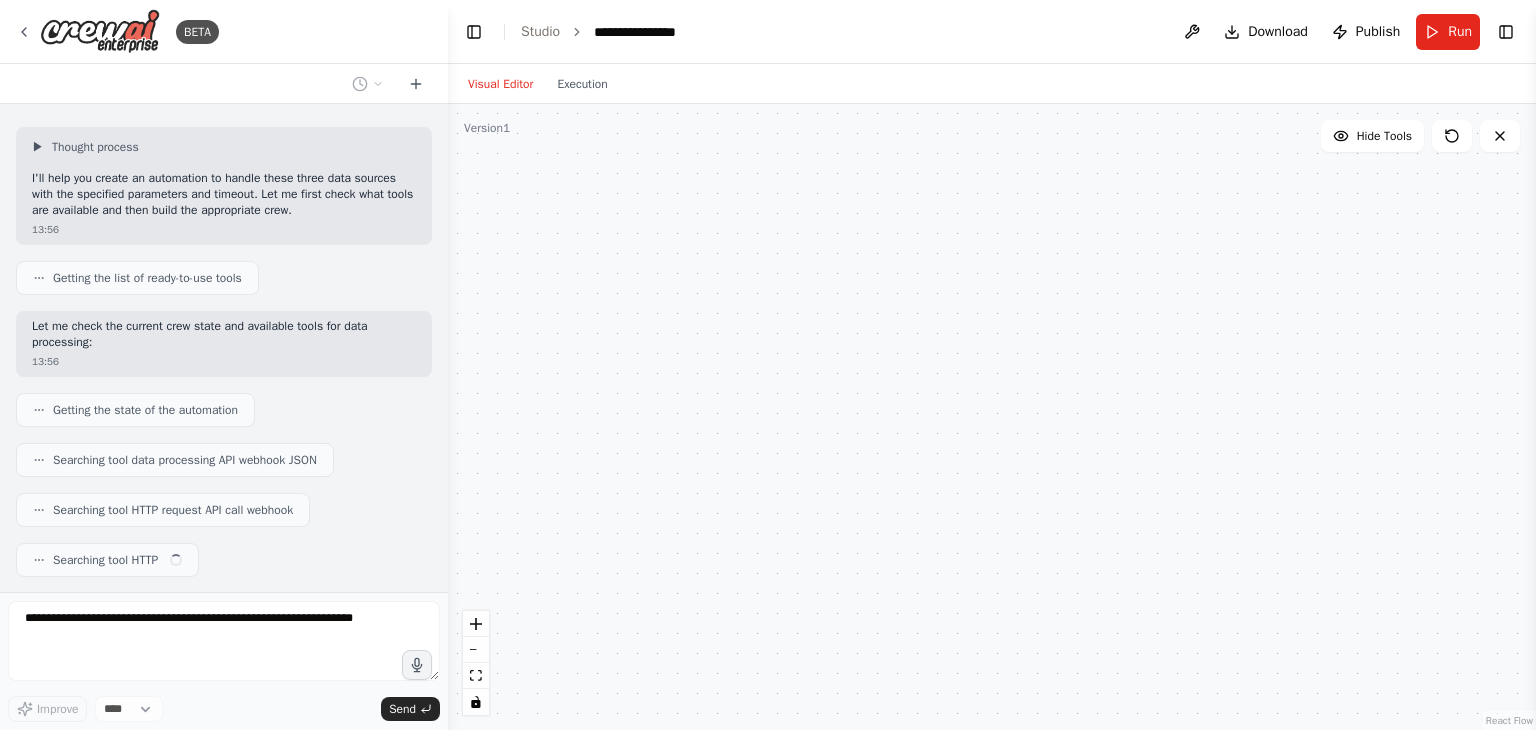 scroll, scrollTop: 156, scrollLeft: 0, axis: vertical 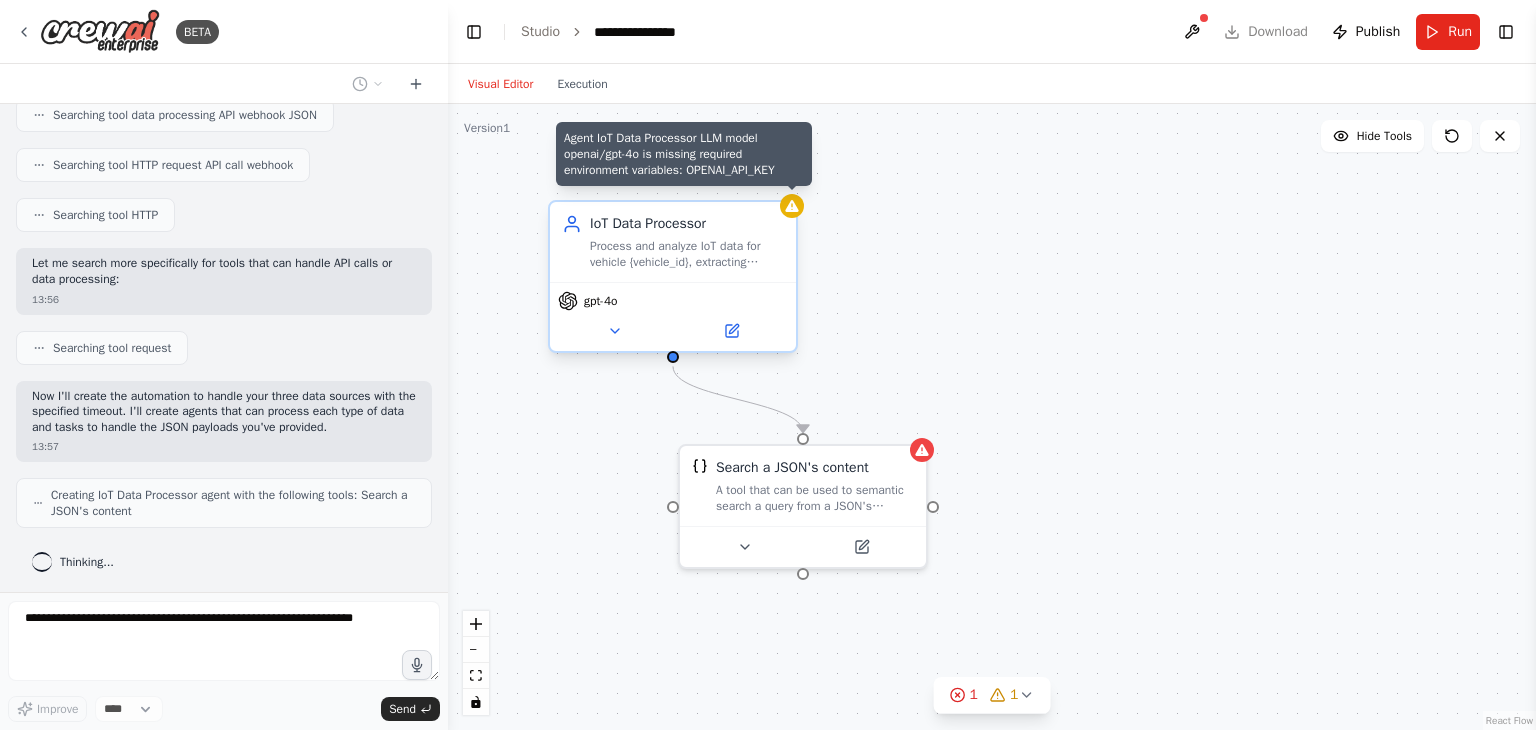 click at bounding box center [792, 206] 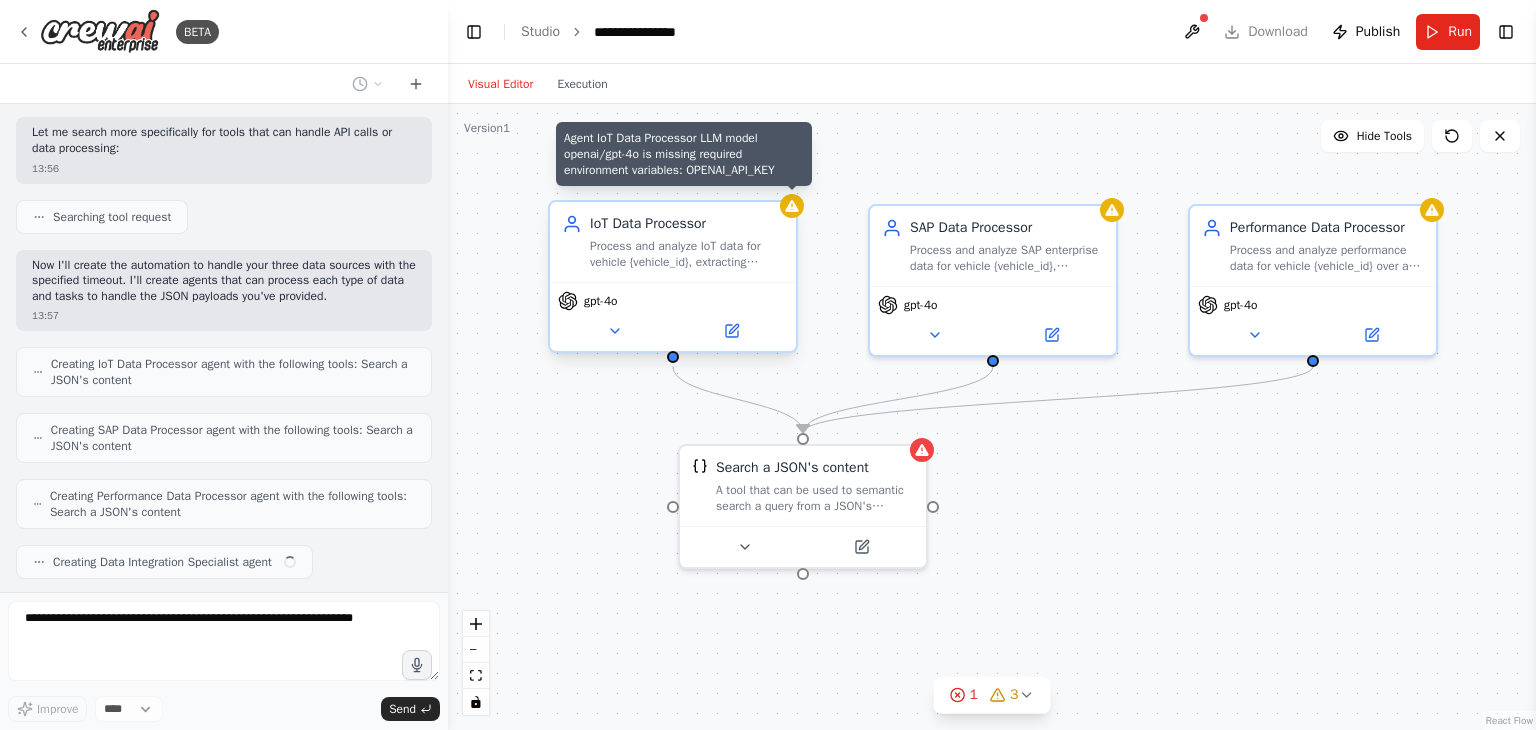 scroll, scrollTop: 632, scrollLeft: 0, axis: vertical 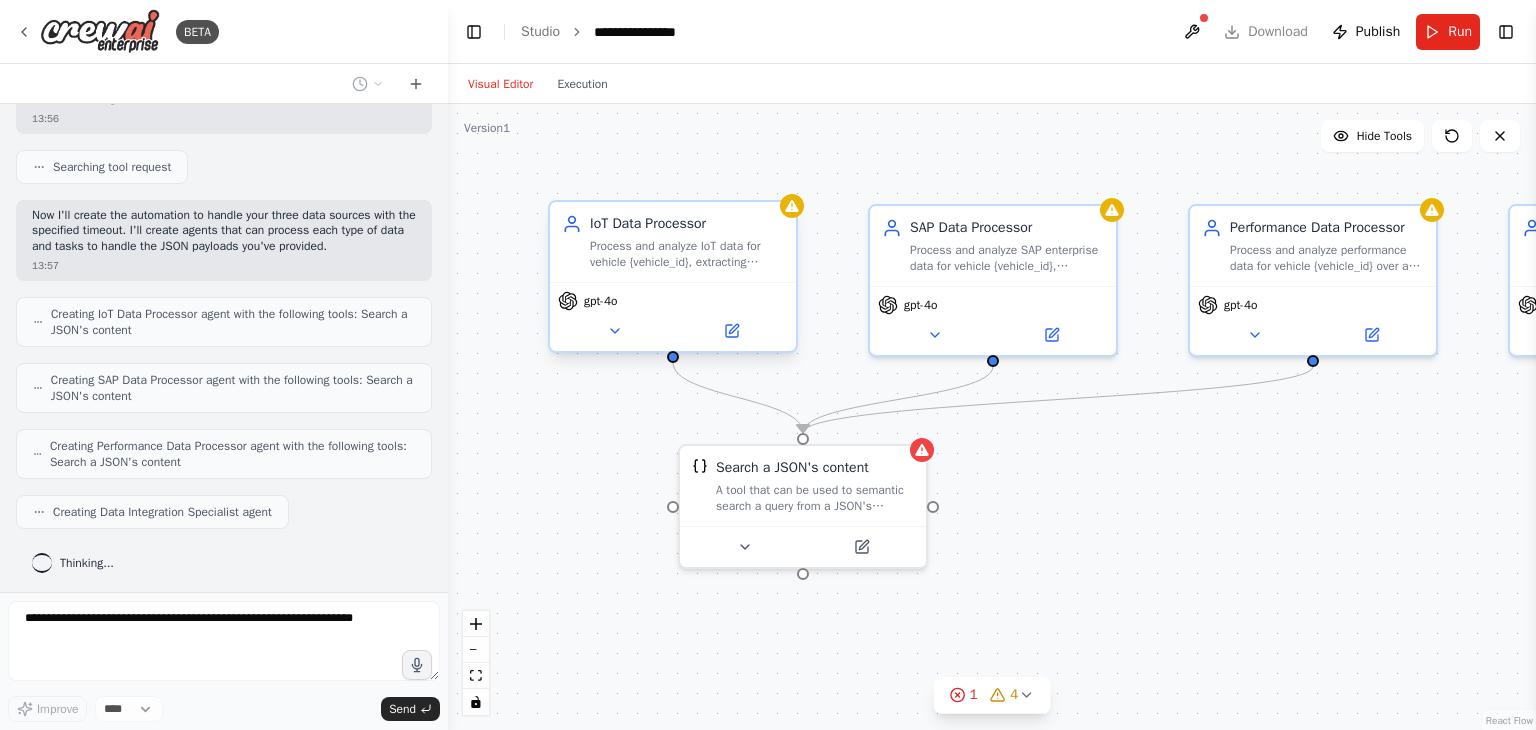 click on "IoT Data Processor Process and analyze IoT data for vehicle {vehicle_id}, extracting insights from sensor readings, telemetry, and operational metrics within a 5-minute timeout window" at bounding box center [687, 242] 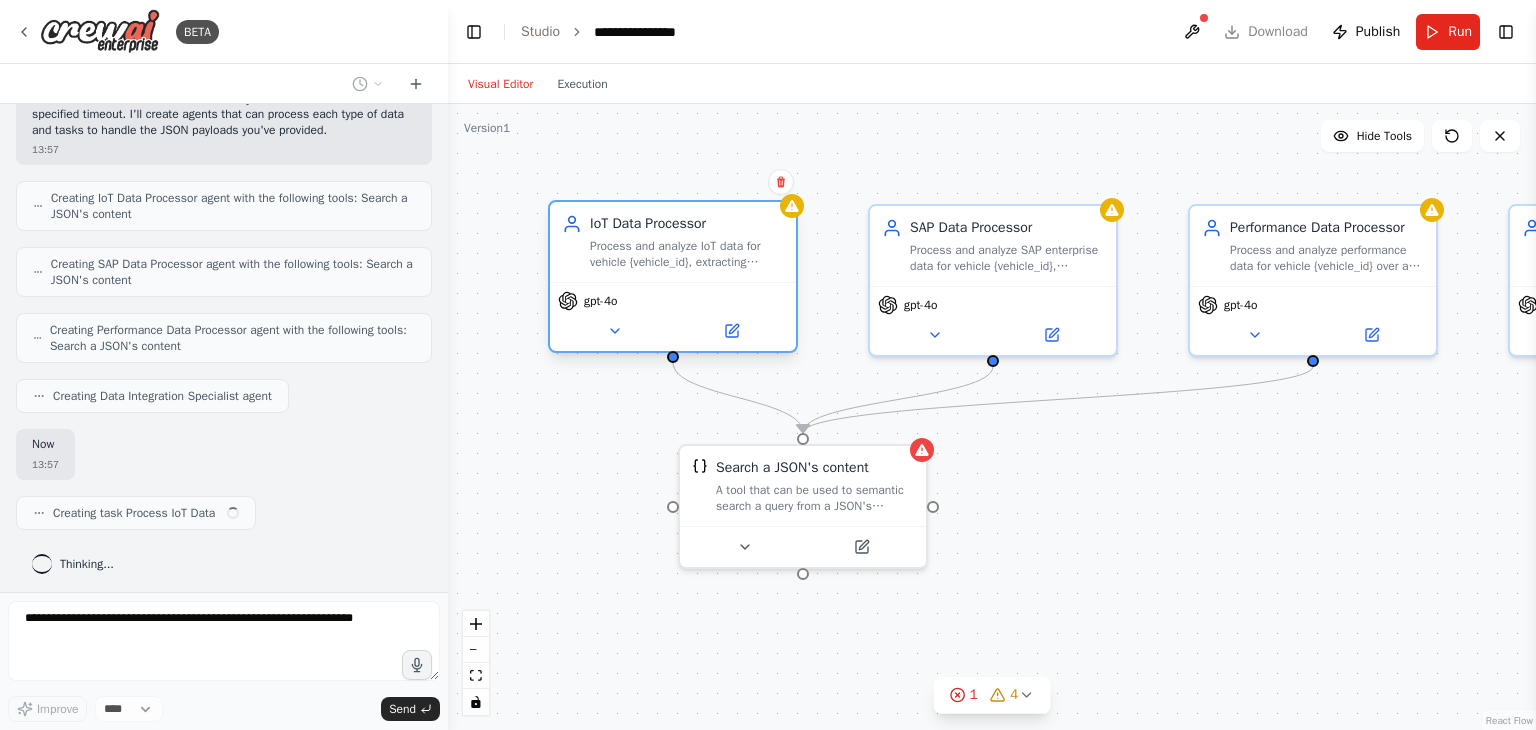 click on "IoT Data Processor Process and analyze IoT data for vehicle {vehicle_id}, extracting insights from sensor readings, telemetry, and operational metrics within a 5-minute timeout window" at bounding box center [687, 242] 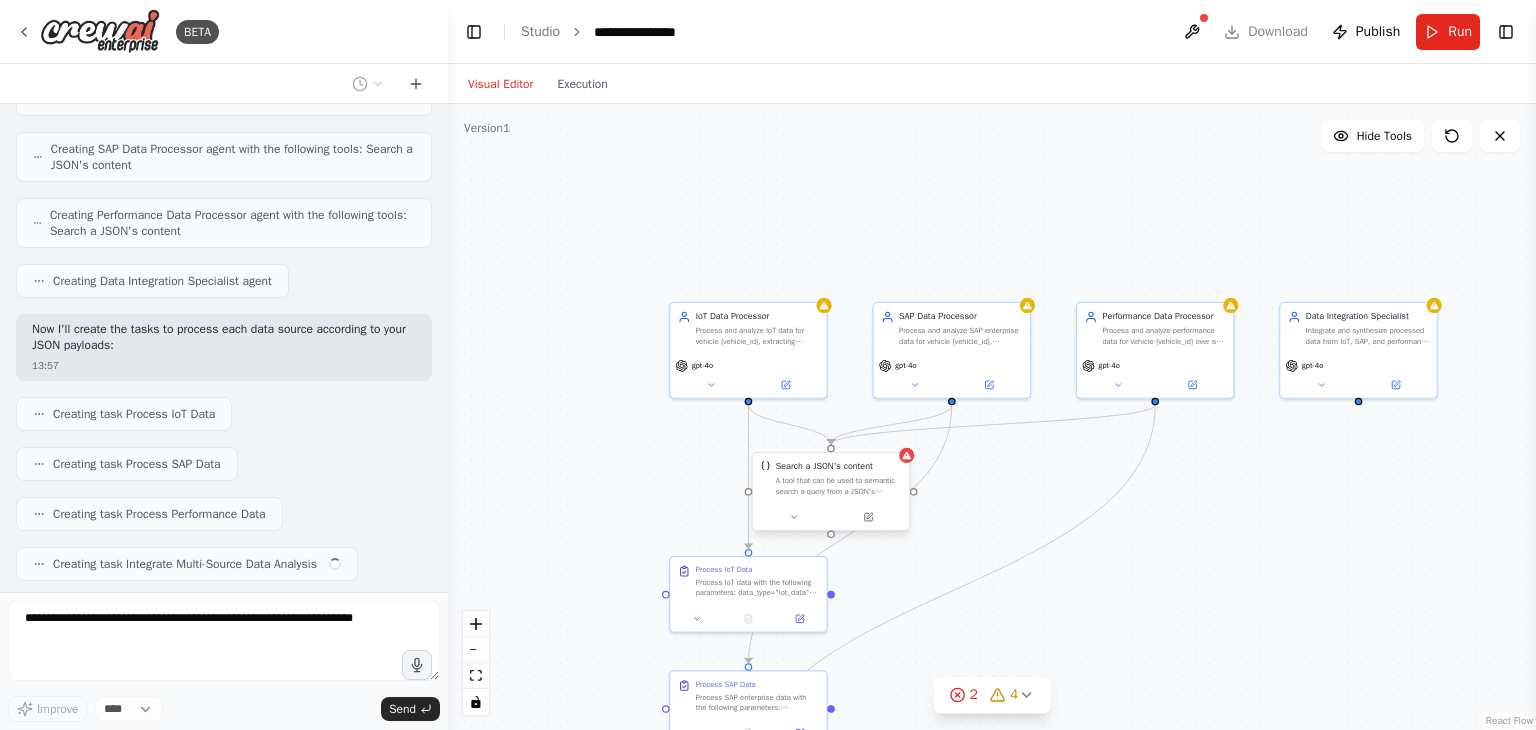 scroll, scrollTop: 912, scrollLeft: 0, axis: vertical 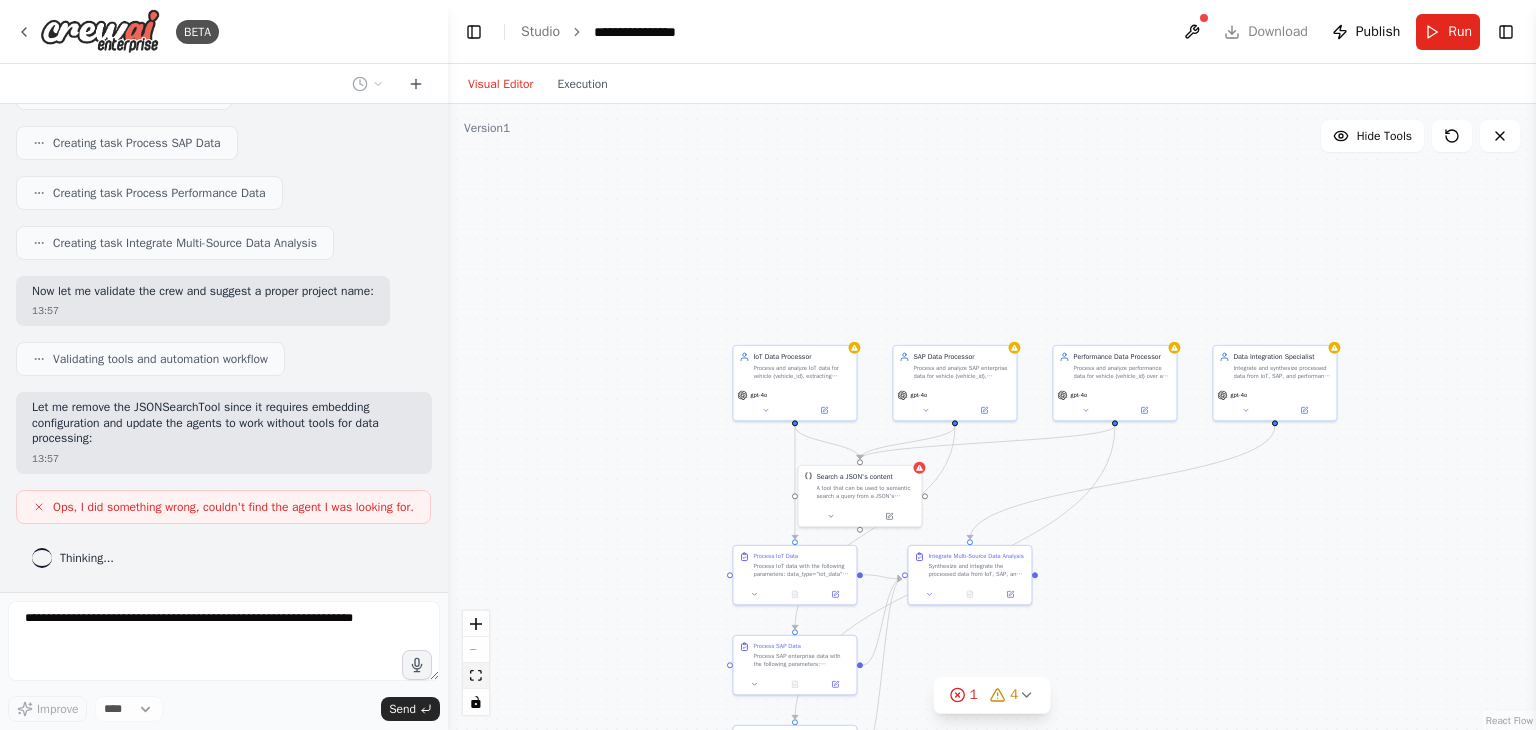 click at bounding box center [476, 676] 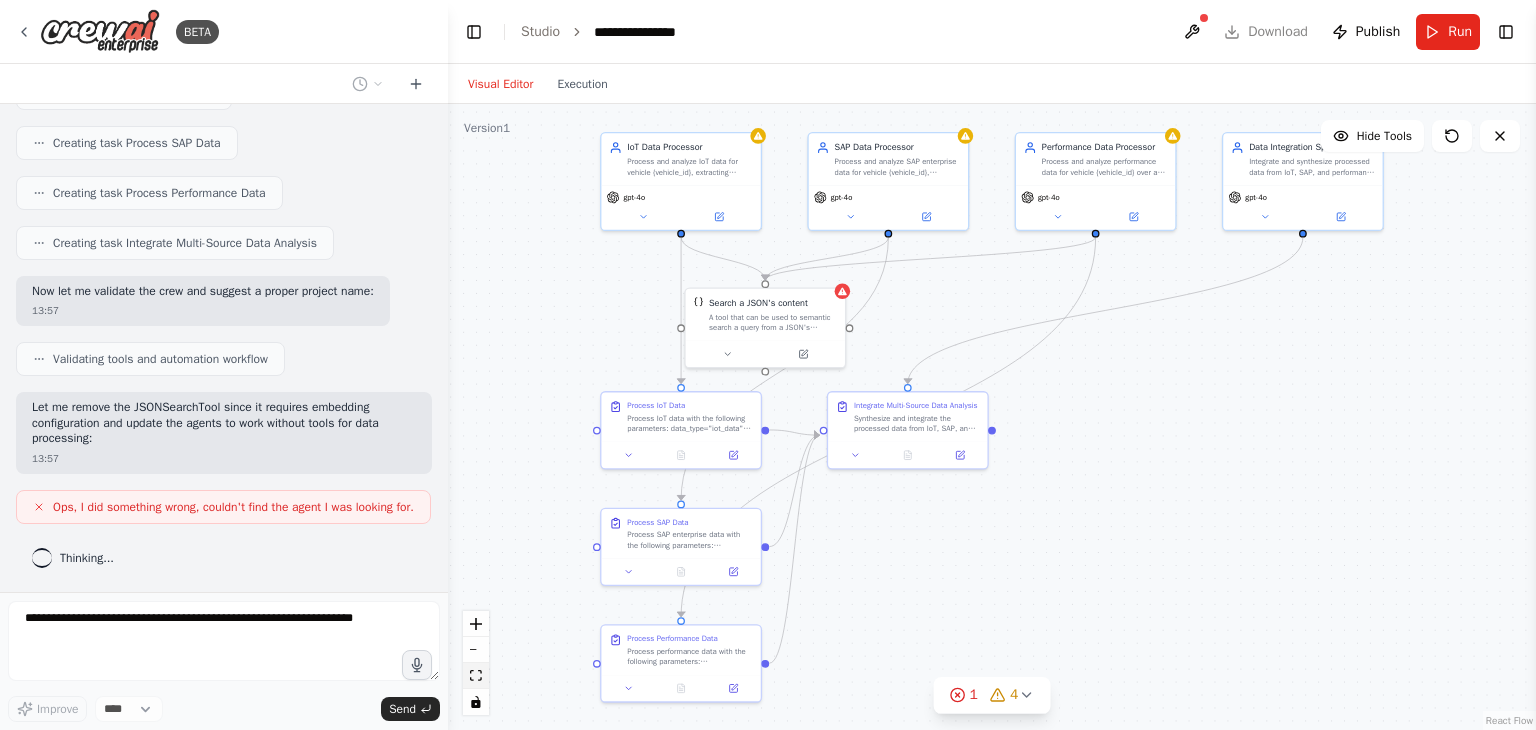 scroll, scrollTop: 1308, scrollLeft: 0, axis: vertical 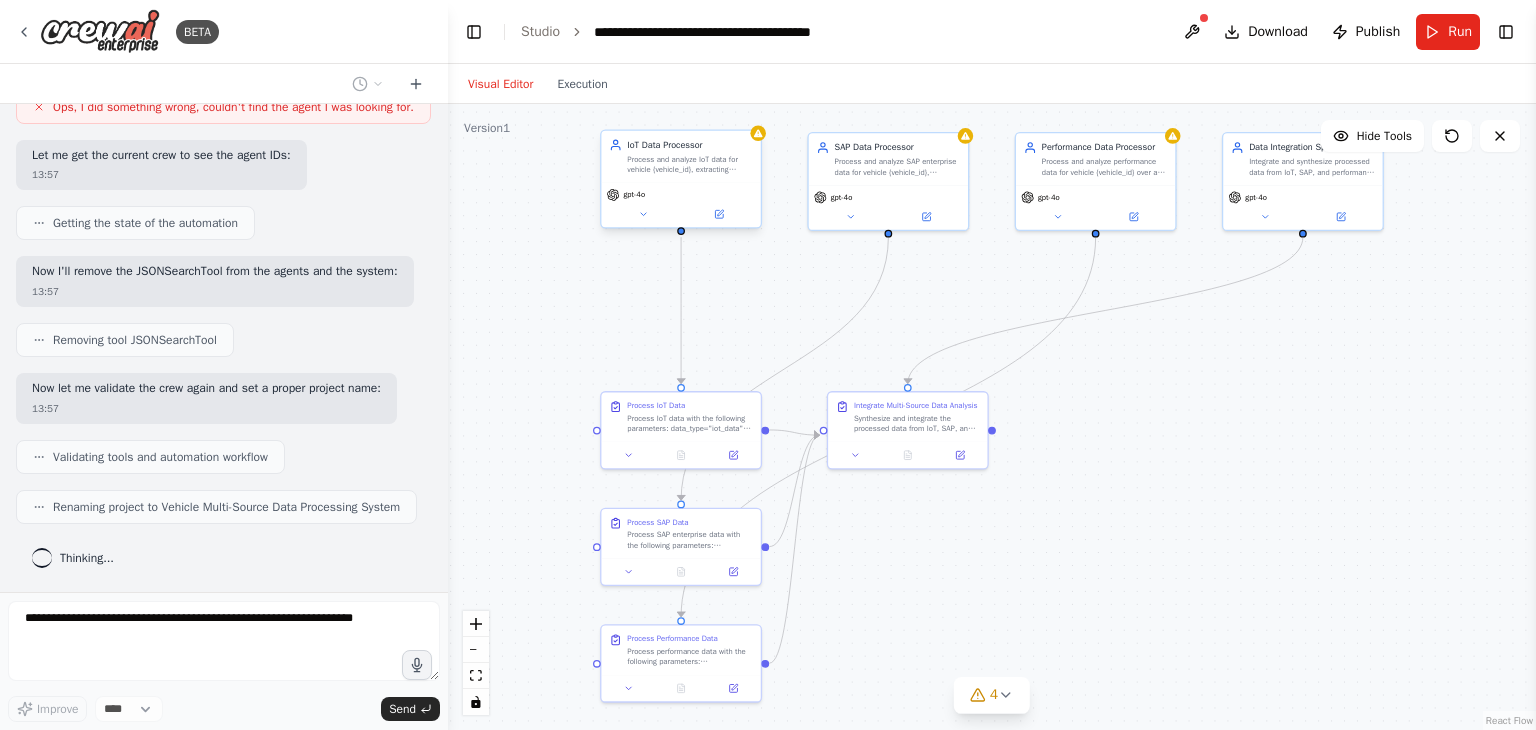 click on "IoT Data Processor Process and analyze IoT data for vehicle {vehicle_id}, extracting insights from sensor readings, telemetry, and operational metrics within a 5-minute timeout window gpt-4o" at bounding box center (681, 178) 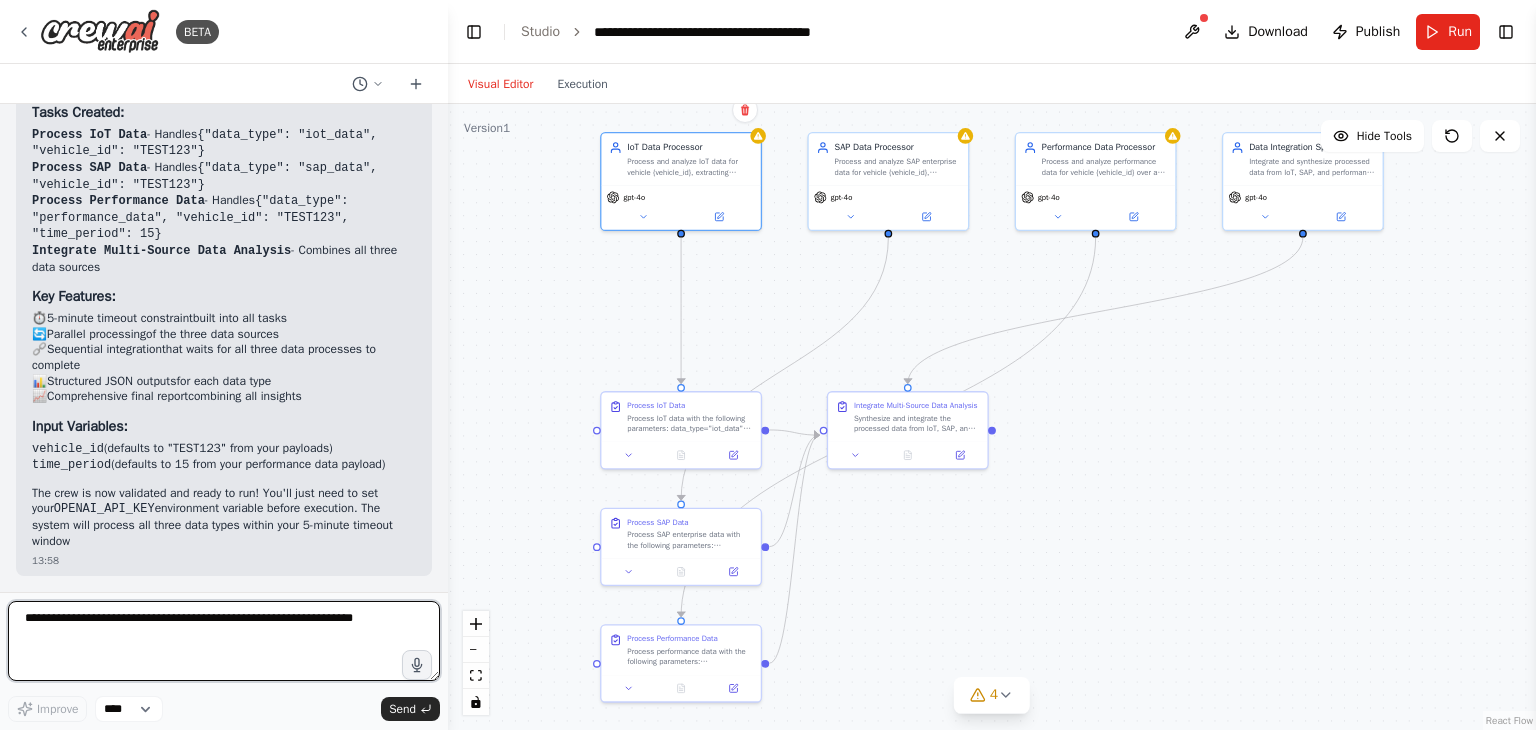scroll, scrollTop: 2292, scrollLeft: 0, axis: vertical 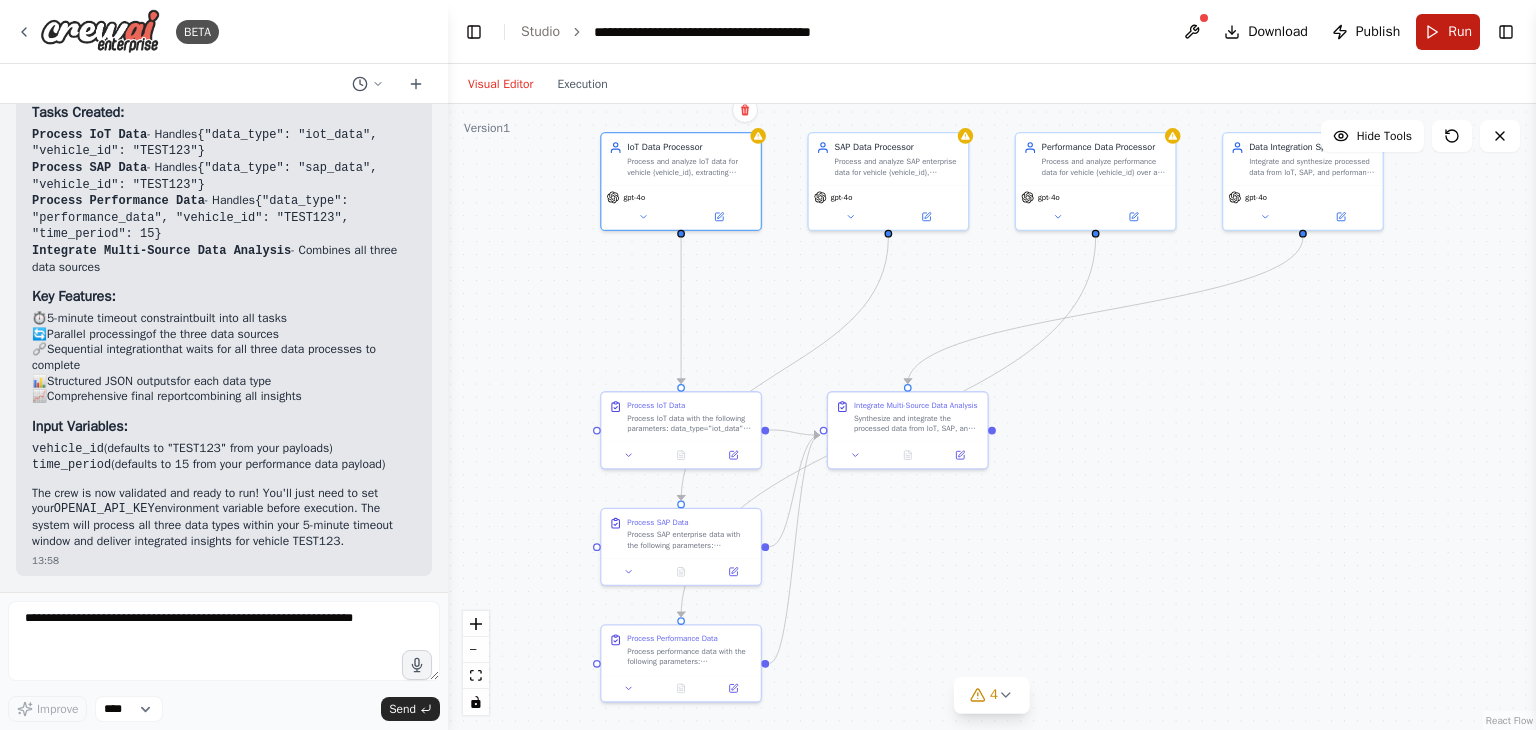 click on "Run" at bounding box center (1448, 32) 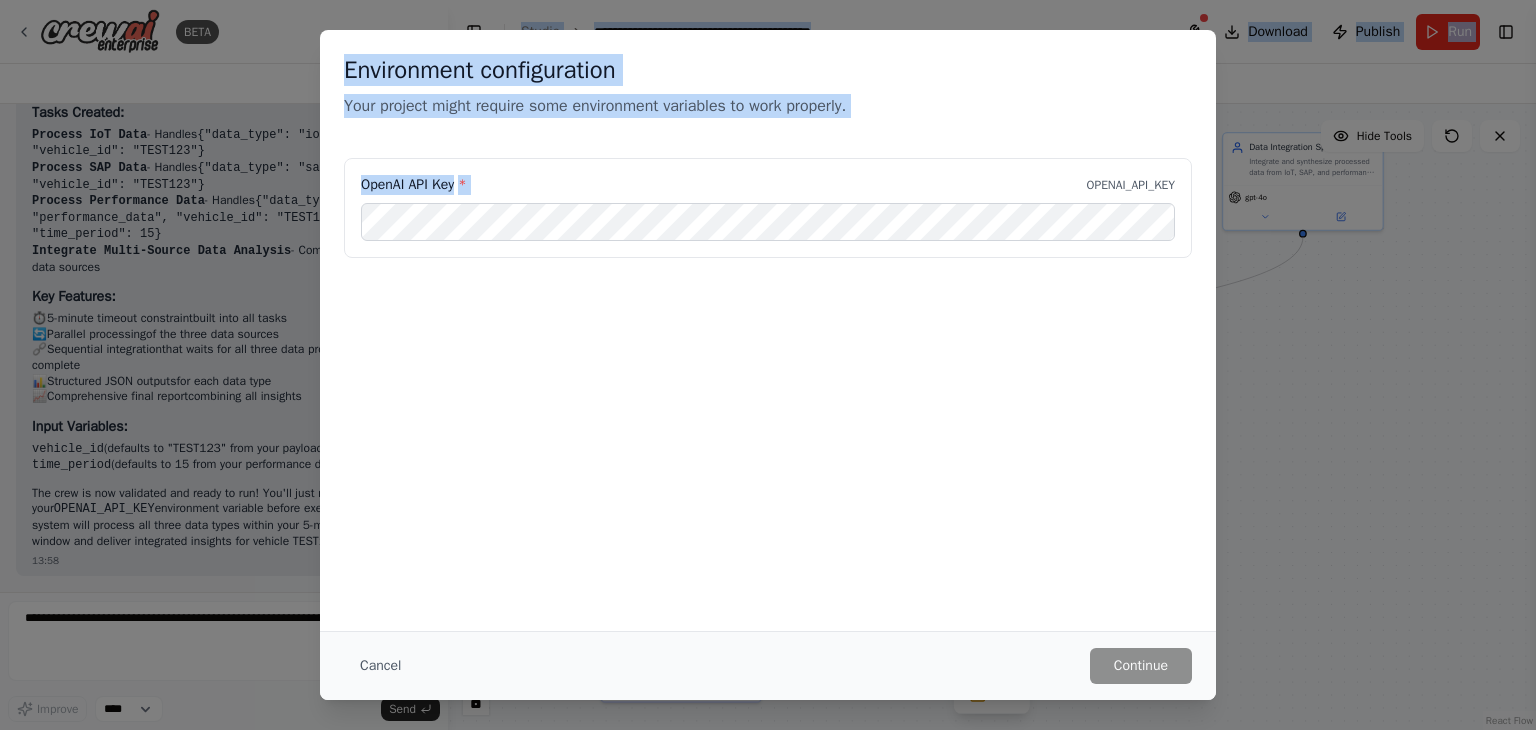 drag, startPoint x: 876, startPoint y: 191, endPoint x: 306, endPoint y: -87, distance: 634.1798 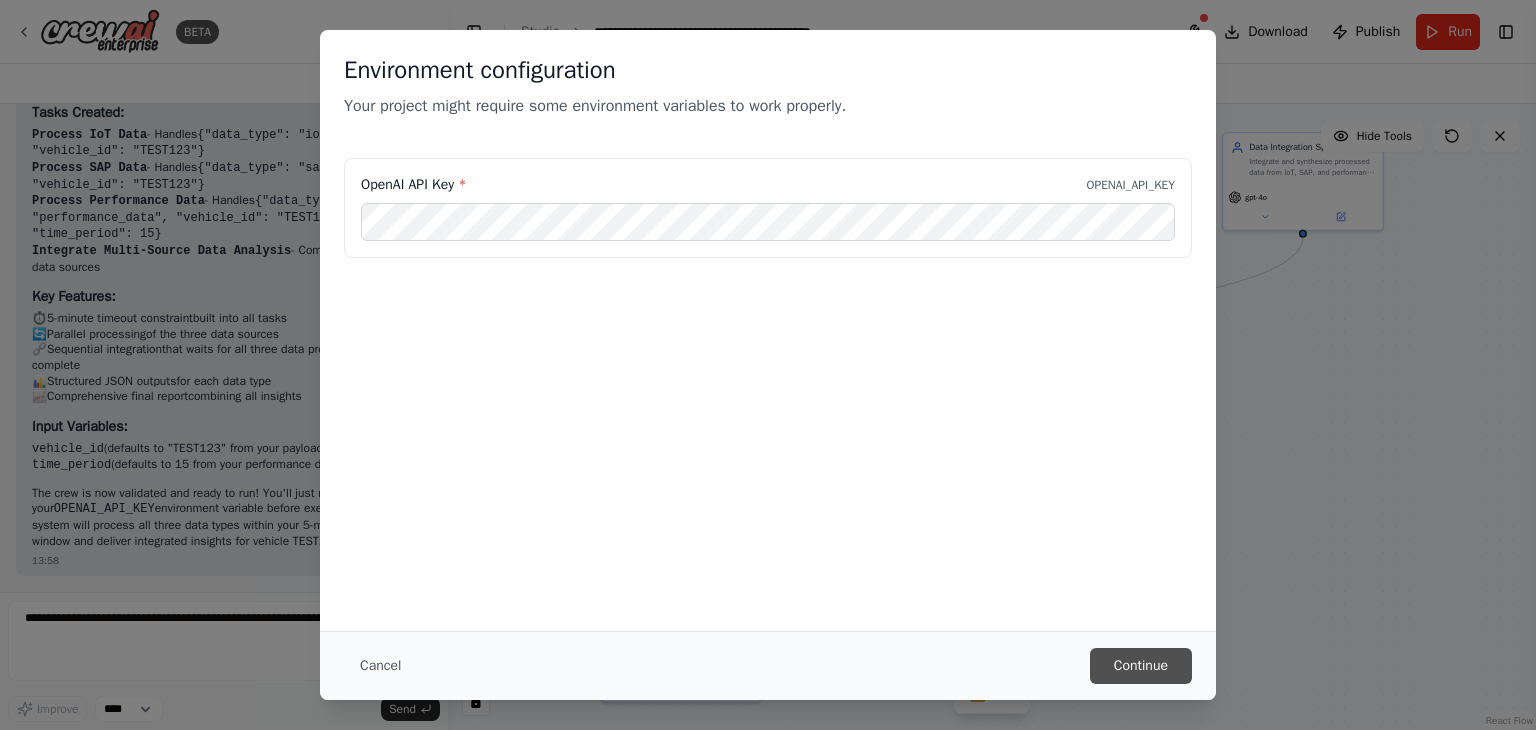 click on "Continue" at bounding box center [1141, 666] 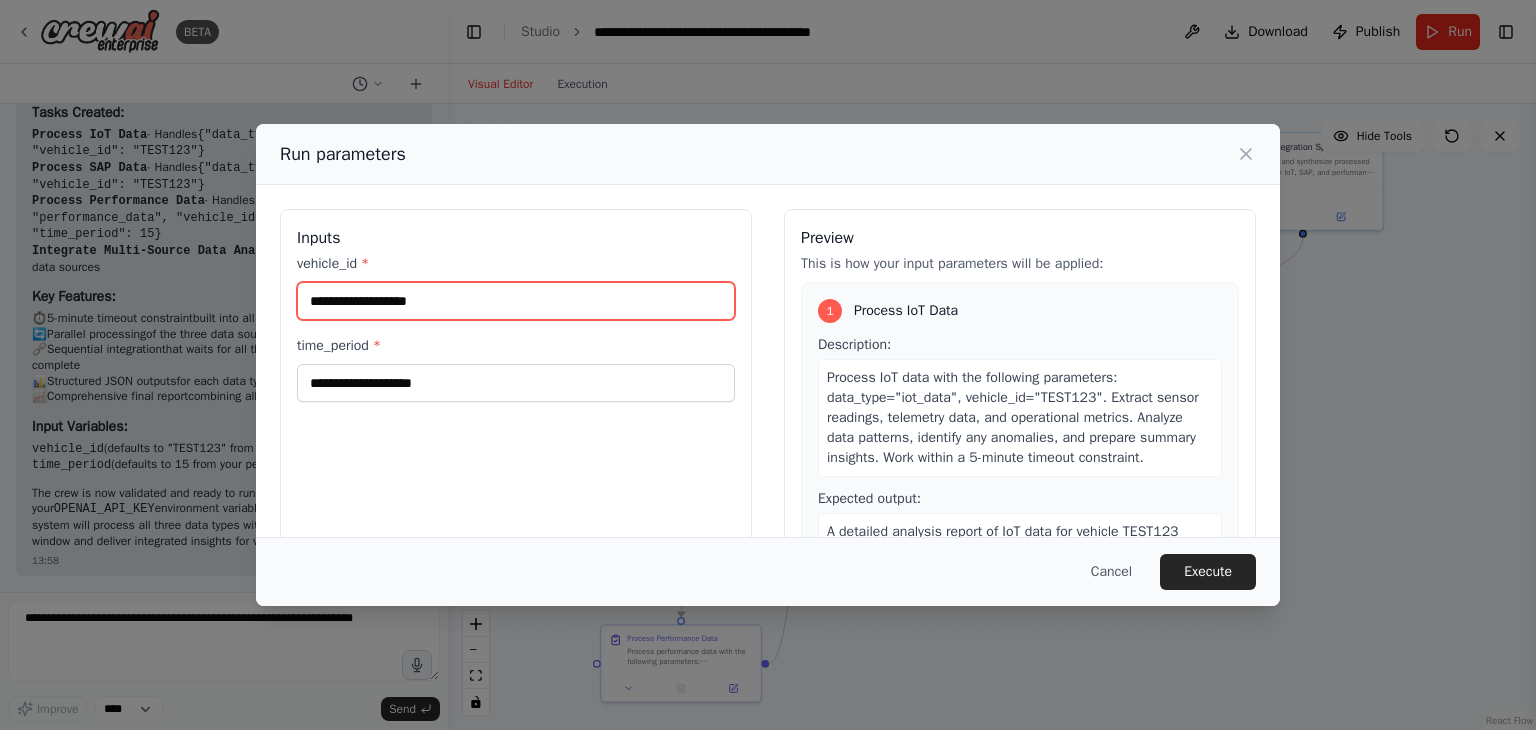 click on "vehicle_id *" at bounding box center [516, 301] 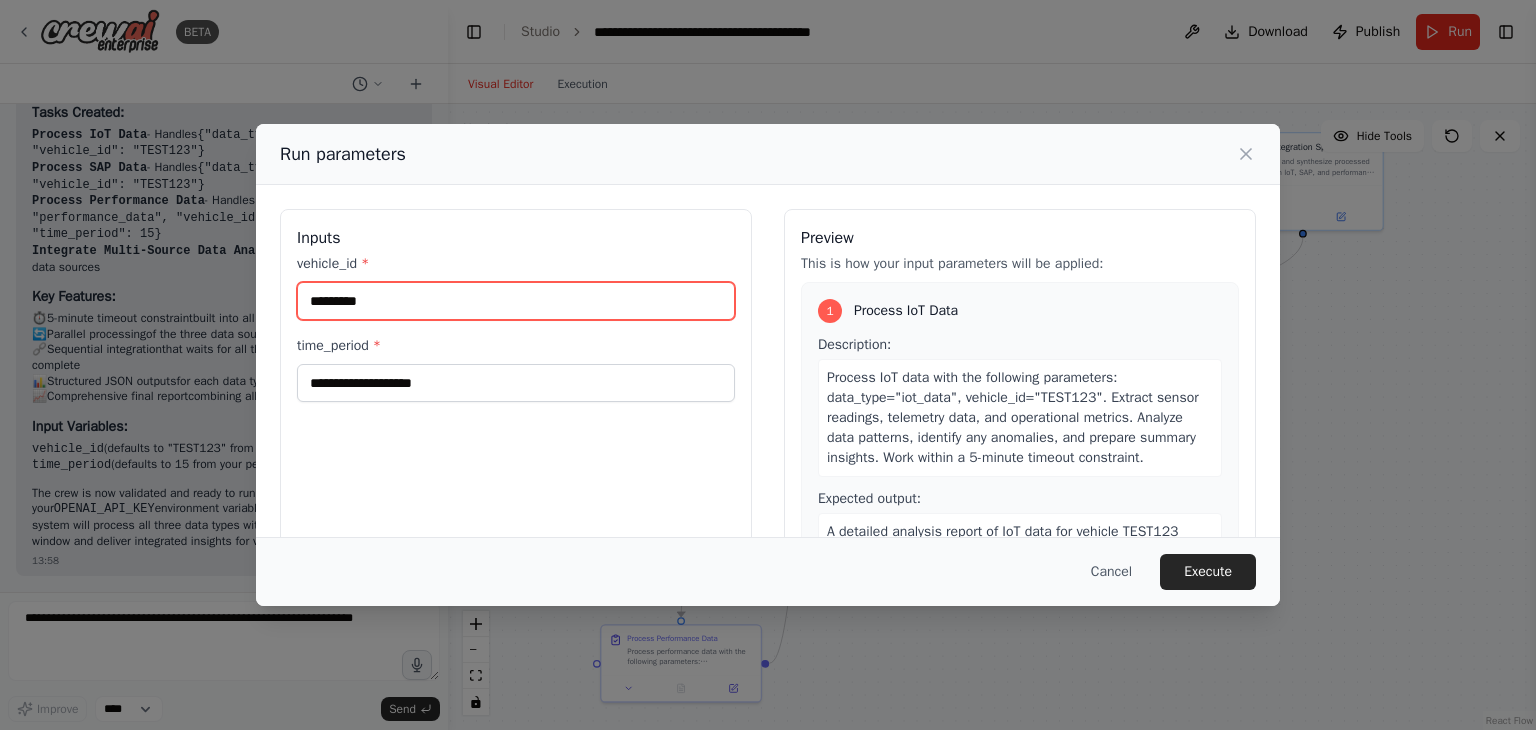 type on "*********" 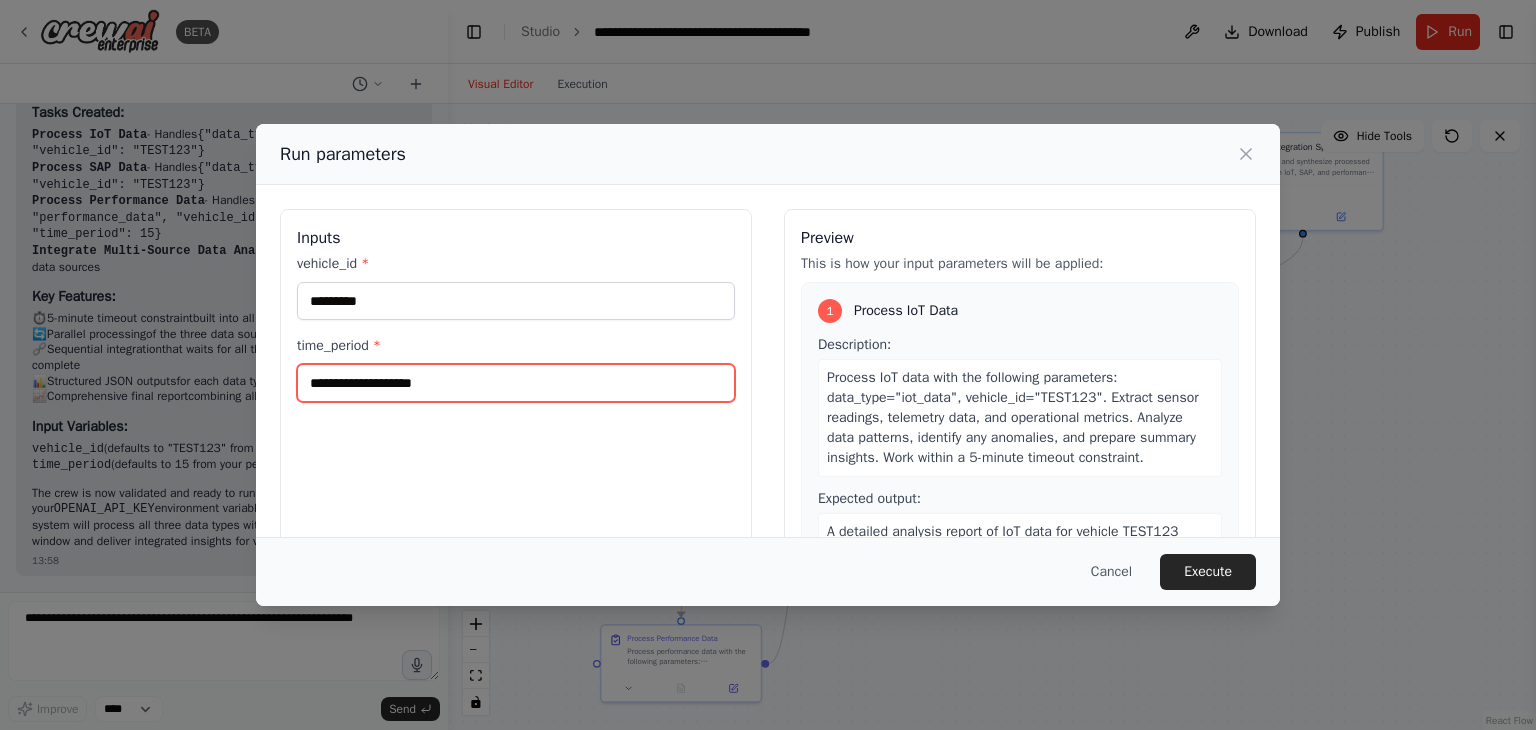 click on "time_period *" at bounding box center [516, 383] 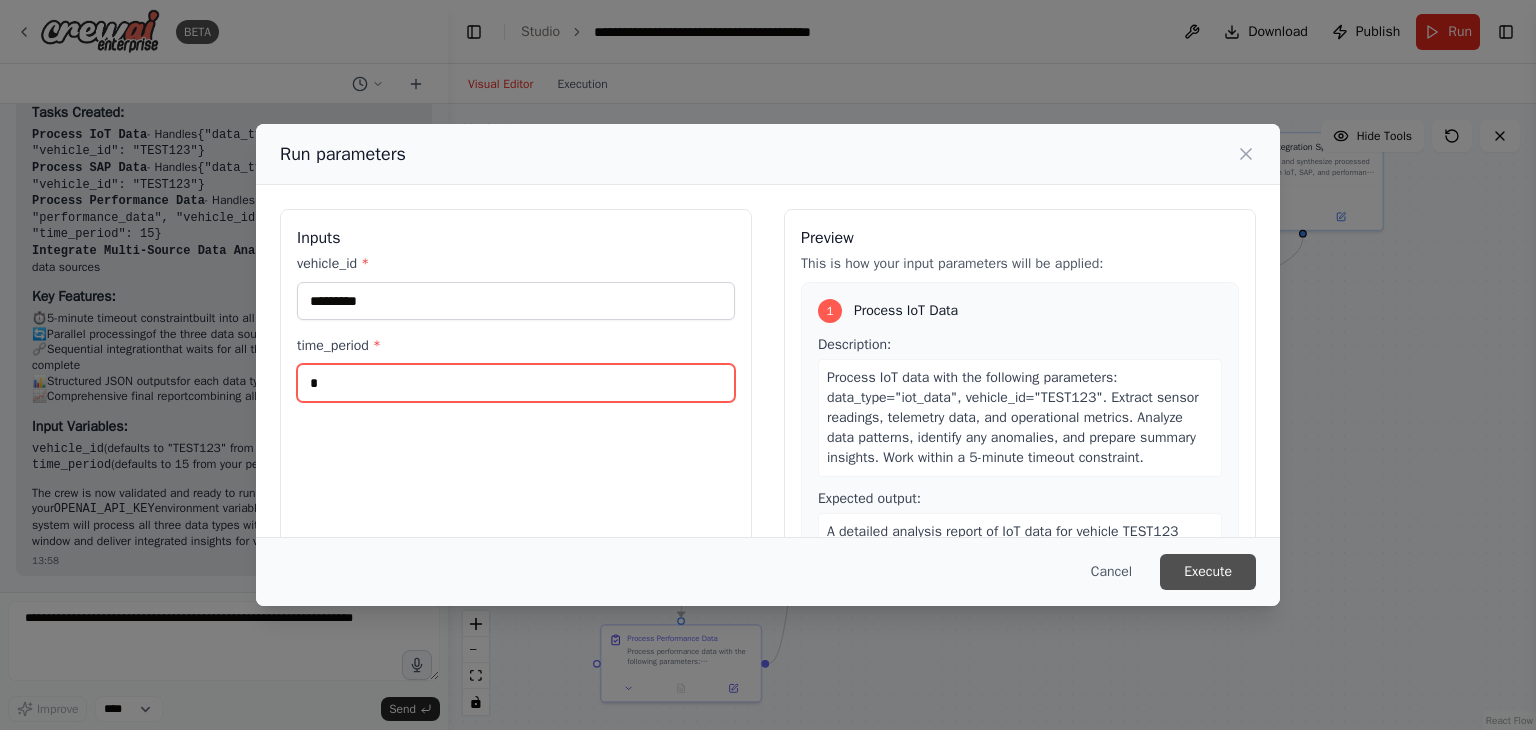 type on "*" 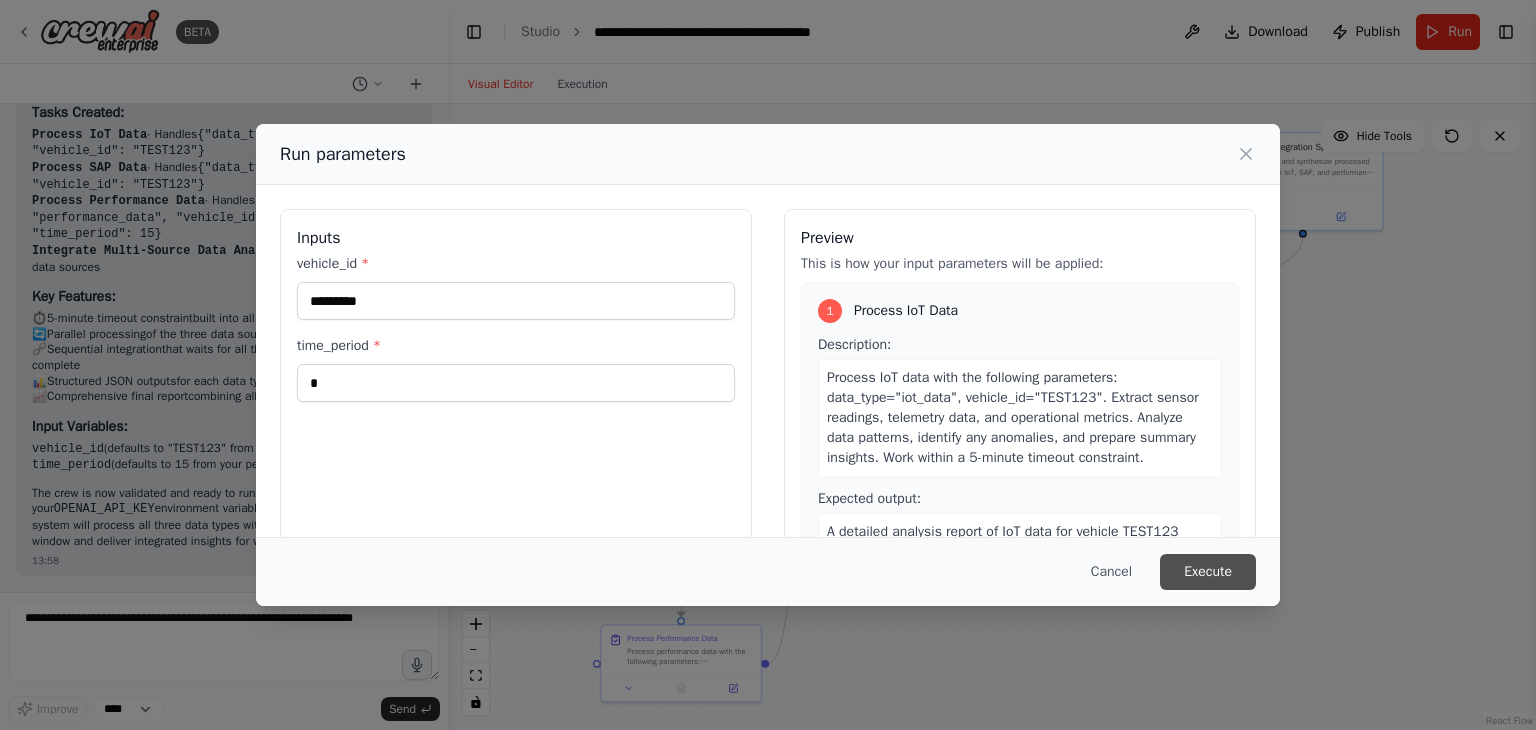 click on "Execute" at bounding box center [1208, 572] 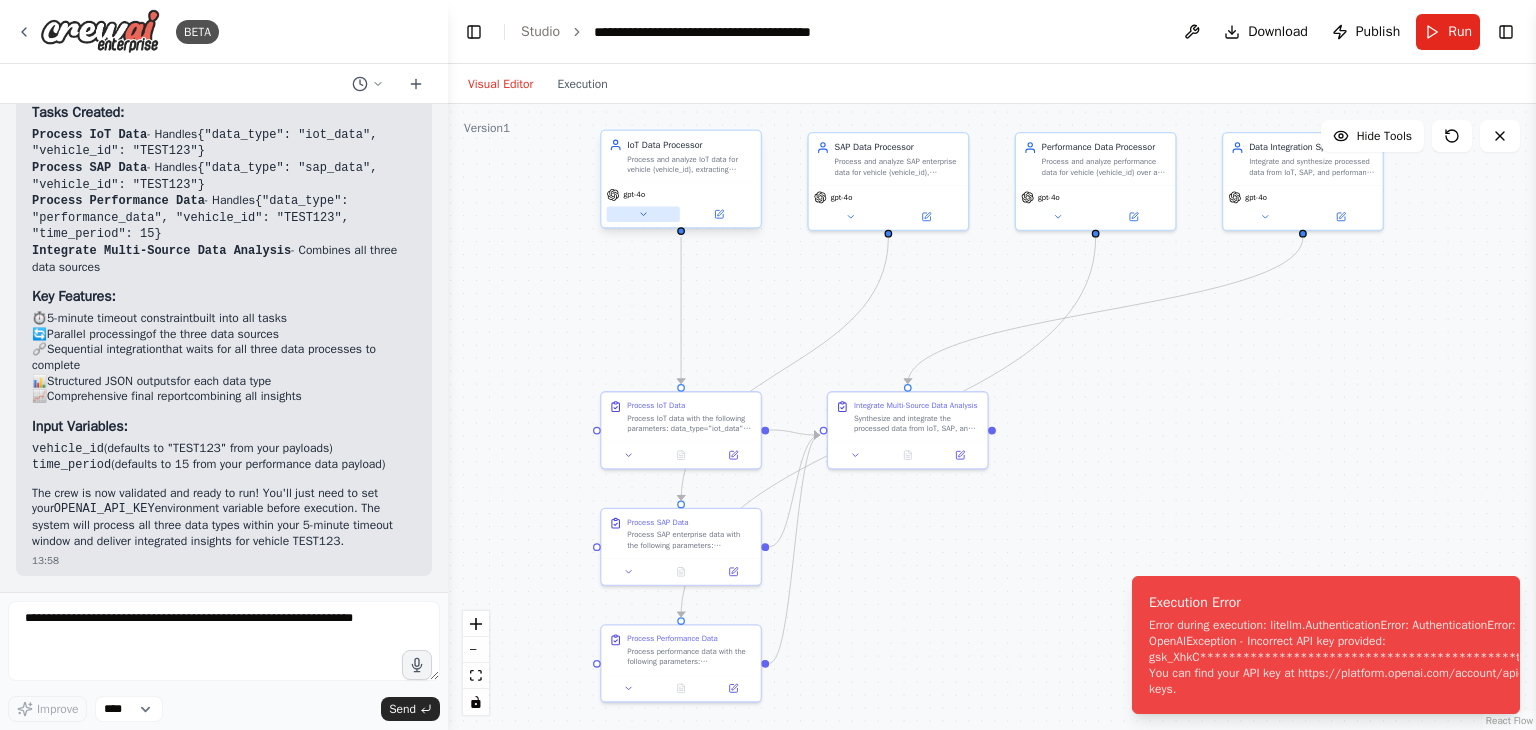 click 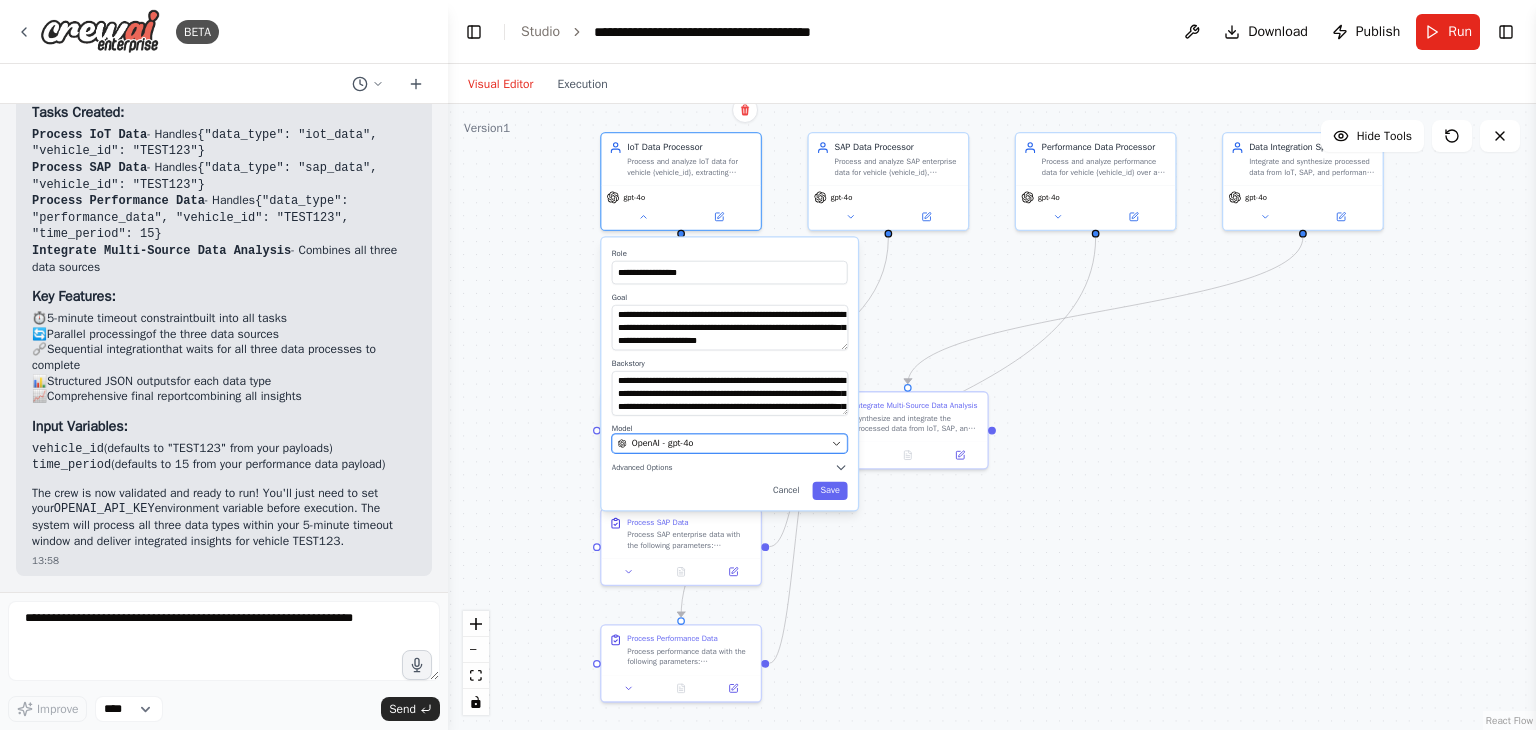 click on "OpenAI - gpt-4o" at bounding box center [730, 443] 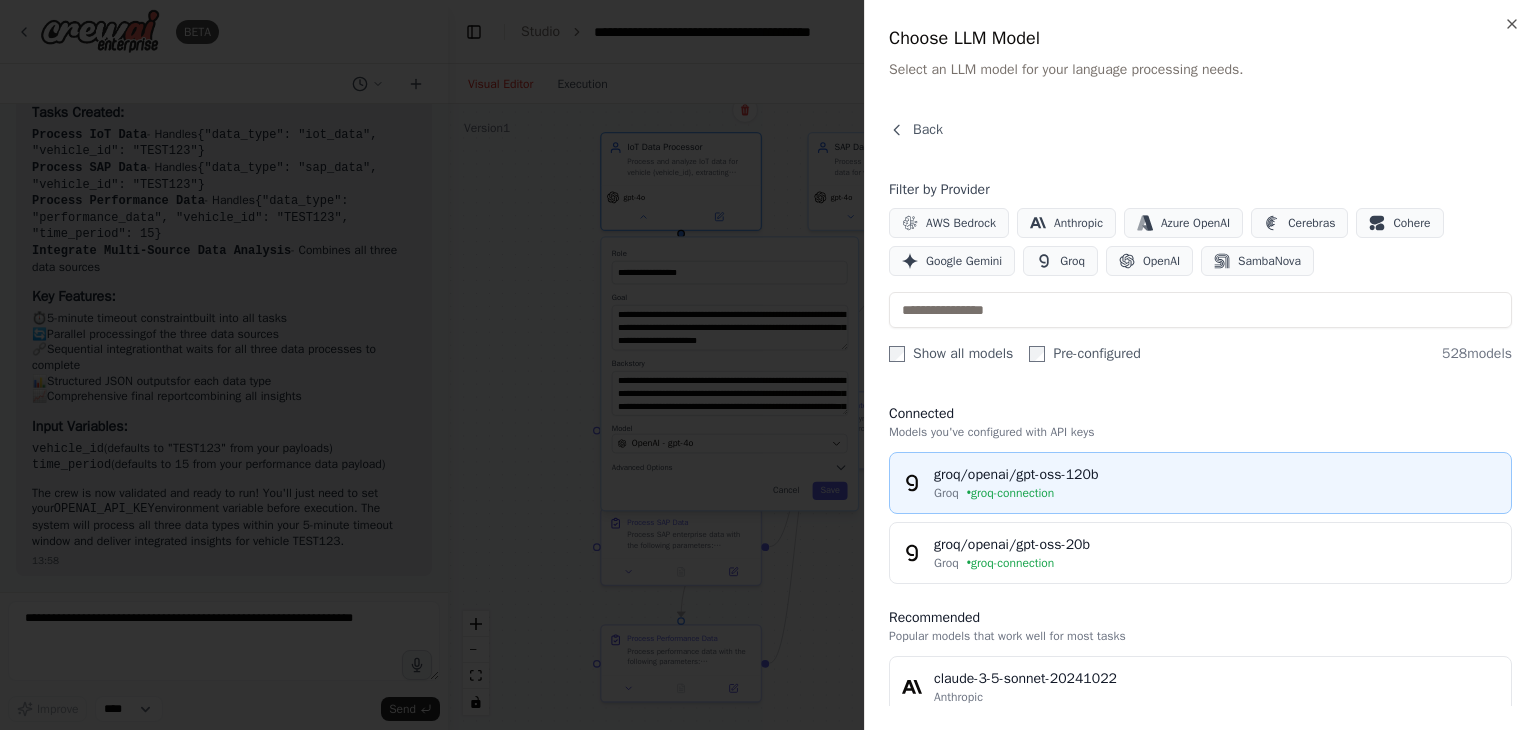 drag, startPoint x: 1104, startPoint y: 468, endPoint x: 949, endPoint y: 463, distance: 155.08063 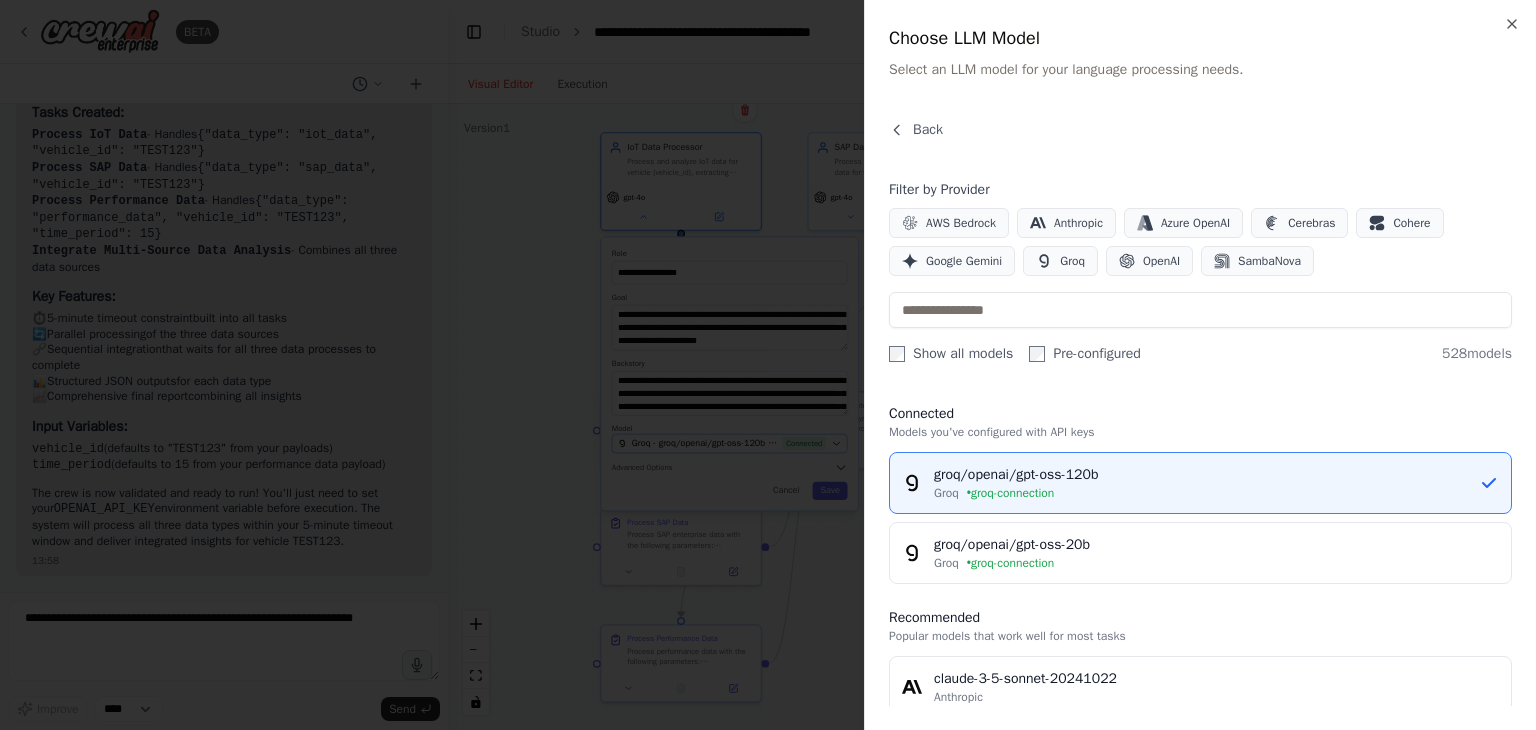 drag, startPoint x: 949, startPoint y: 463, endPoint x: 780, endPoint y: 448, distance: 169.66437 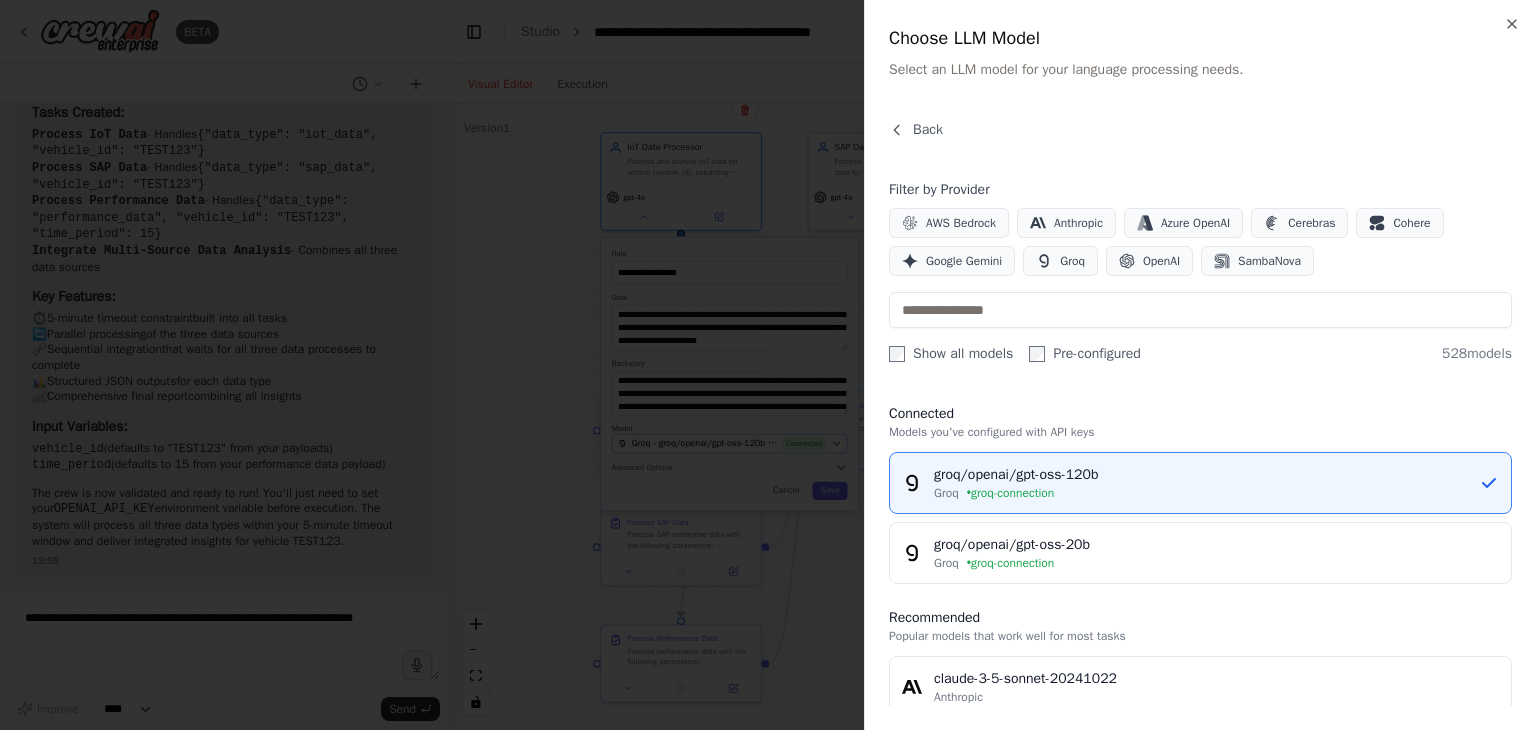 click on "BETA json payload -
tool 1:
{"data_type": "iot_data", "vehicle_id": "TEST123"}
tool 2:
{"data_type": "sap_data", "vehicle_id": "TEST123"}
tool 3:
{"data_type": "performance_data", "vehicle_id": "TEST123", "time_period": 15}
keep the timeout to 5 minutes 13:56 ▶ Thought process I'll help you create an automation to handle these three data sources with the specified parameters and timeout. Let me first check what tools are available and then build the appropriate crew. 13:56 Getting the list of ready-to-use tools Let me check the current crew state and available tools for data processing: 13:56 Getting the state of the automation Searching tool data processing API webhook JSON Searching tool HTTP request API call webhook Searching tool HTTP Let me search more specifically for tools that can handle API calls or data processing: 13:56 Searching tool request 13:57 Creating IoT Data Processor agent with the following tools: Search a JSON's content Creating Data Integration Specialist agent 13:57 13:57" at bounding box center [768, 365] 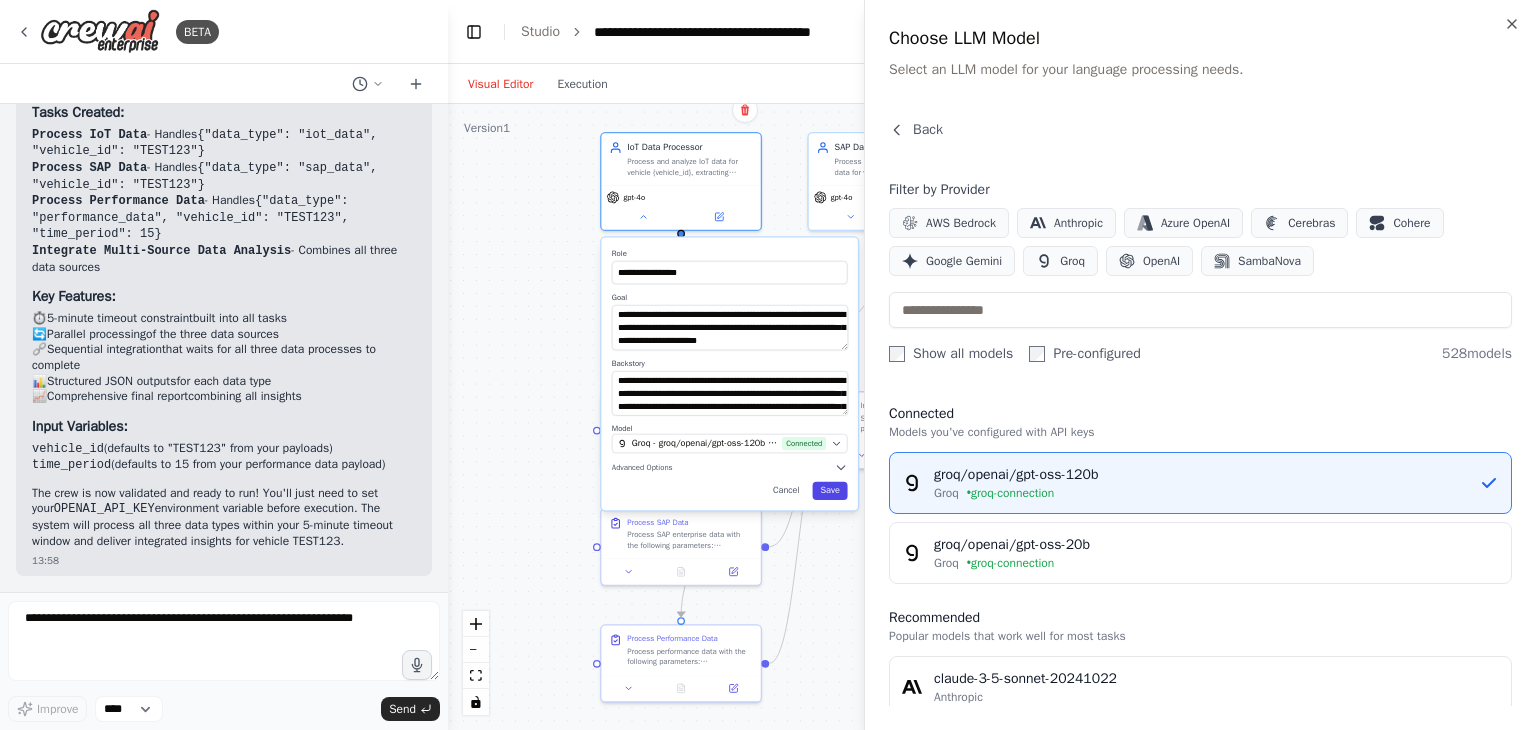 click on "Save" at bounding box center (830, 491) 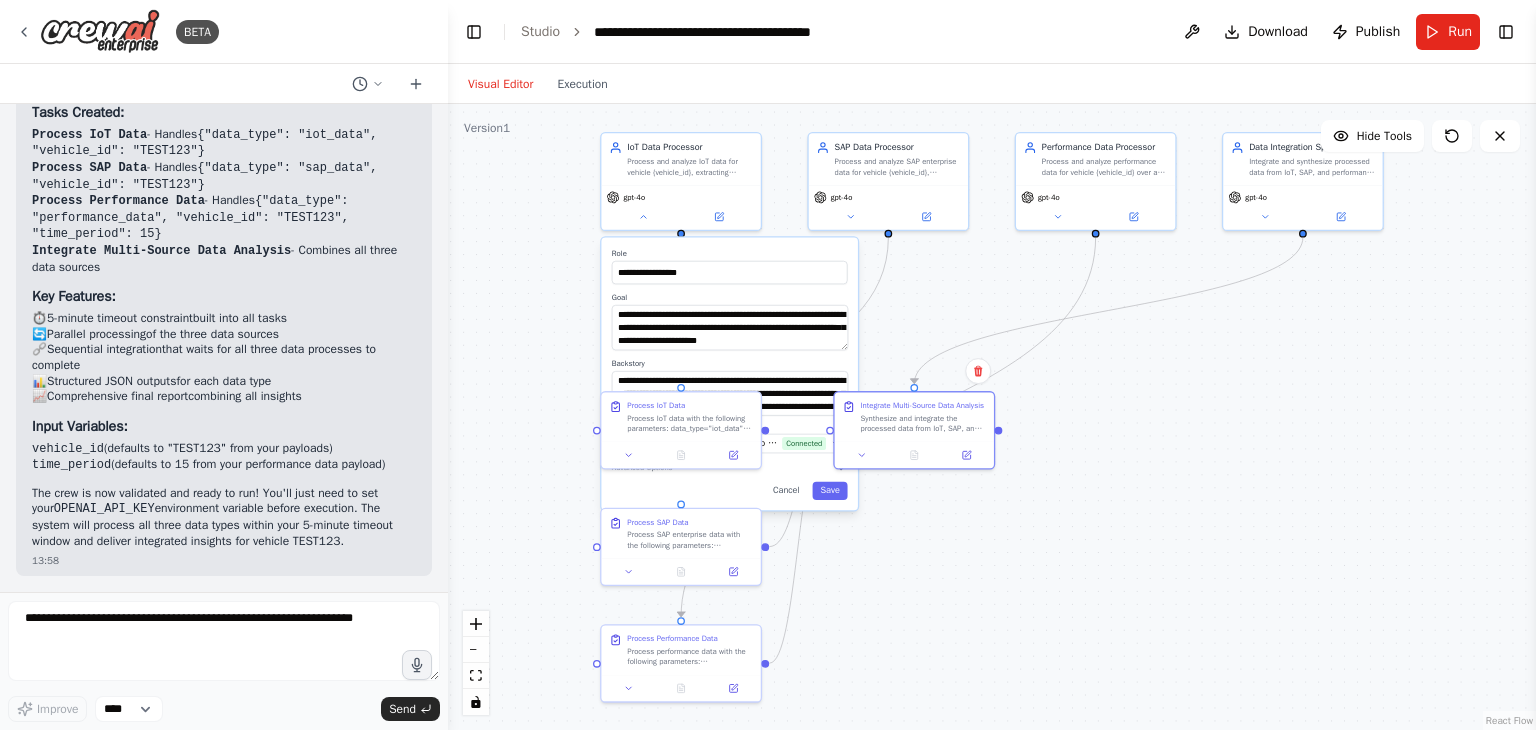 click on "**********" at bounding box center (992, 417) 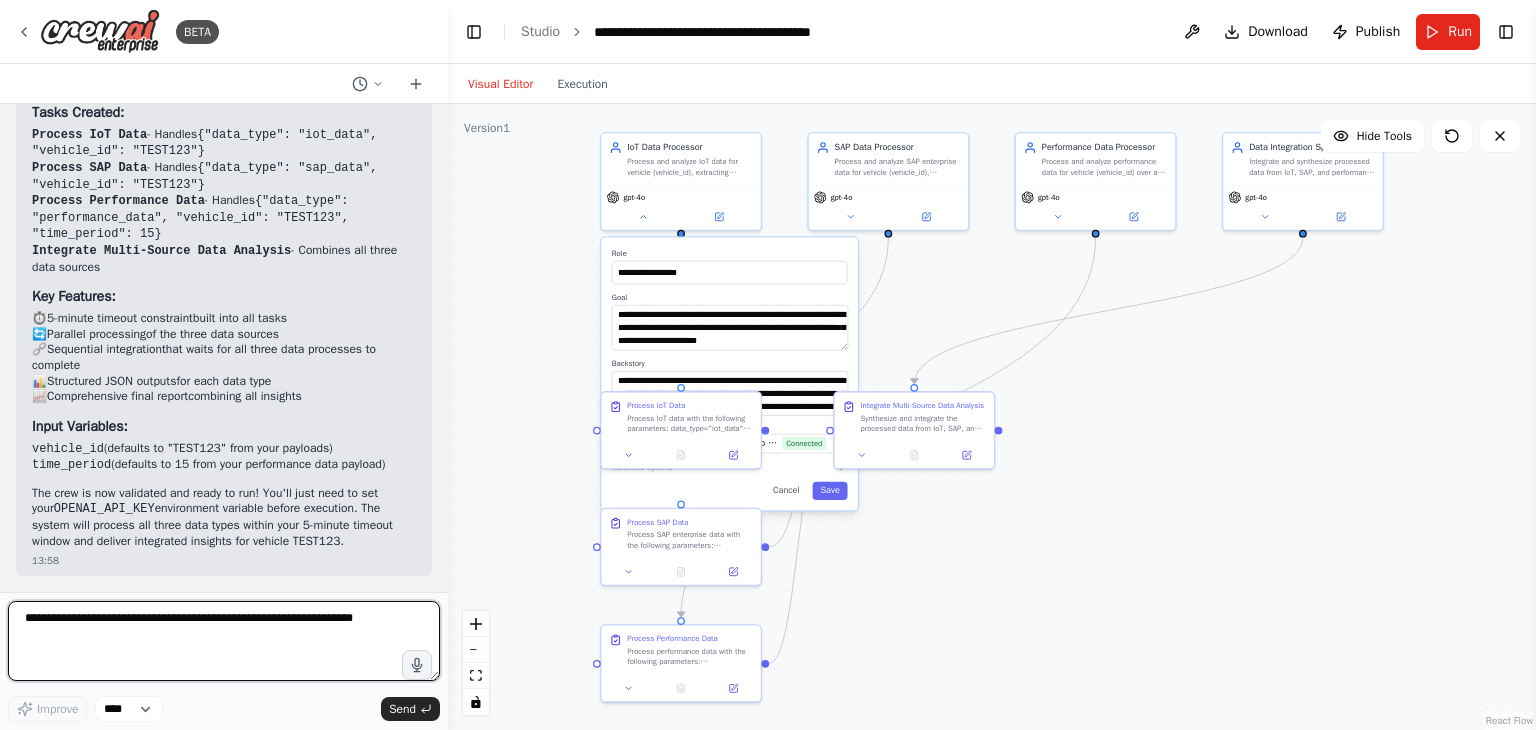 click at bounding box center (224, 641) 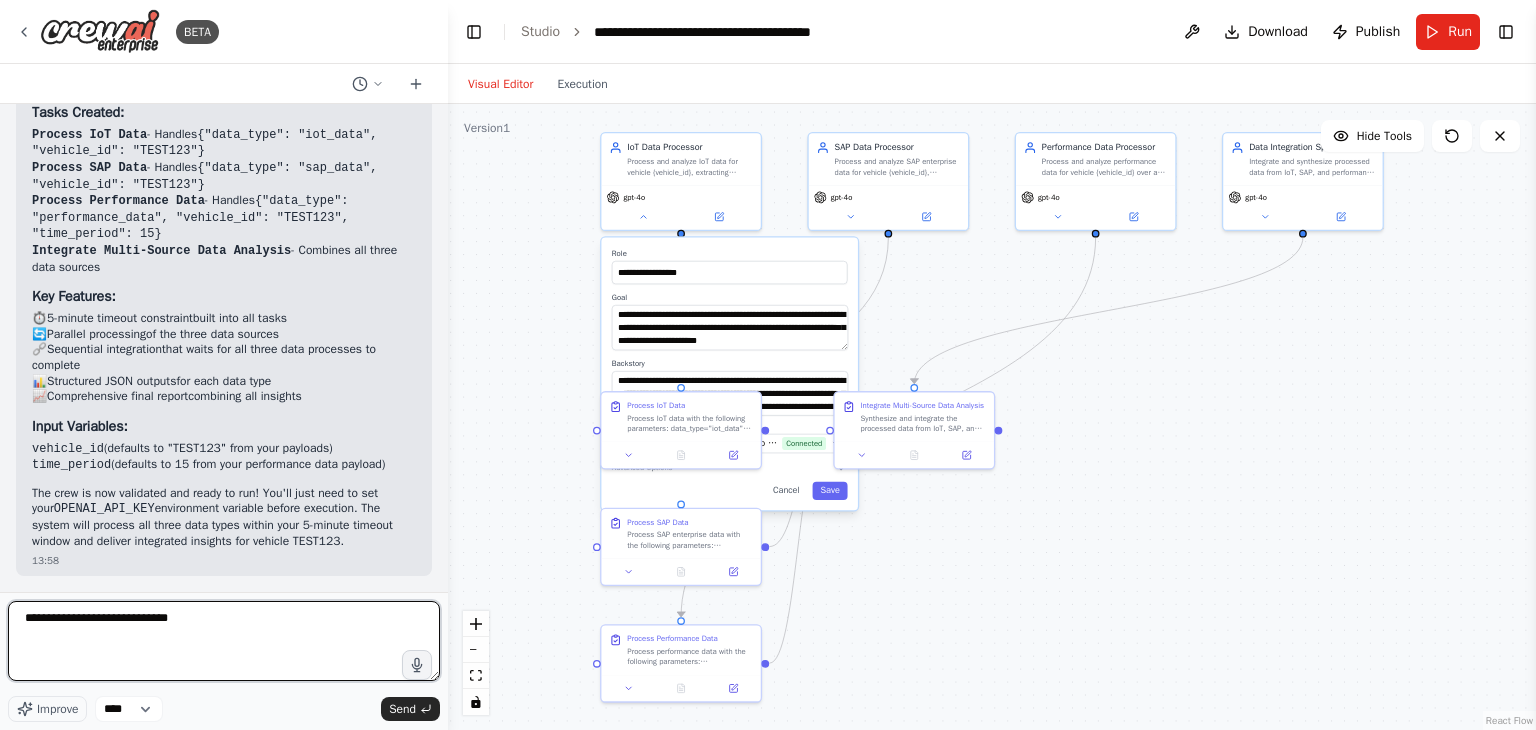 type on "**********" 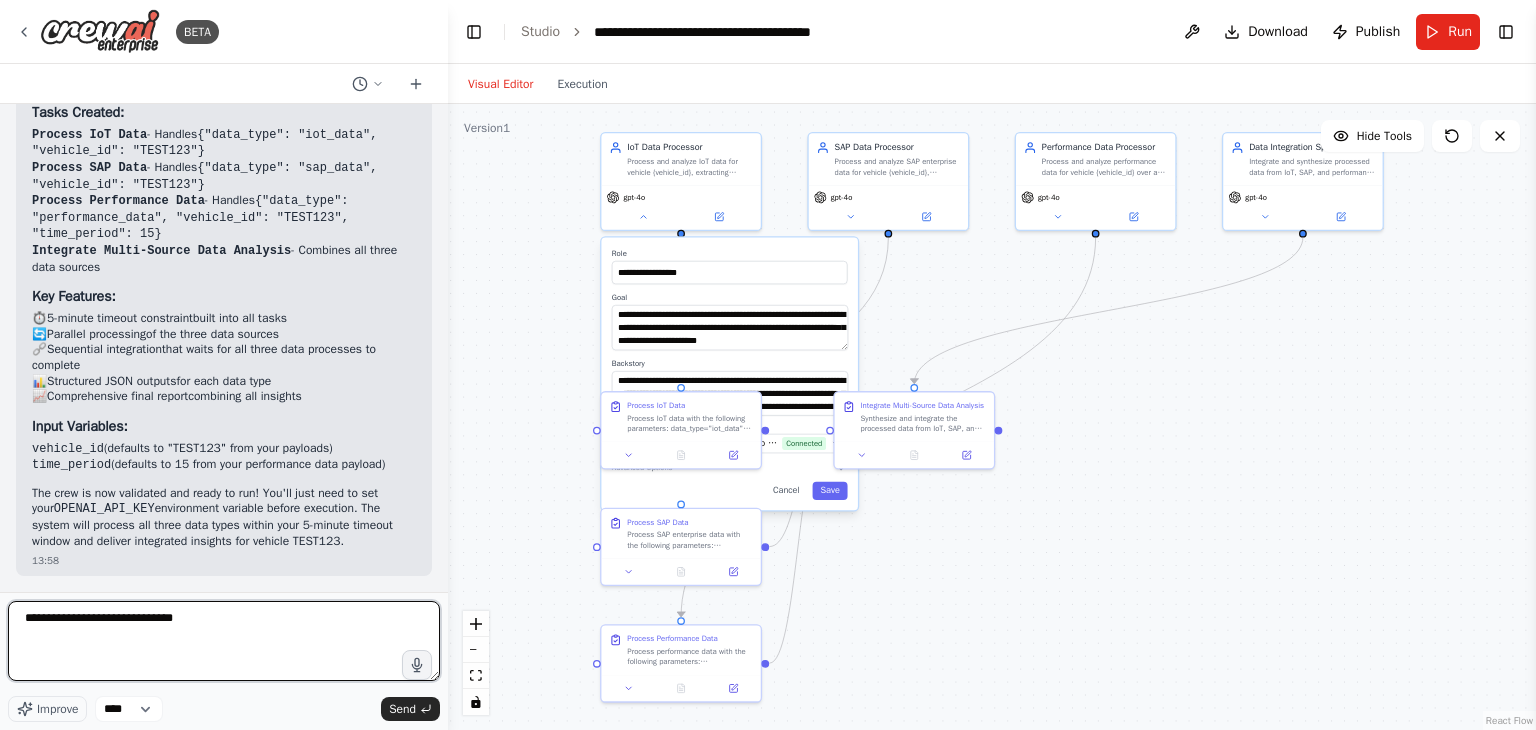 click on "**********" at bounding box center (224, 641) 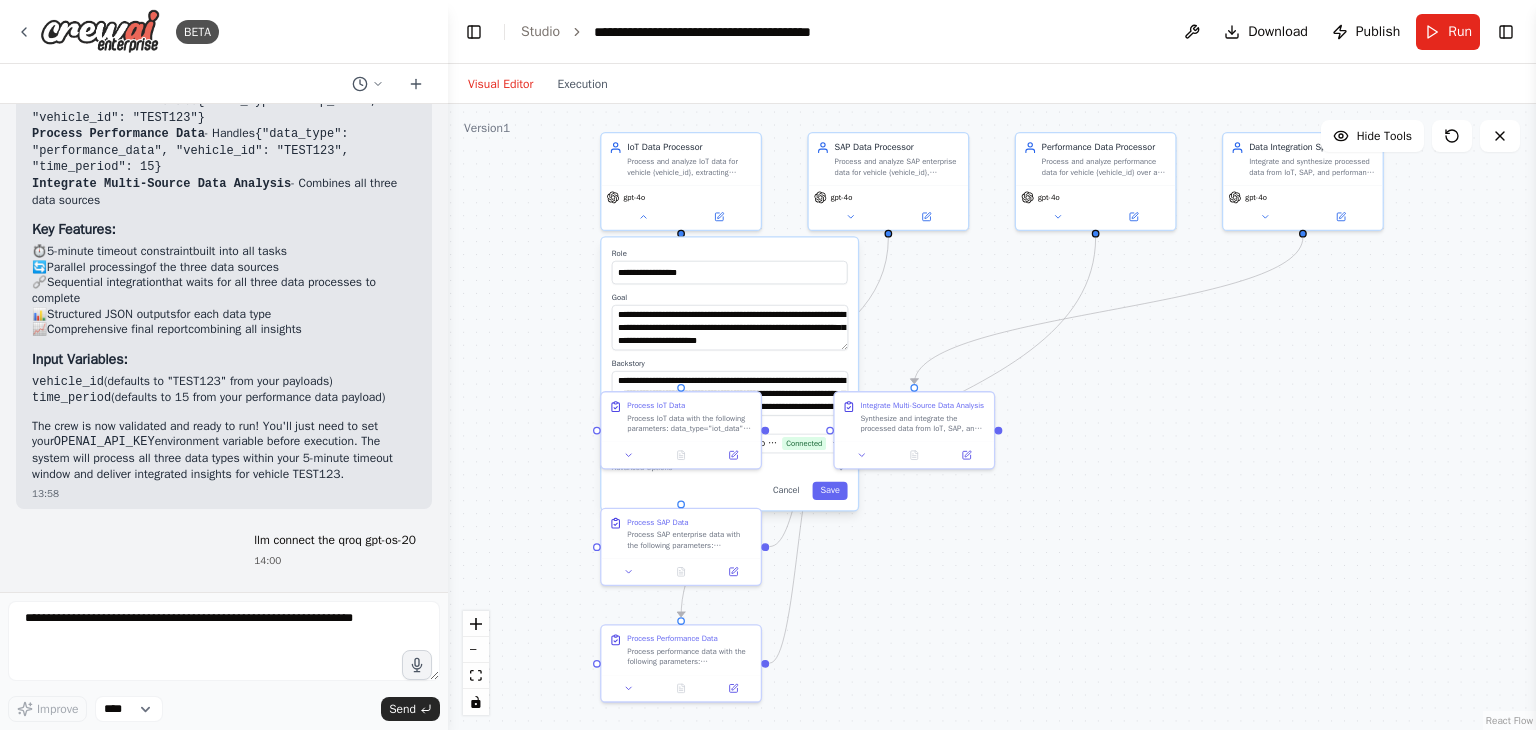 scroll, scrollTop: 2410, scrollLeft: 0, axis: vertical 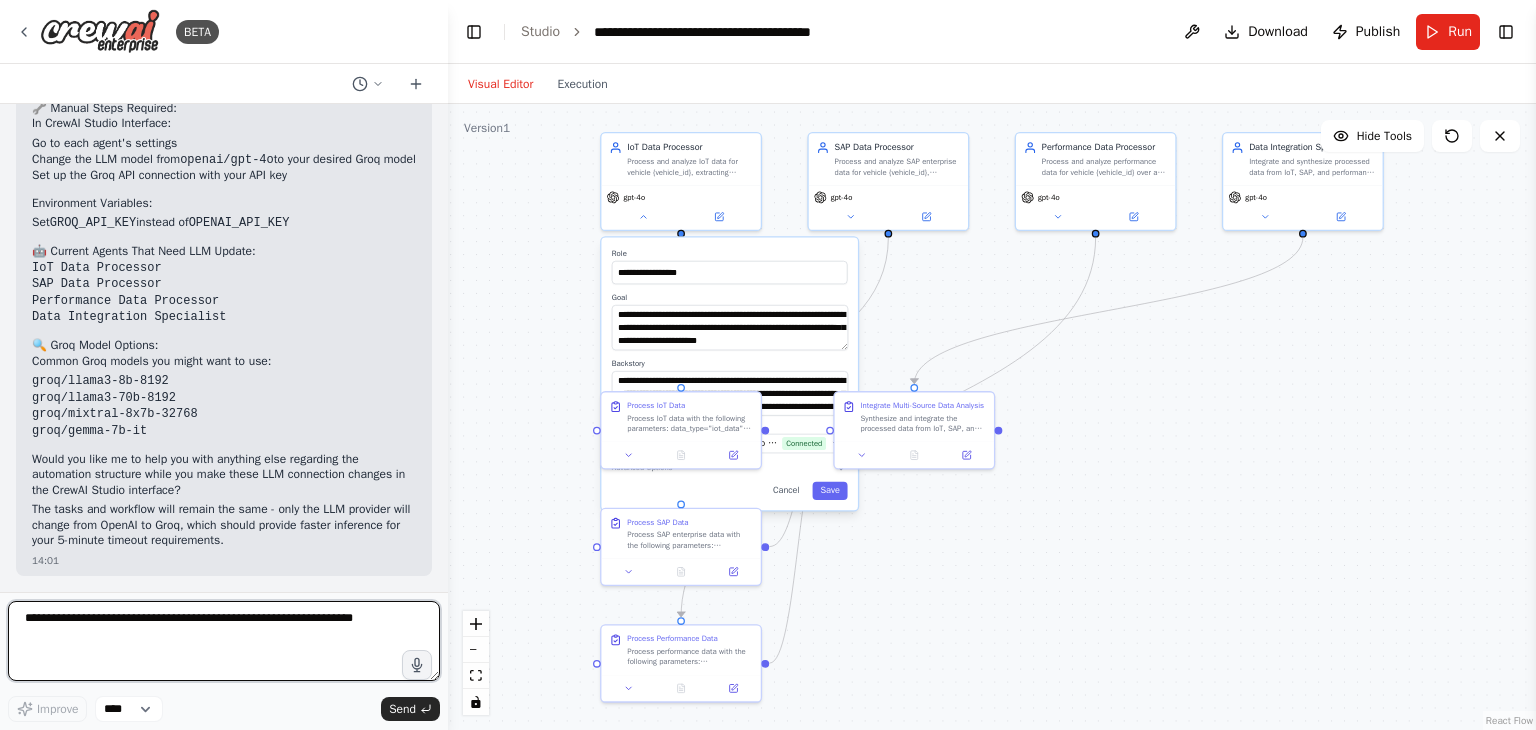 click at bounding box center (224, 641) 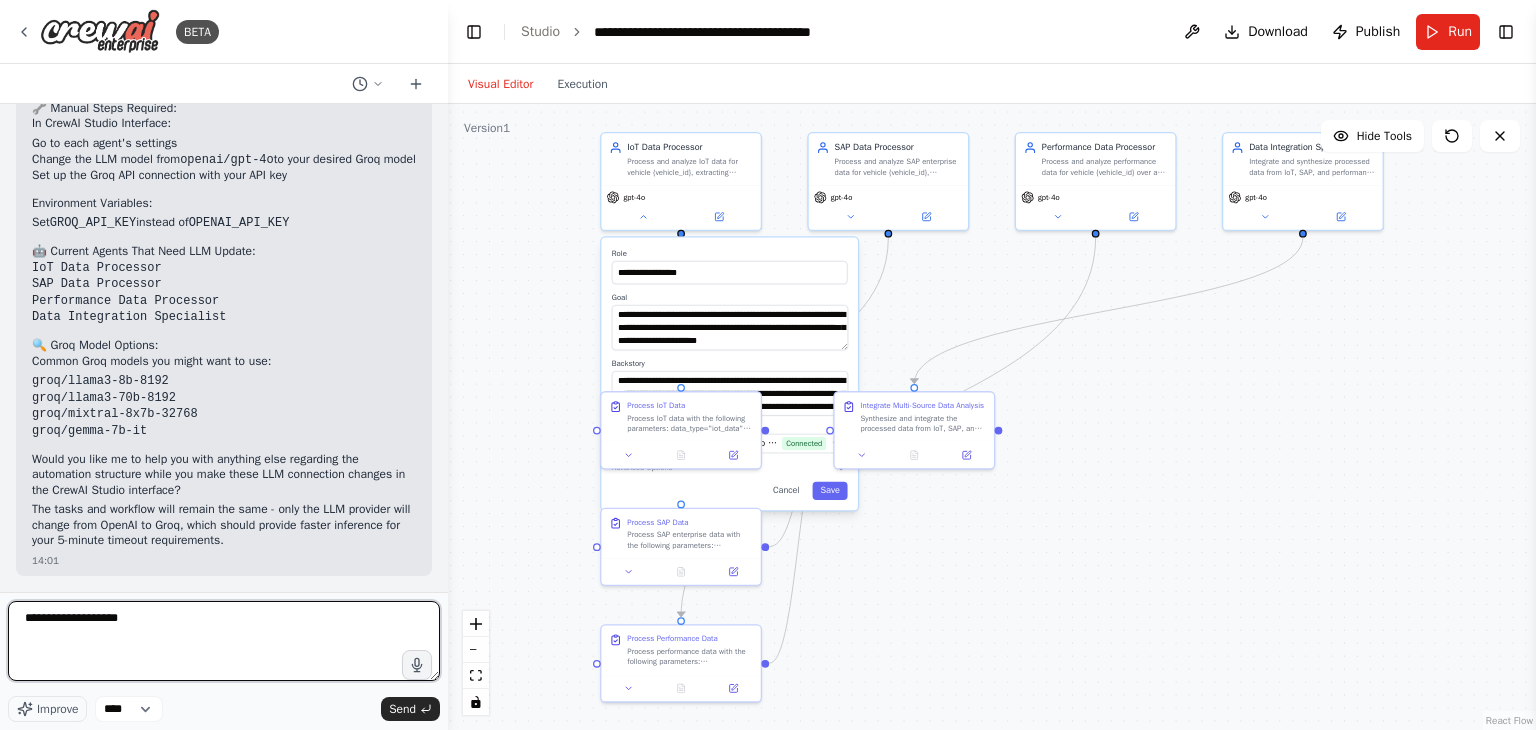click on "**********" at bounding box center (224, 641) 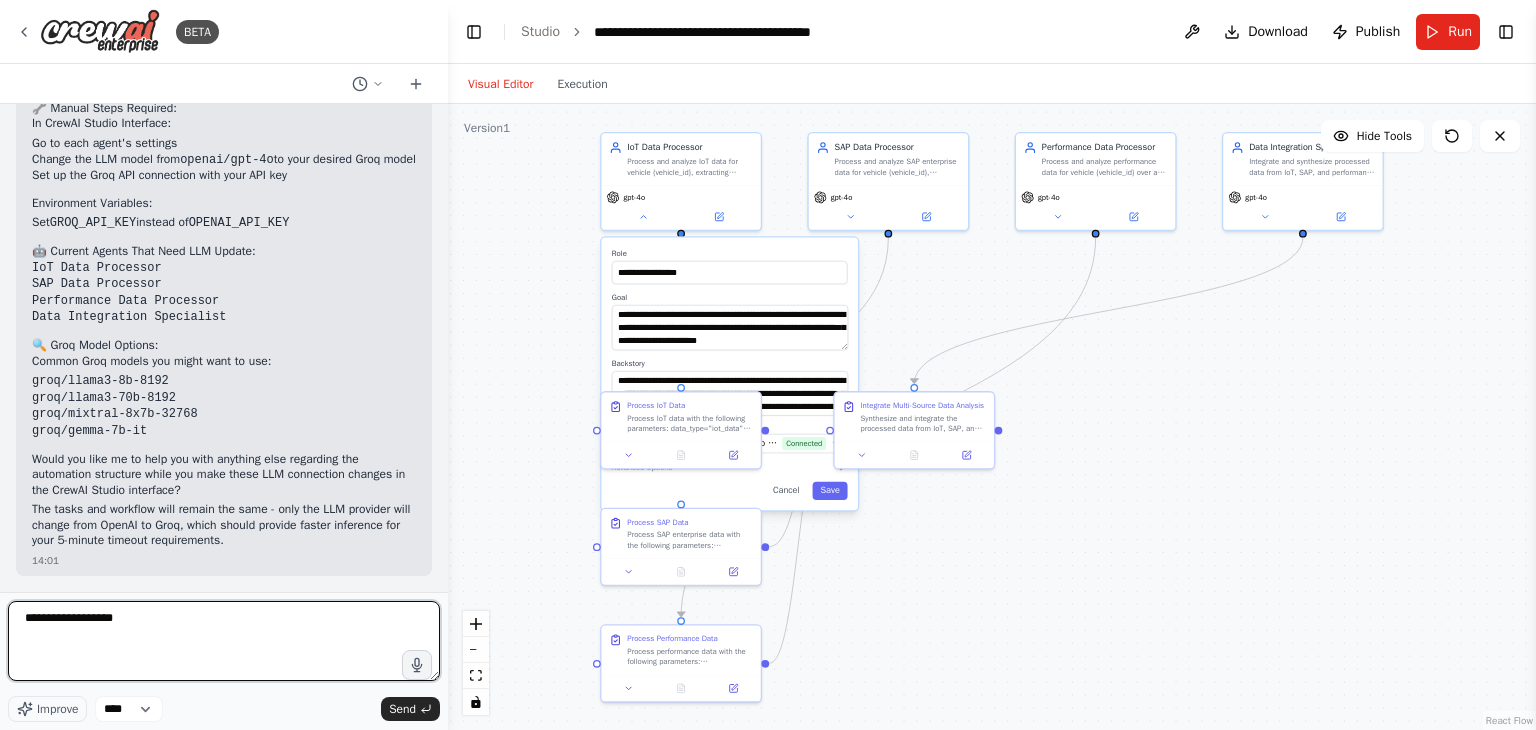 click on "**********" at bounding box center [224, 641] 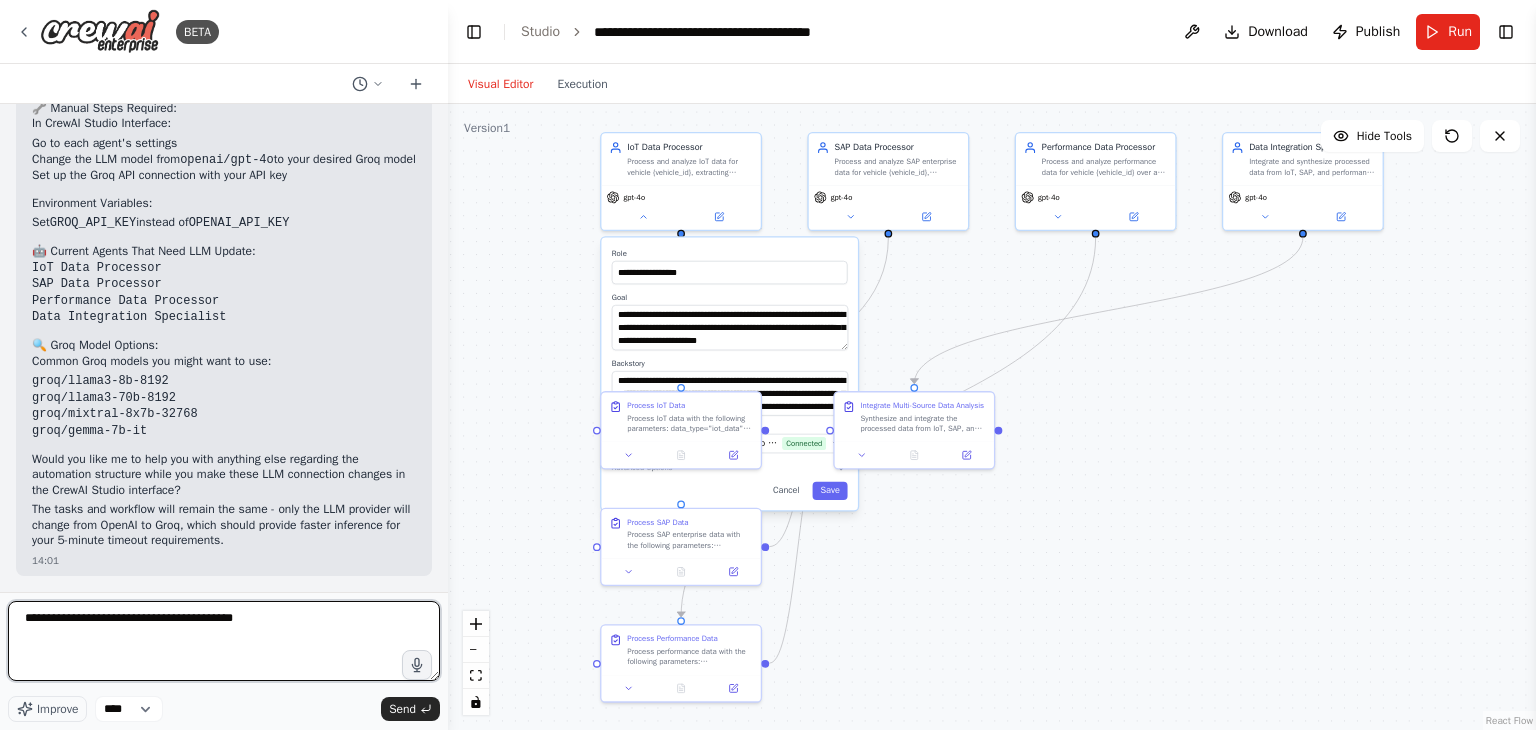 type on "**********" 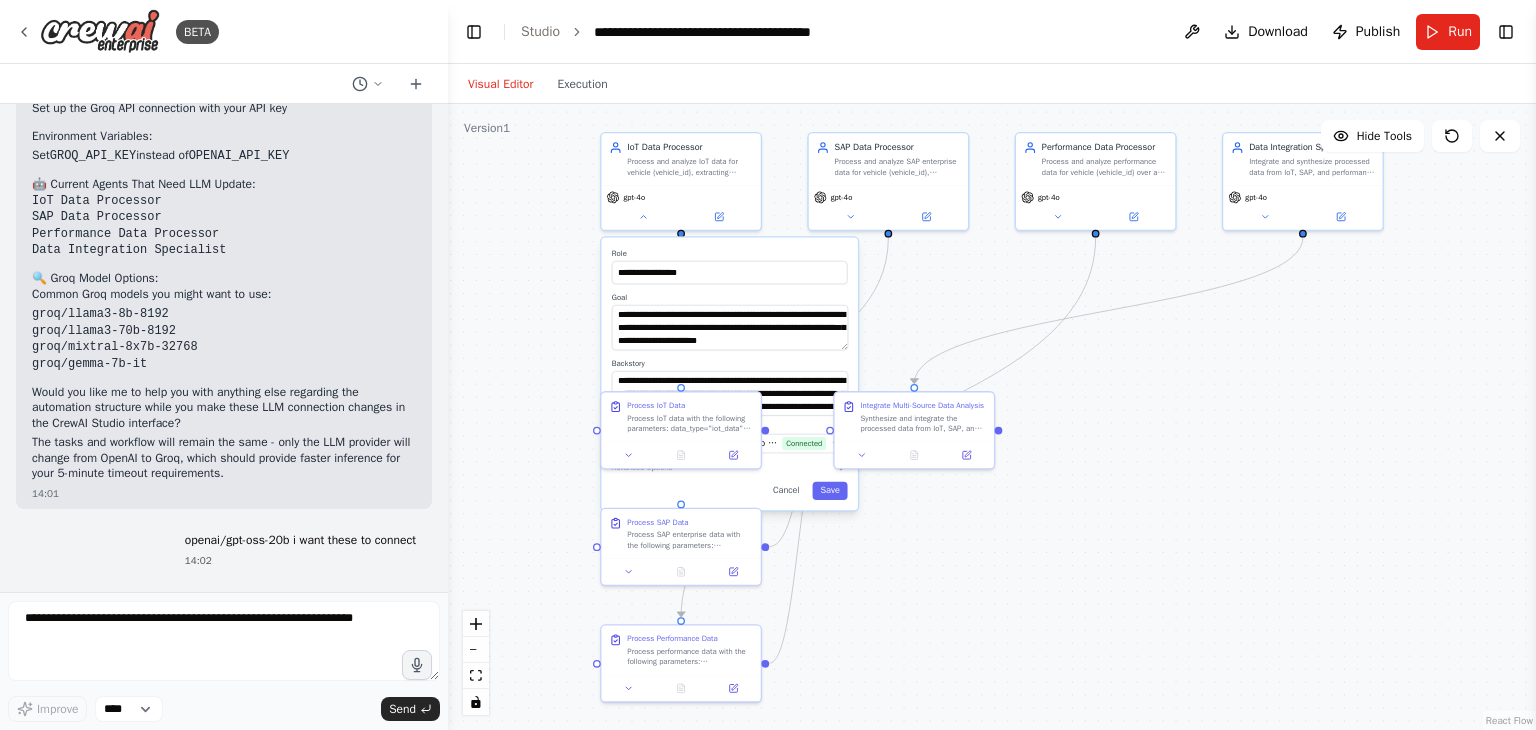 scroll, scrollTop: 3112, scrollLeft: 0, axis: vertical 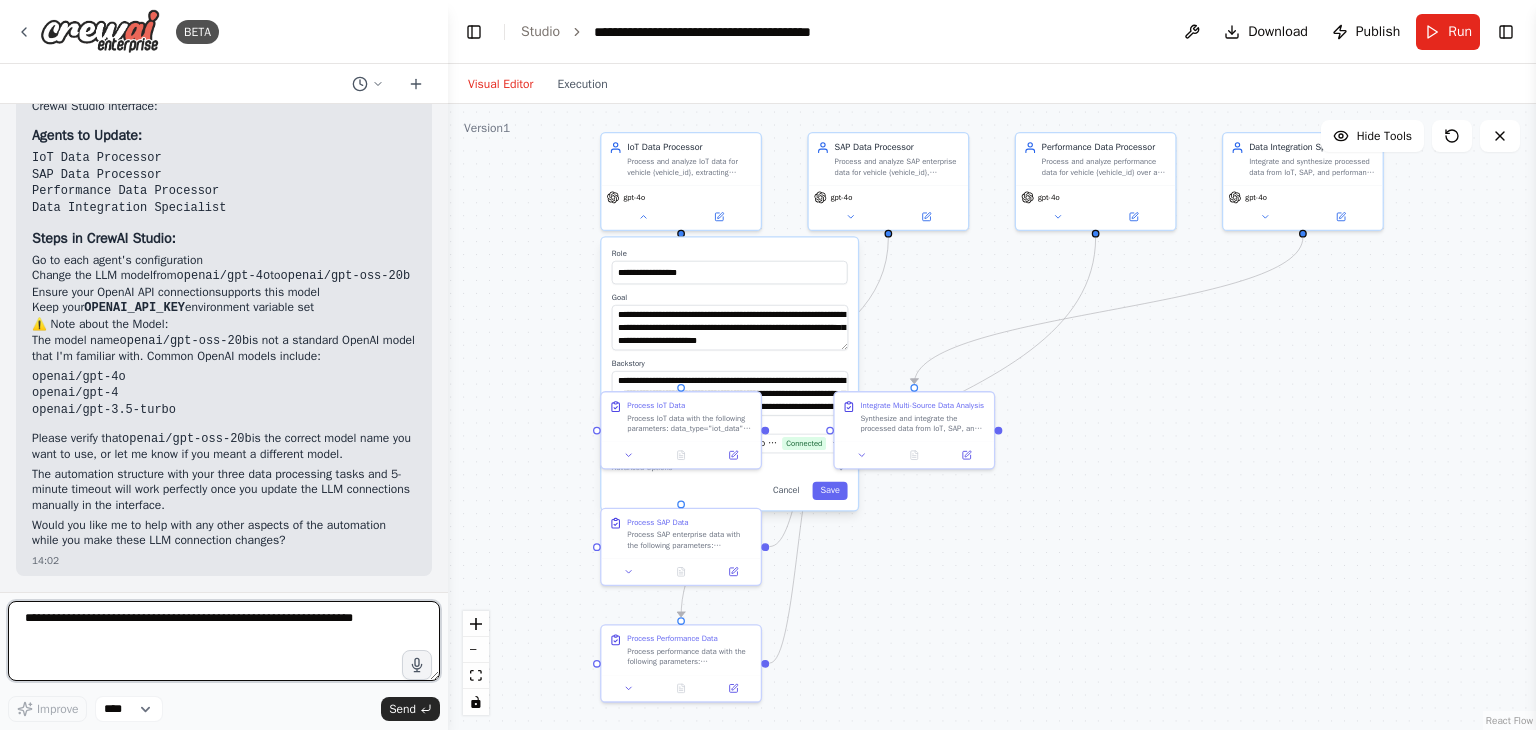click at bounding box center (224, 641) 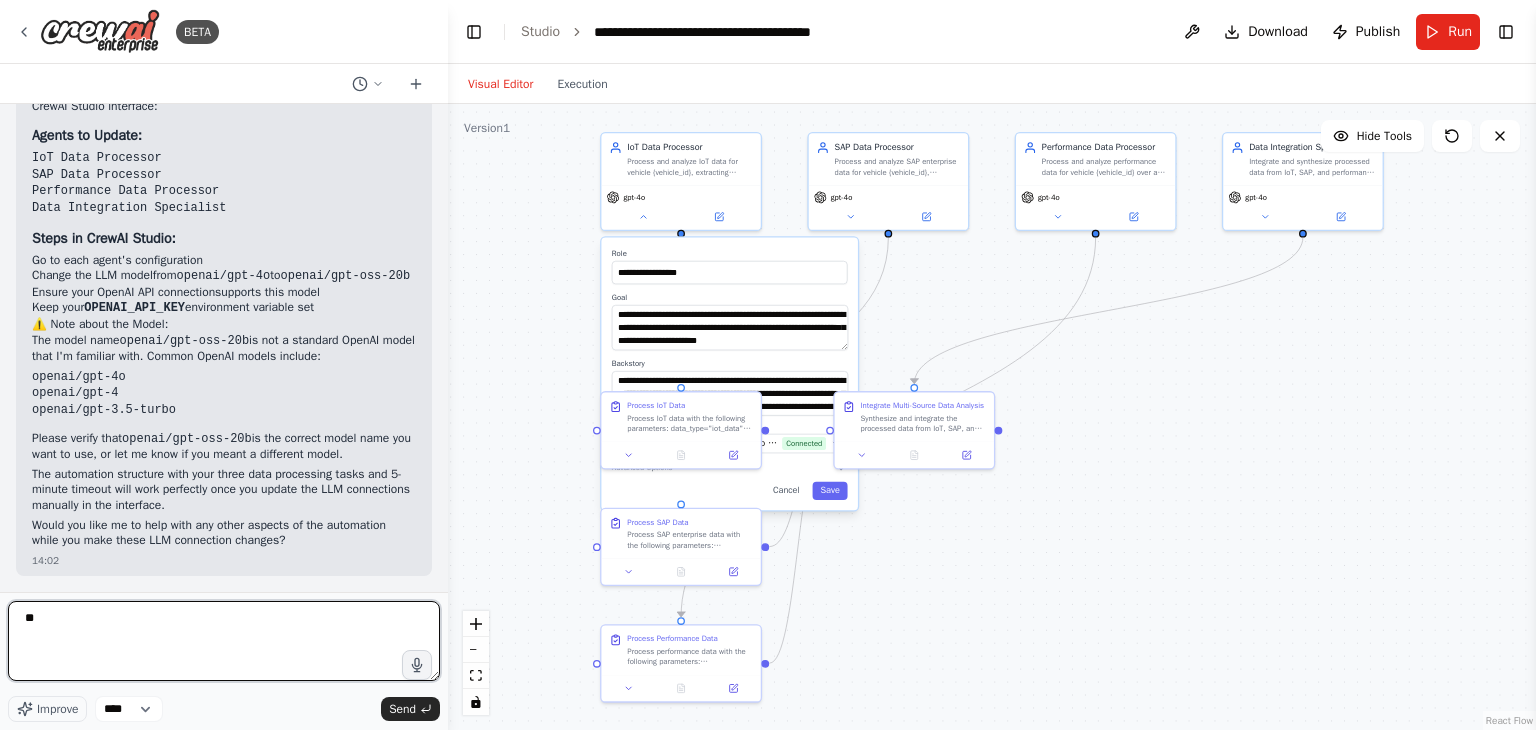 type on "***" 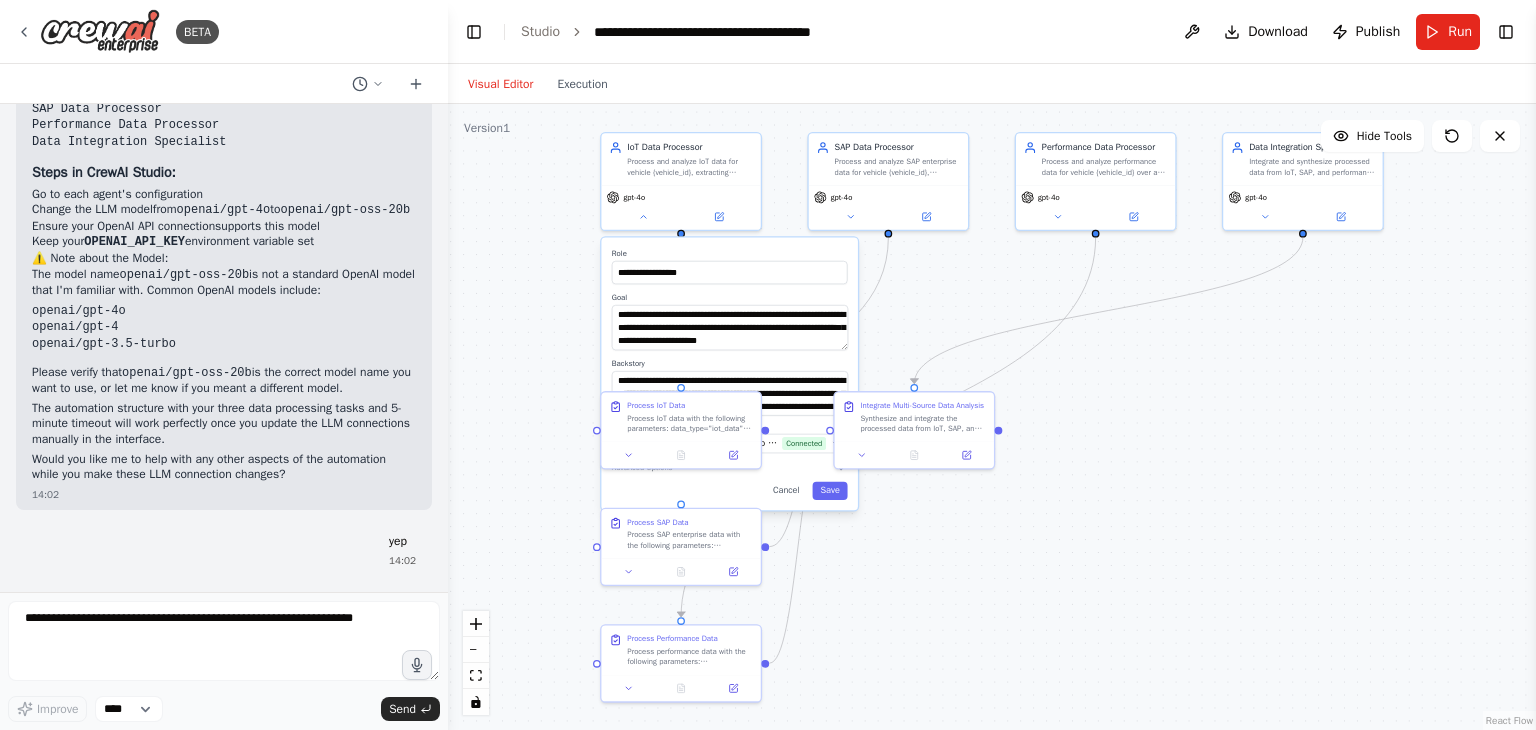 scroll, scrollTop: 3813, scrollLeft: 0, axis: vertical 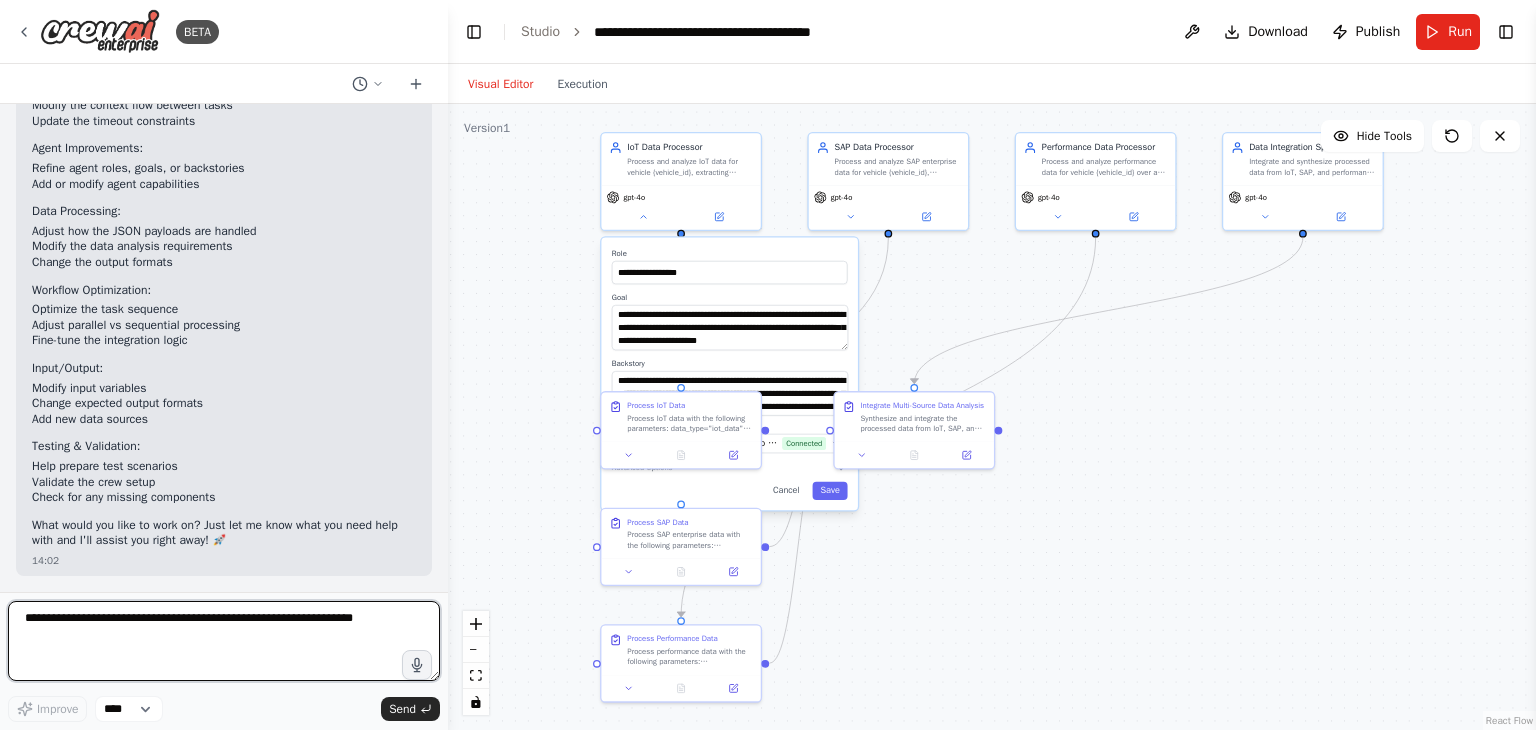 click at bounding box center (224, 641) 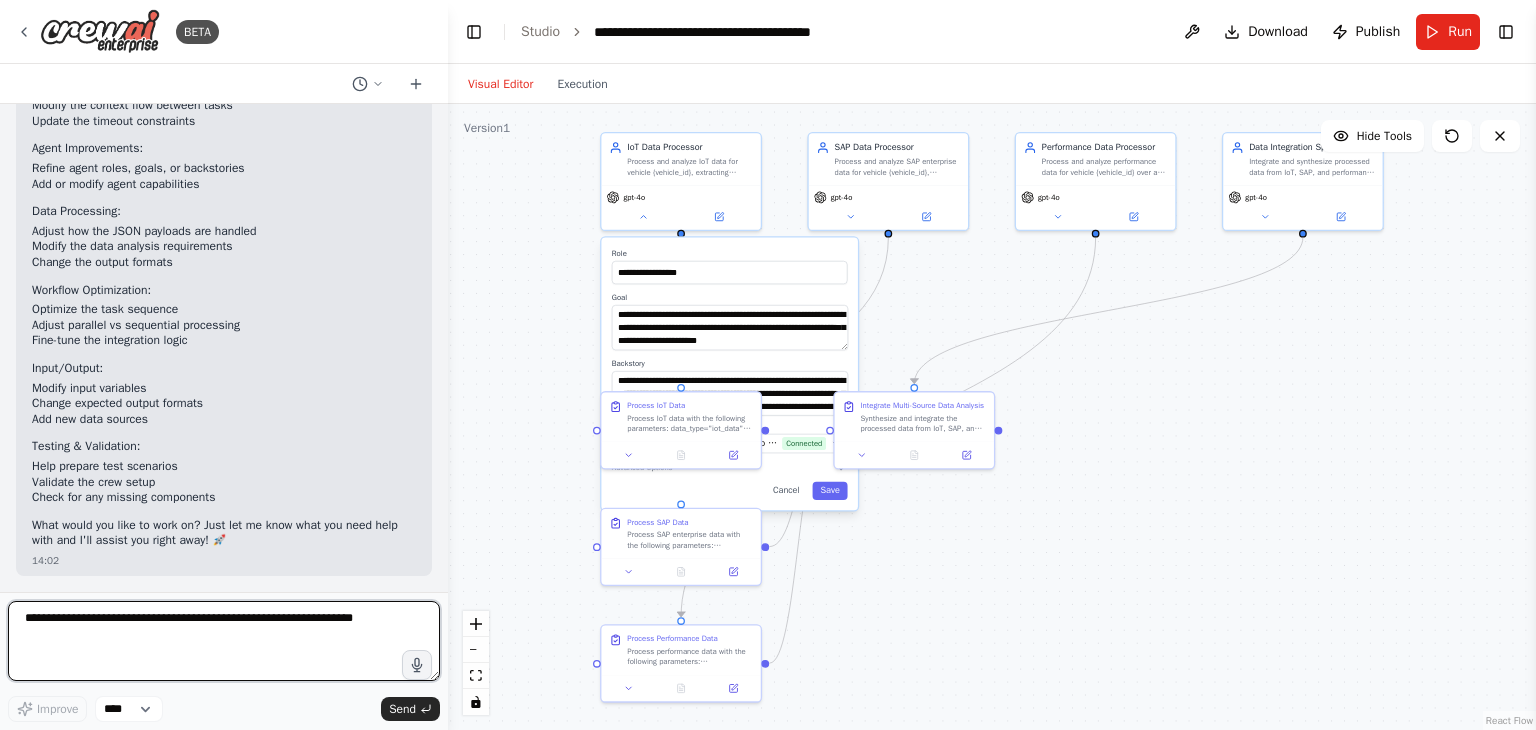 paste on "**********" 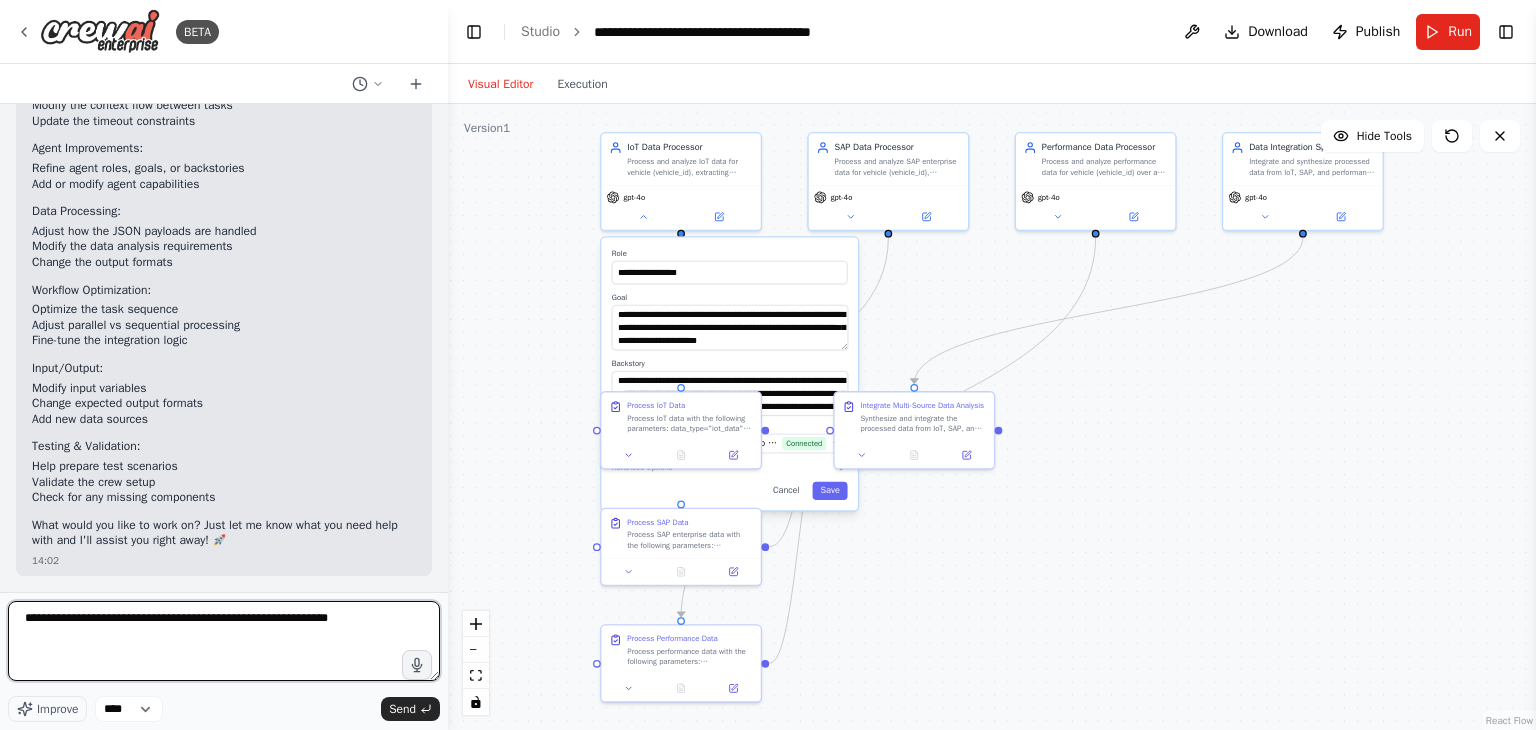type on "**********" 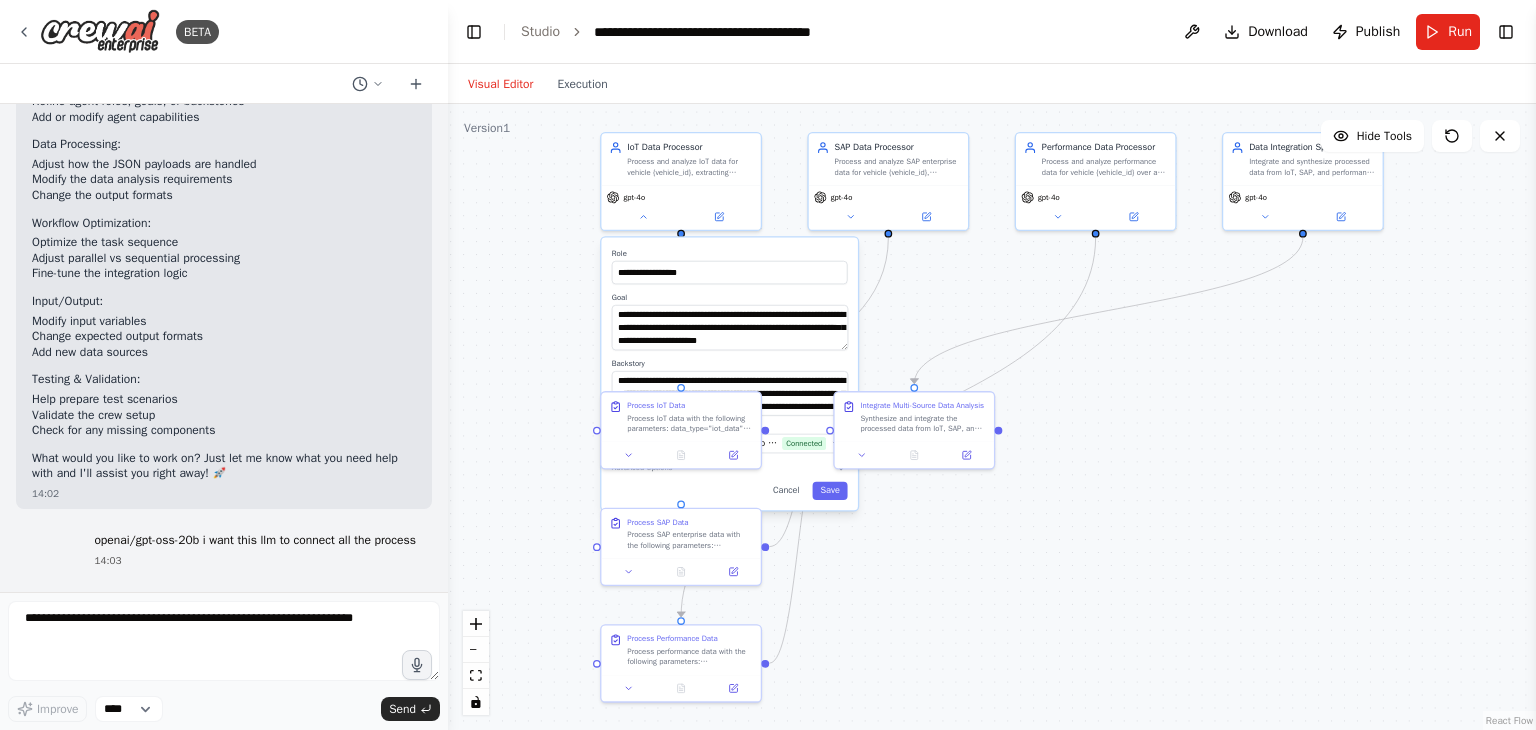 scroll, scrollTop: 4504, scrollLeft: 0, axis: vertical 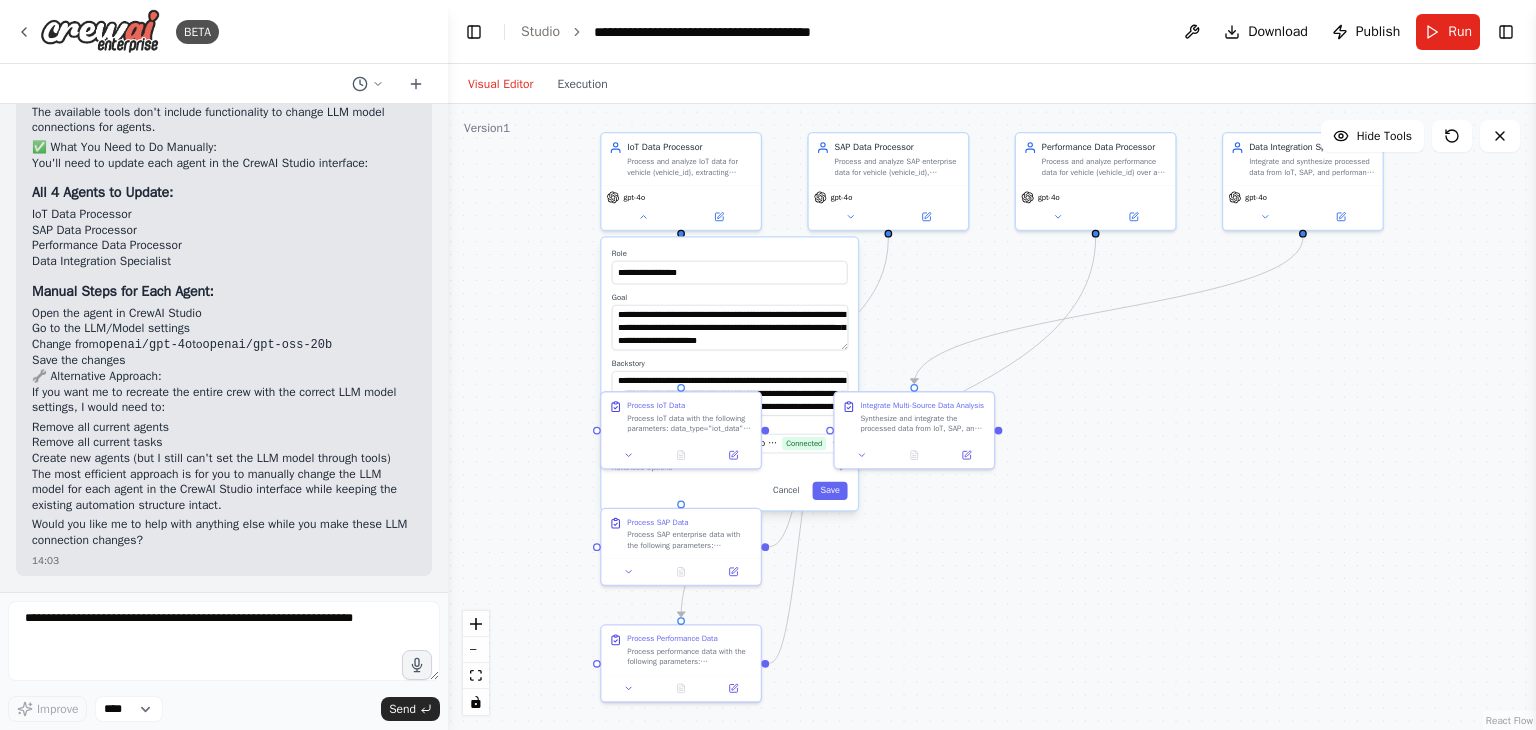 click on "**********" at bounding box center [992, 417] 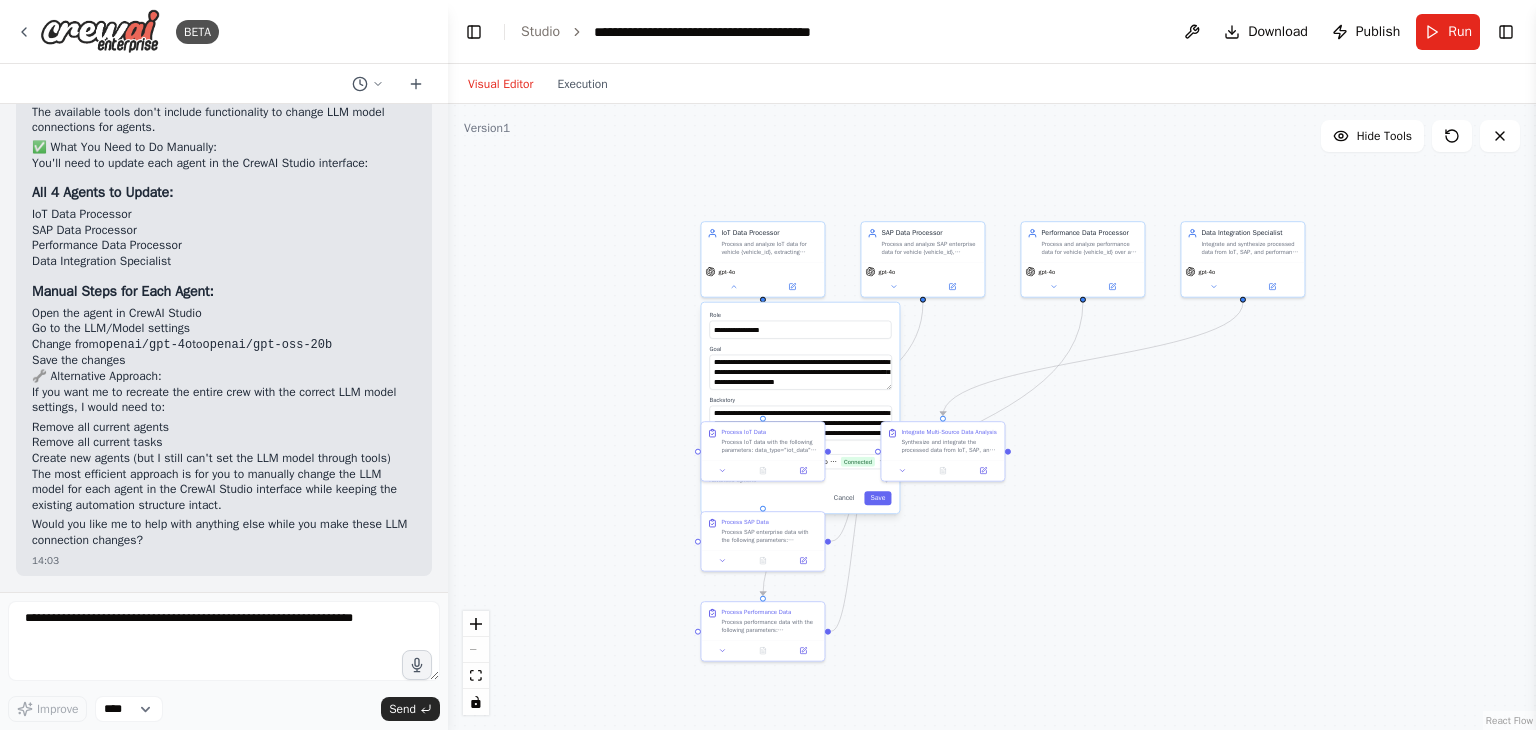 click on "**********" at bounding box center (800, 408) 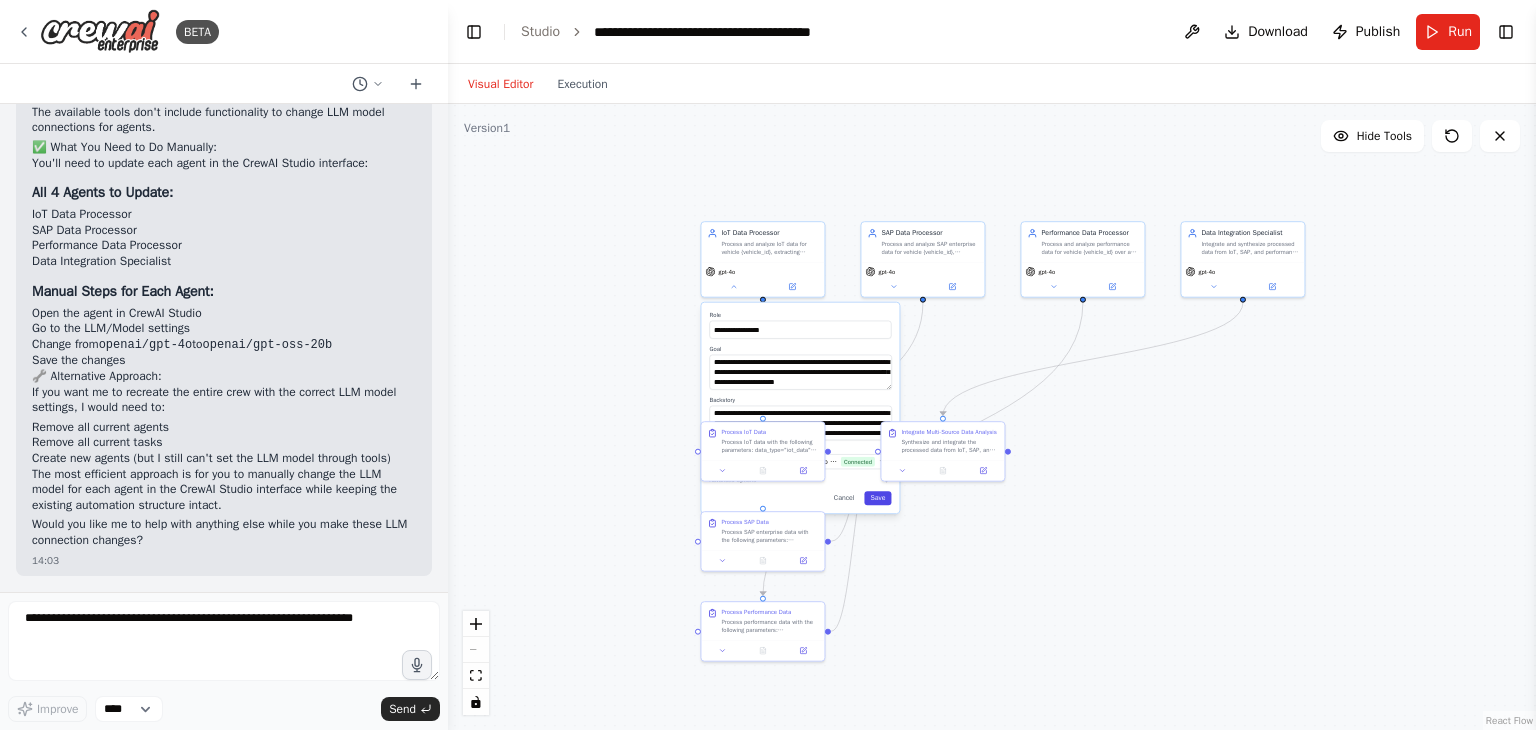 click on "Save" at bounding box center (877, 498) 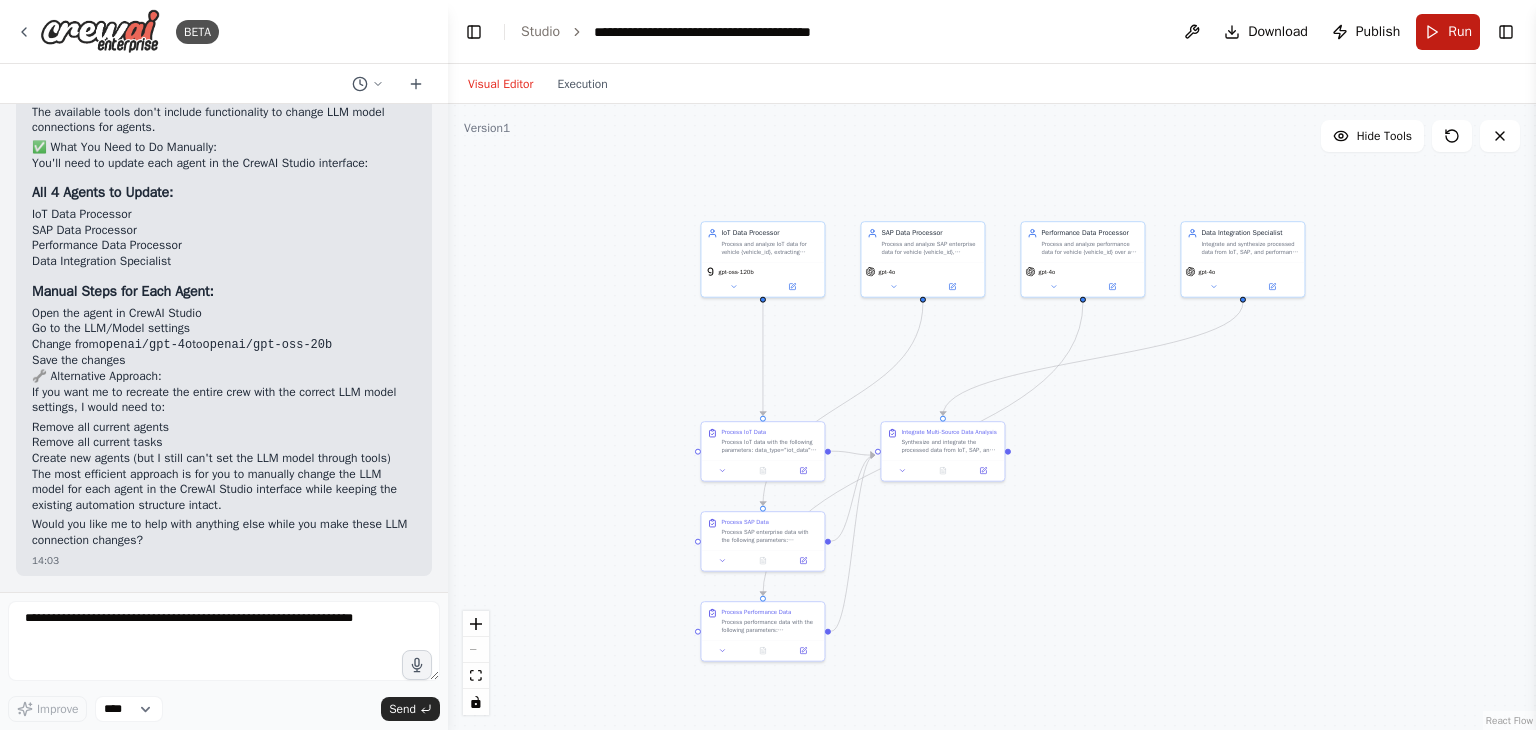 click on "Run" at bounding box center [1460, 32] 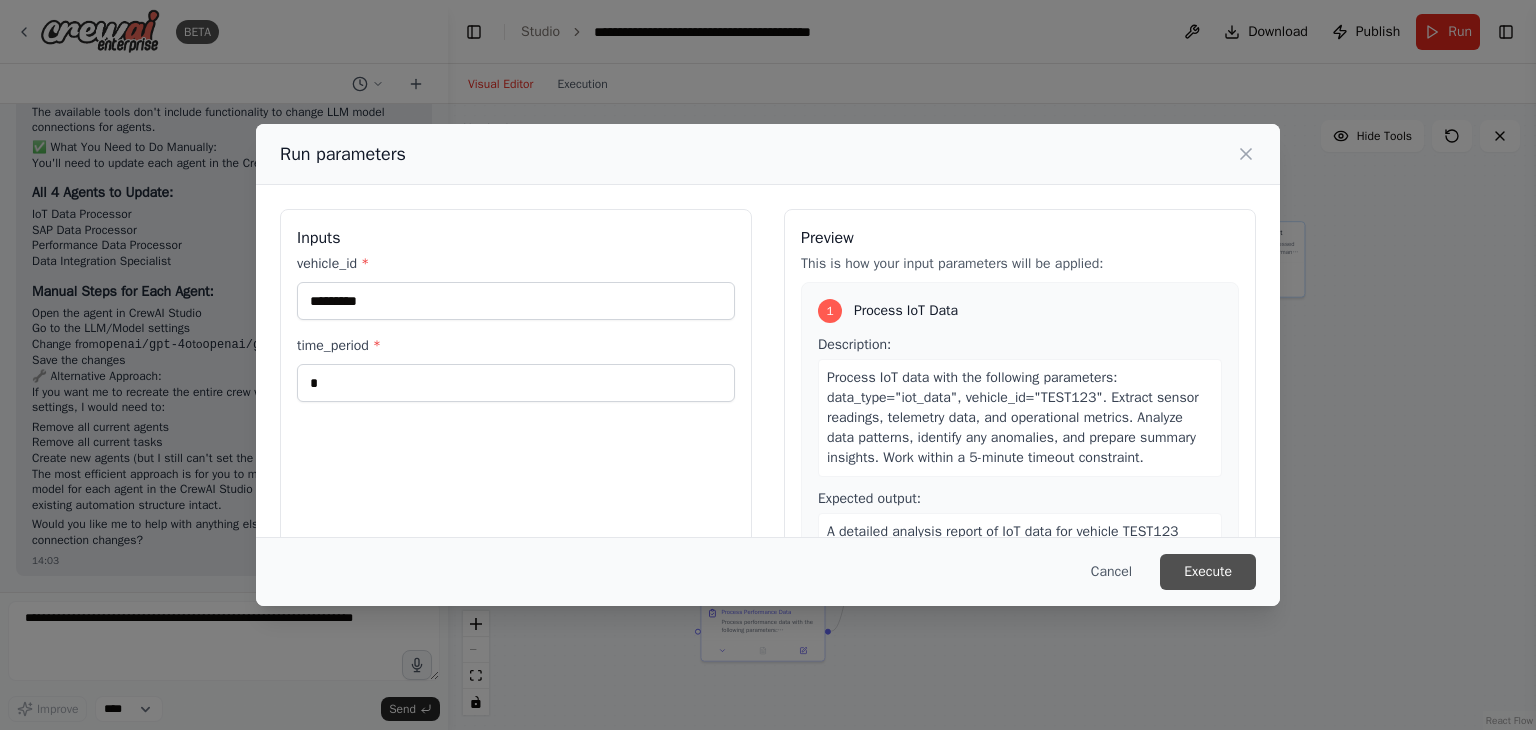 click on "Execute" at bounding box center (1208, 572) 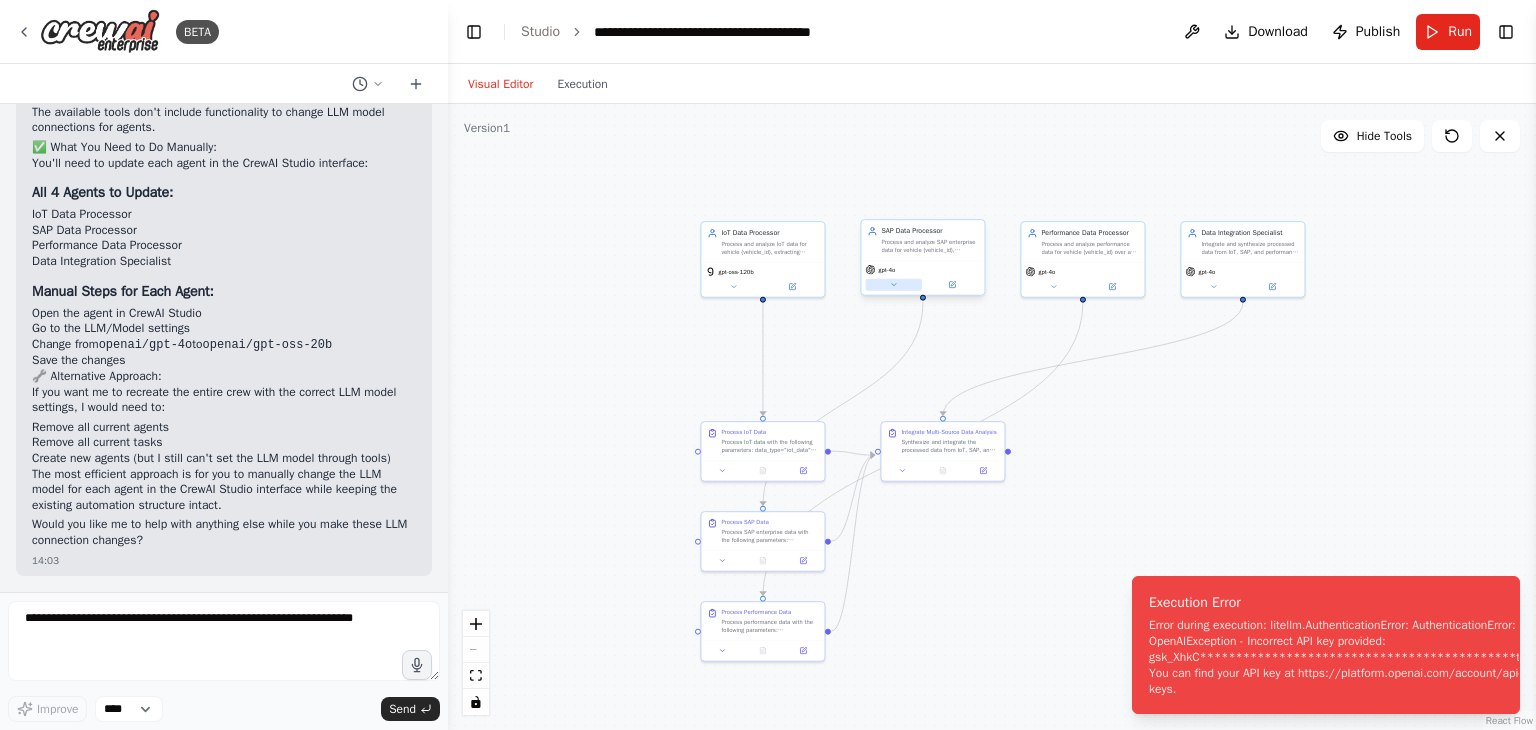 click at bounding box center [893, 285] 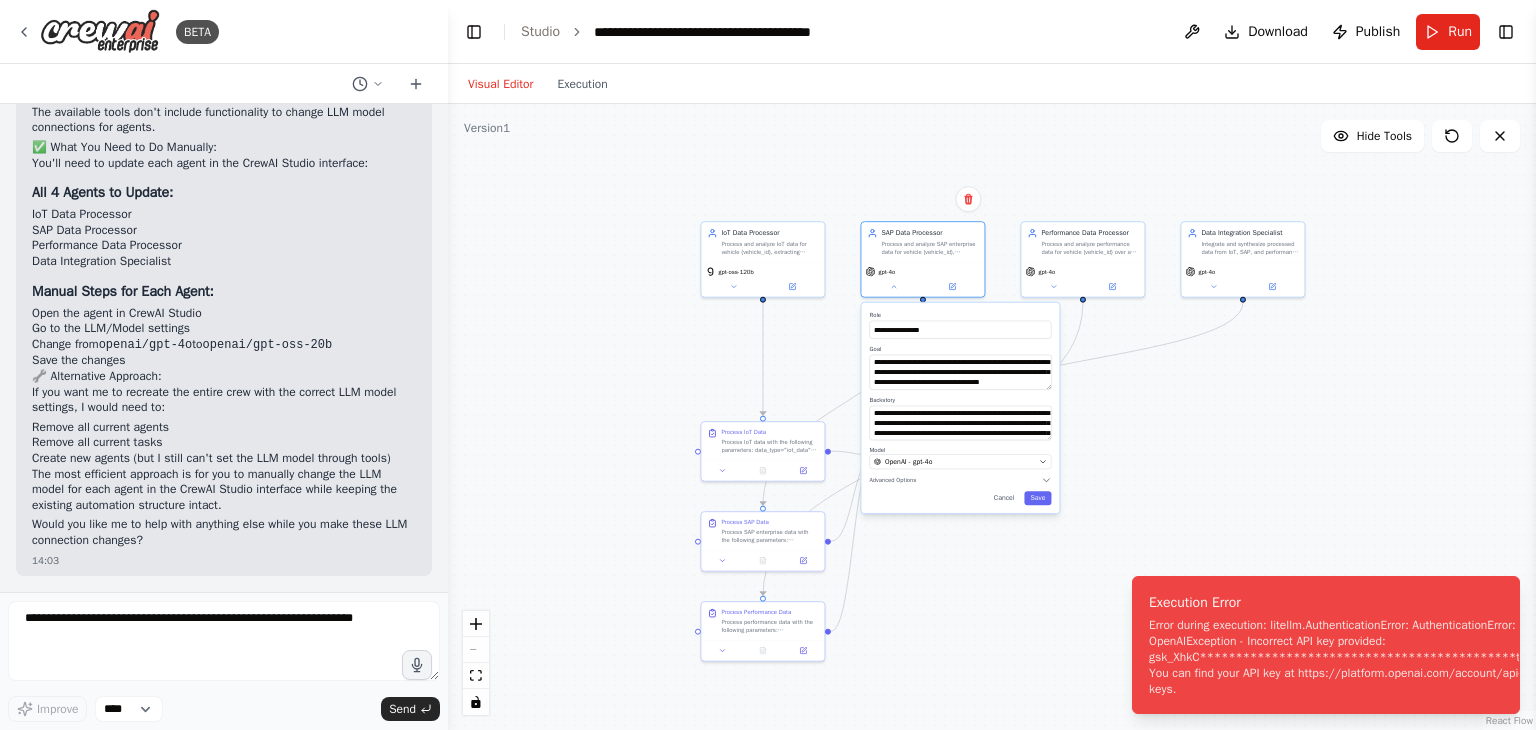 click on "**********" at bounding box center [960, 408] 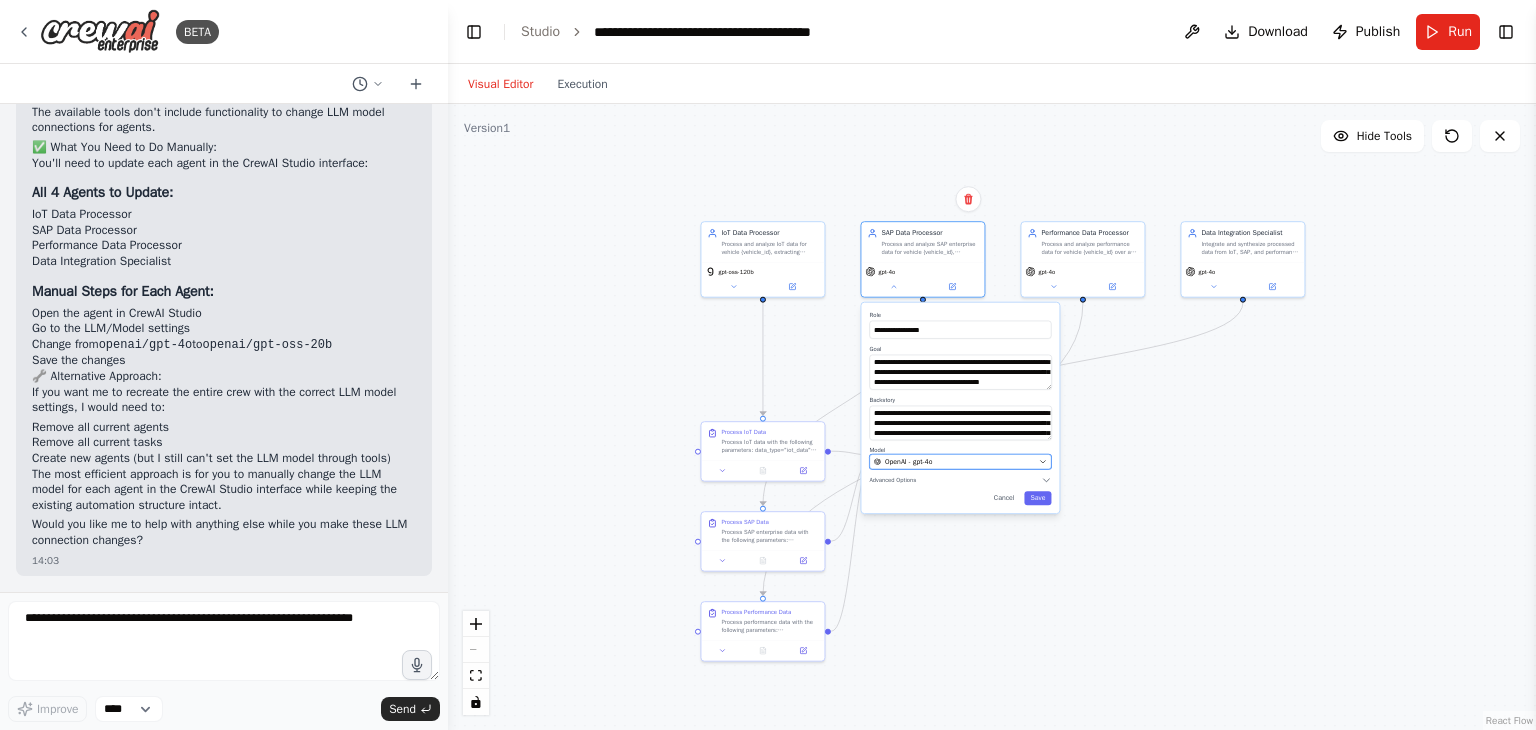 click on "OpenAI - gpt-4o" at bounding box center [954, 462] 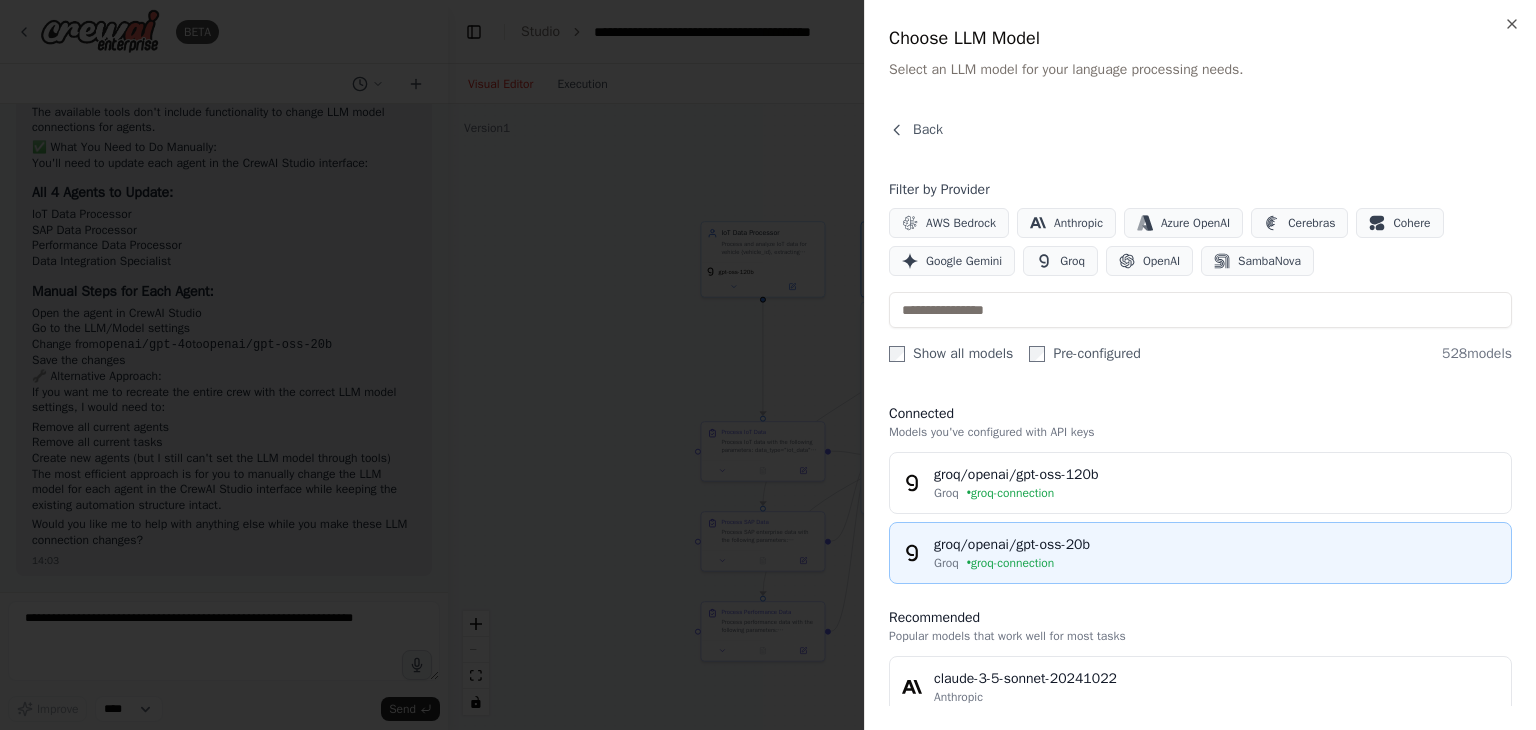 click on "•  groq-connection" at bounding box center [1011, 563] 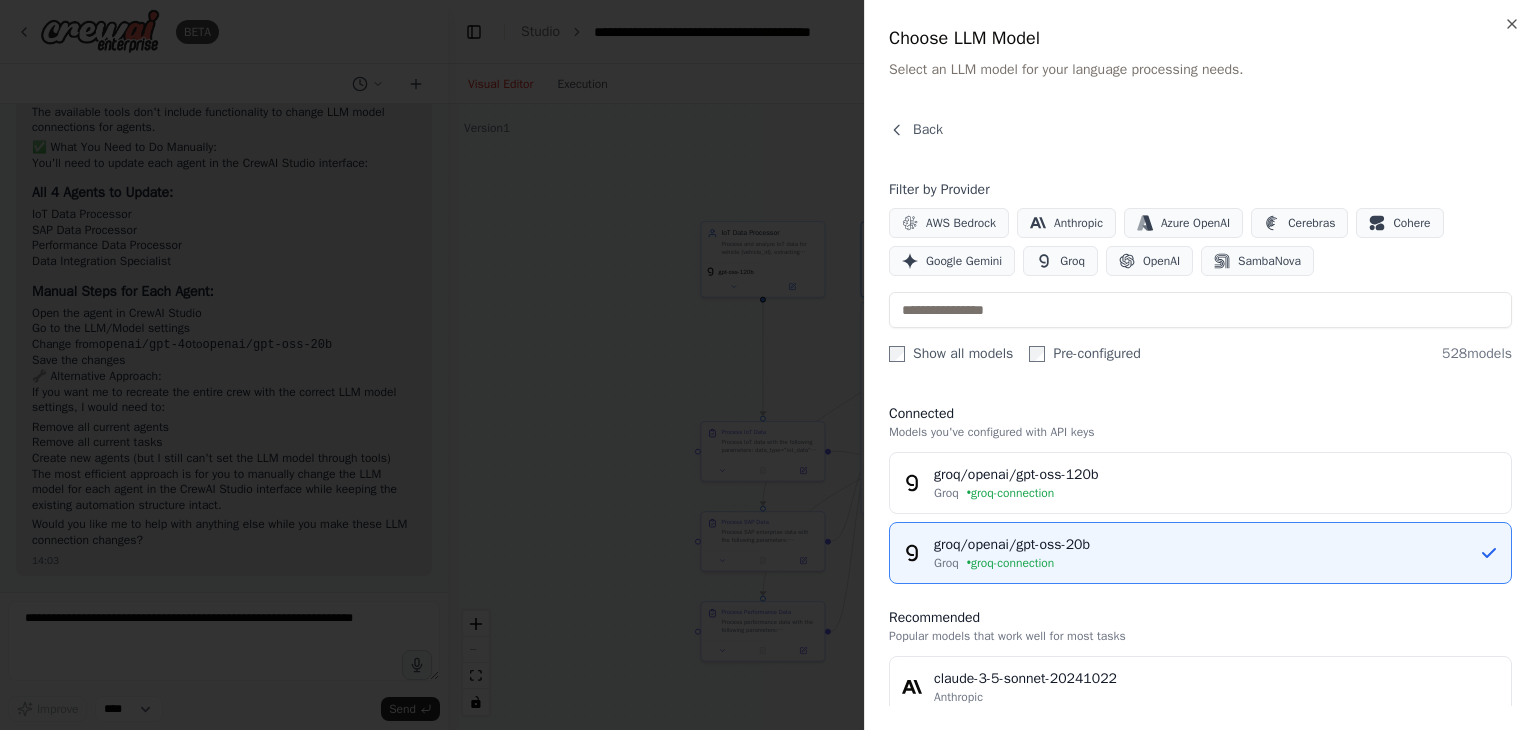 click on "Save" at bounding box center [1037, 498] 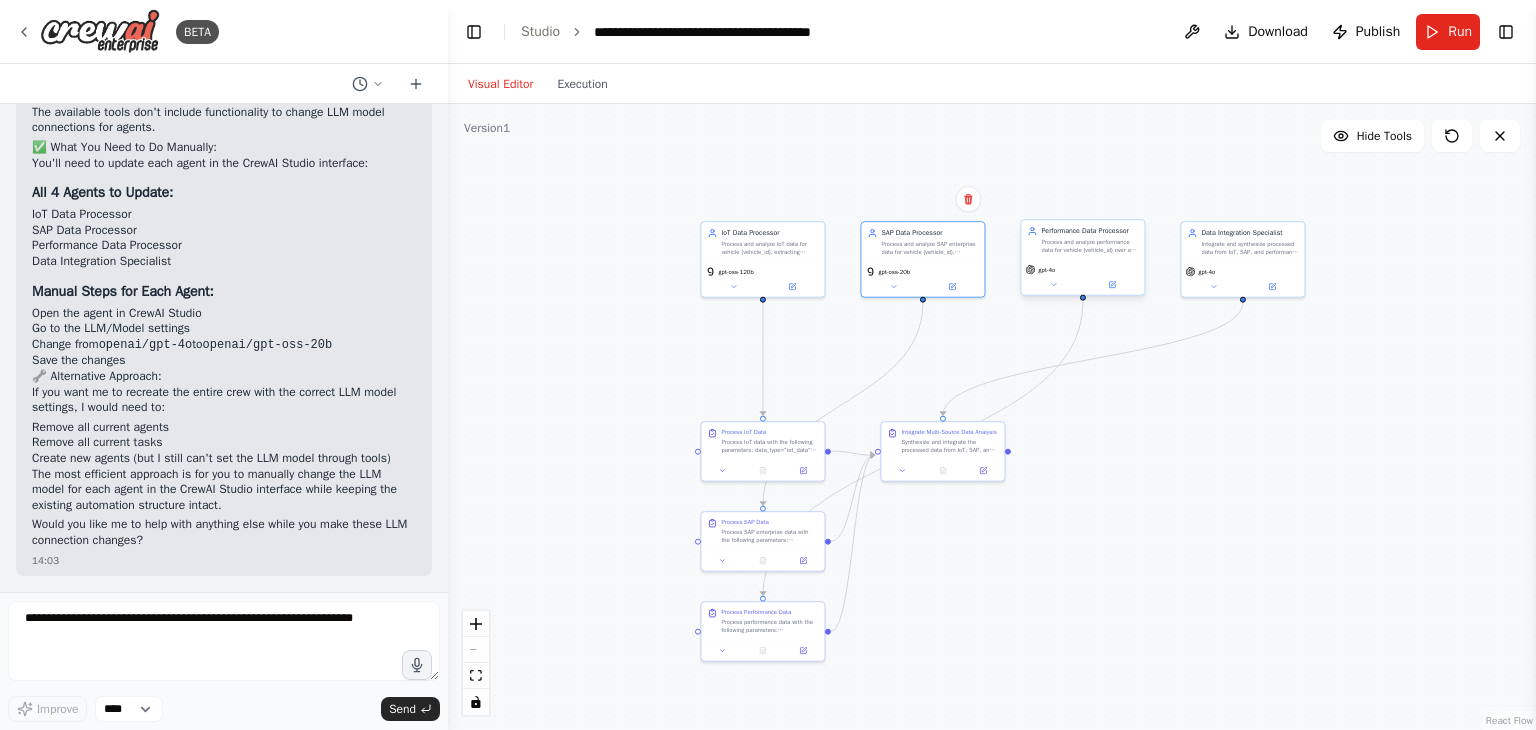click on "gpt-4o" at bounding box center [1082, 277] 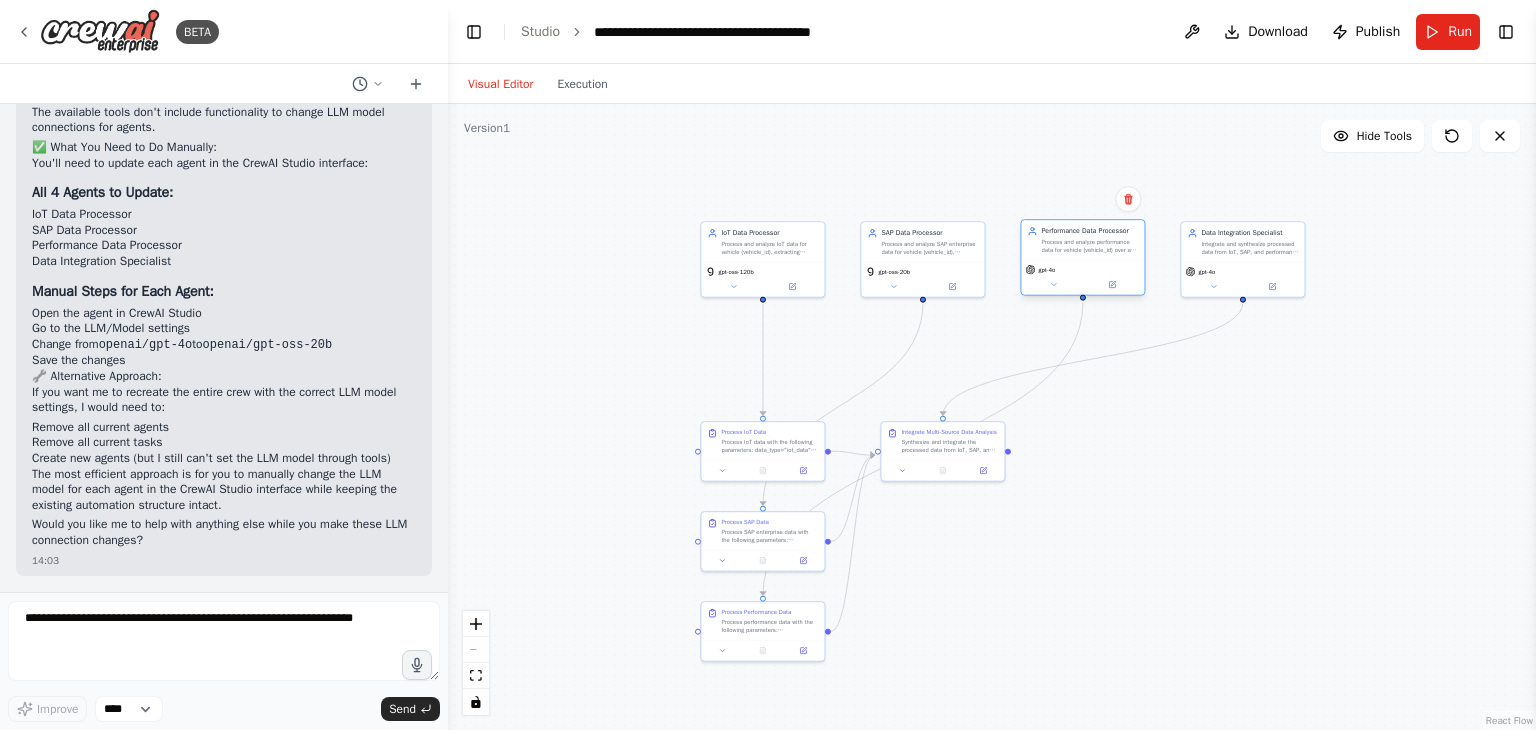 click on "gpt-4o" at bounding box center (1082, 277) 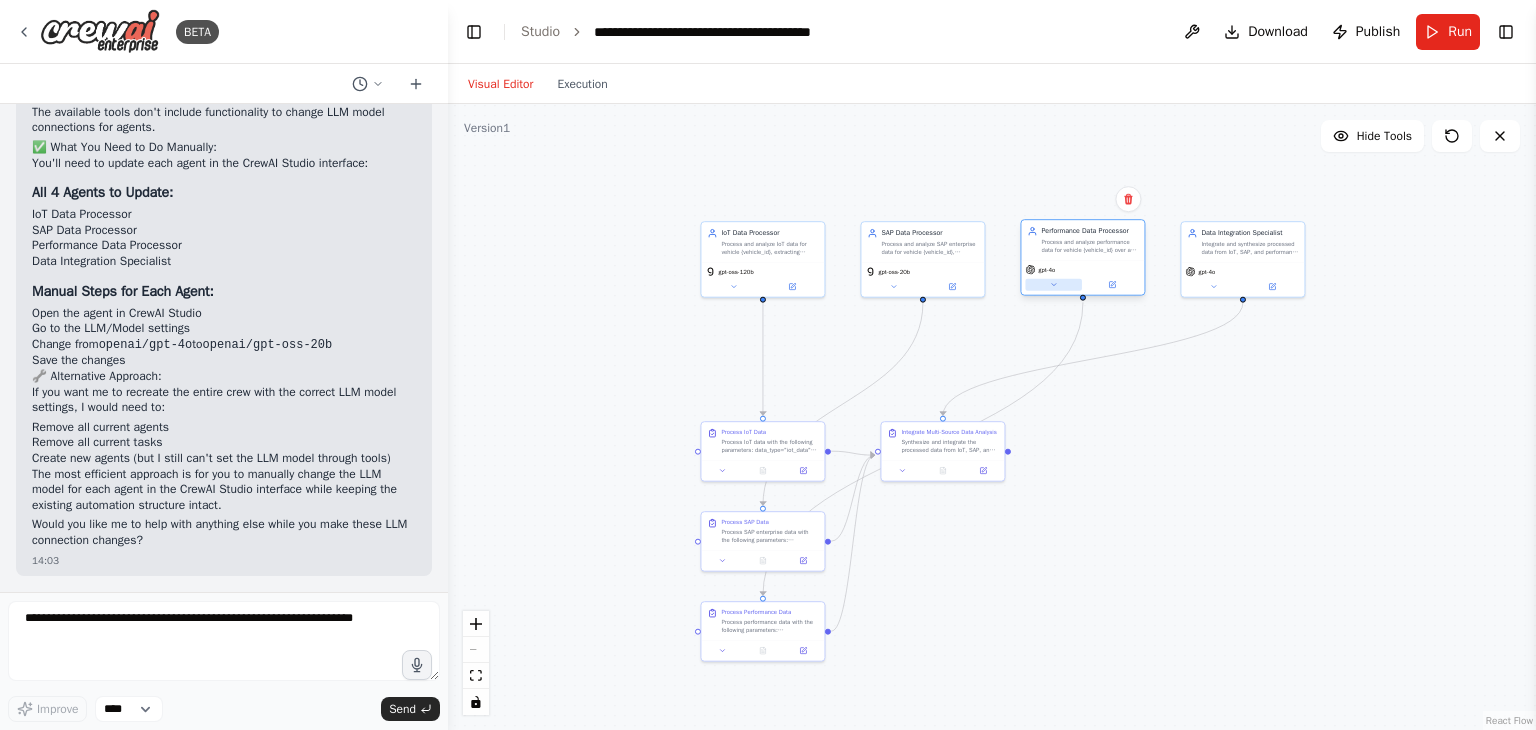 click at bounding box center [1053, 285] 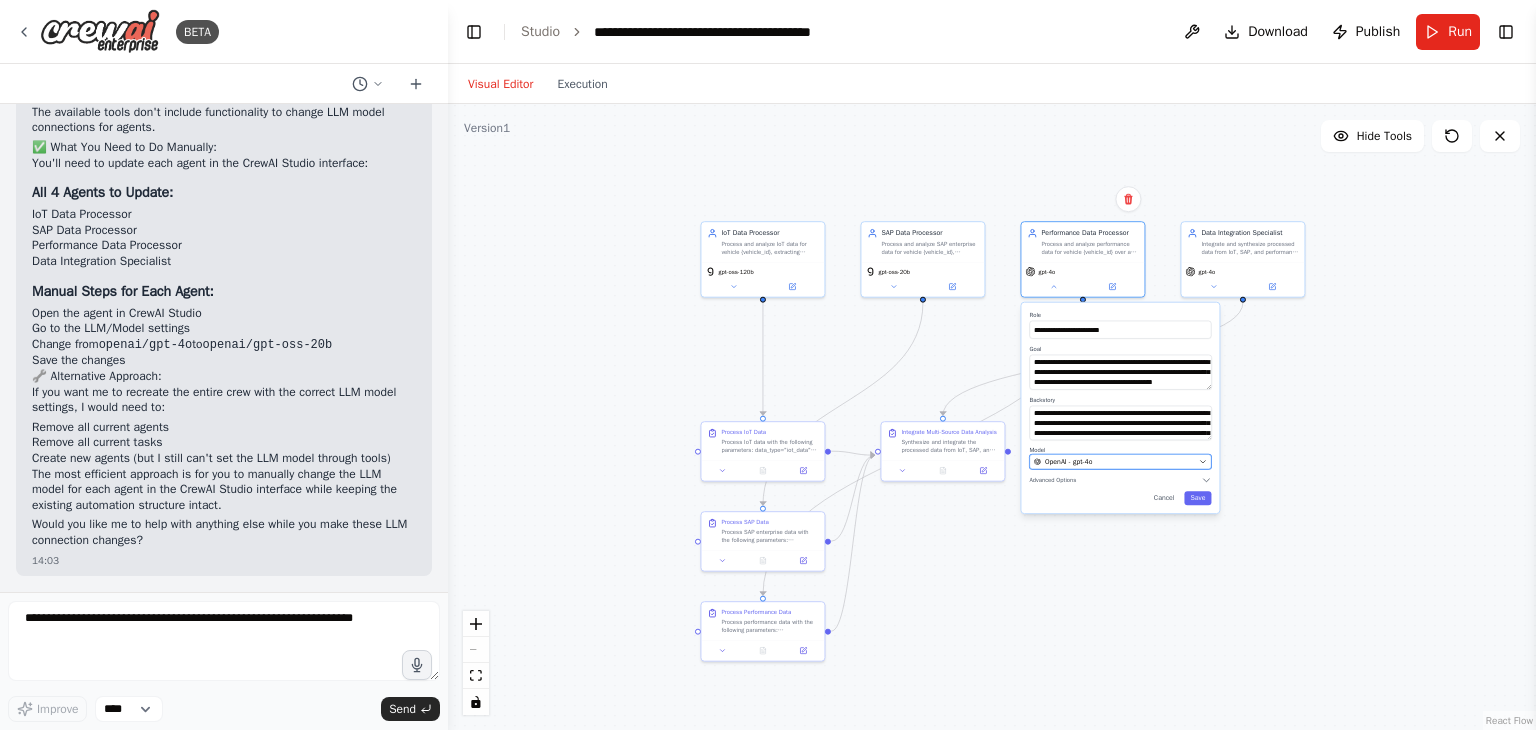 click on "OpenAI - gpt-4o" at bounding box center (1114, 462) 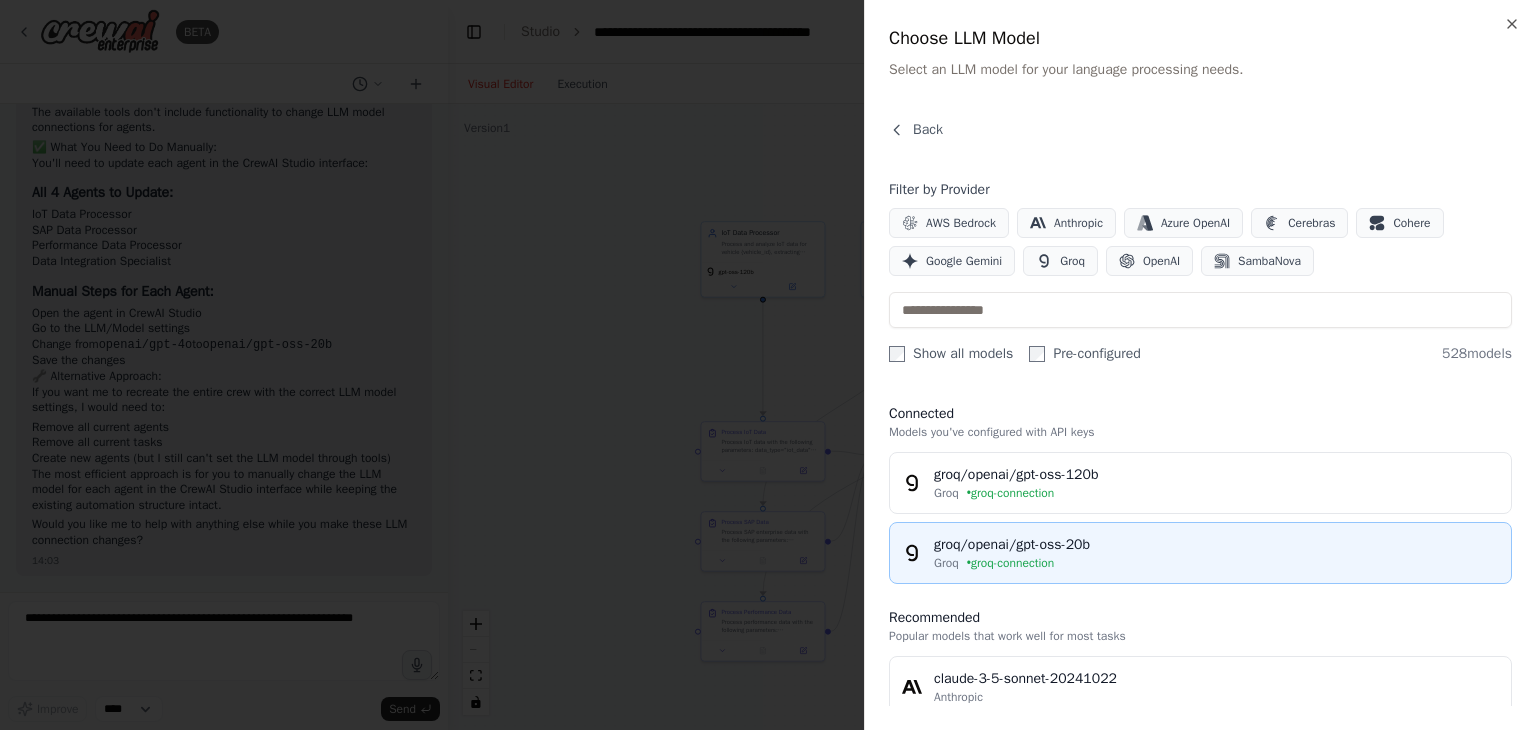 click on "groq/openai/gpt-oss-20b" at bounding box center (1216, 545) 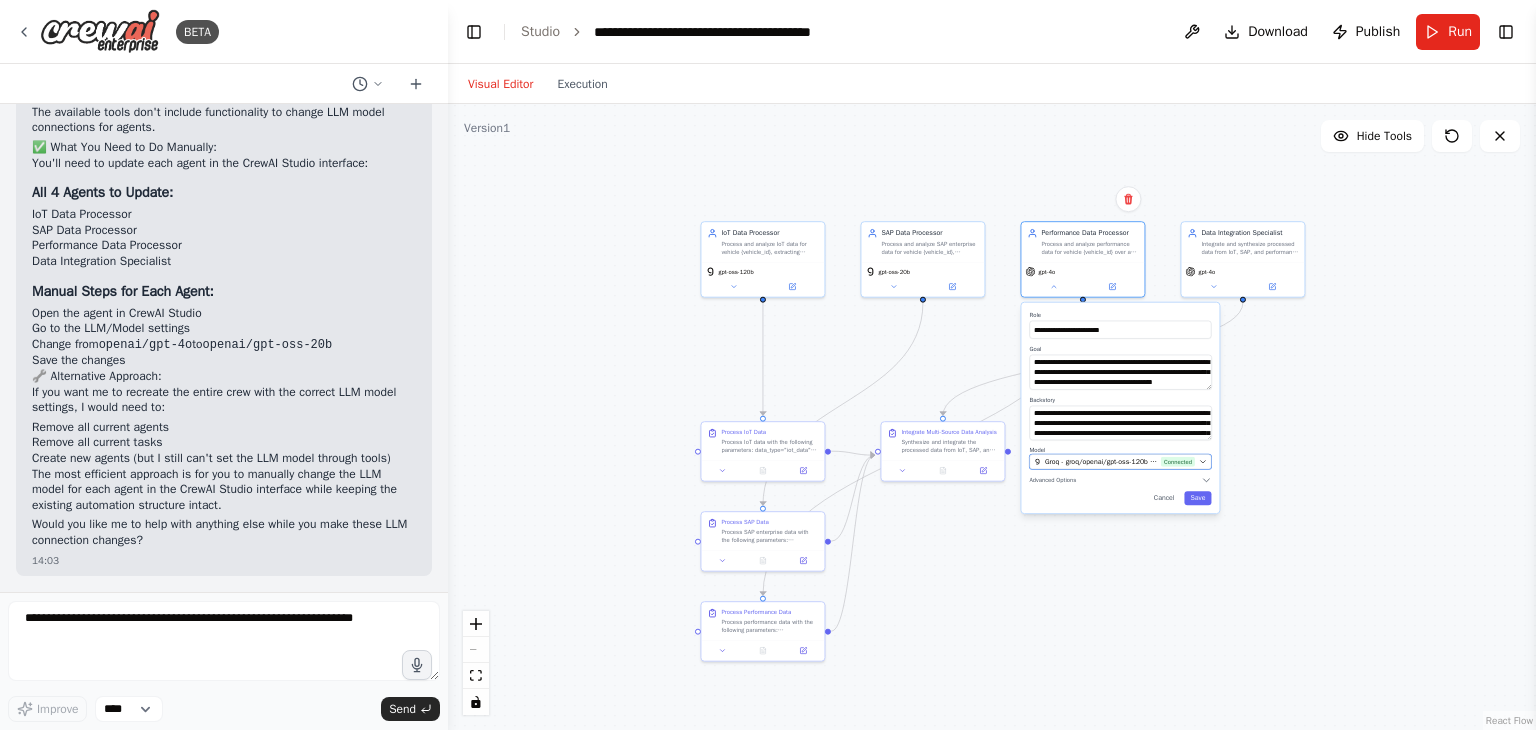 click on "Connected" at bounding box center [1178, 462] 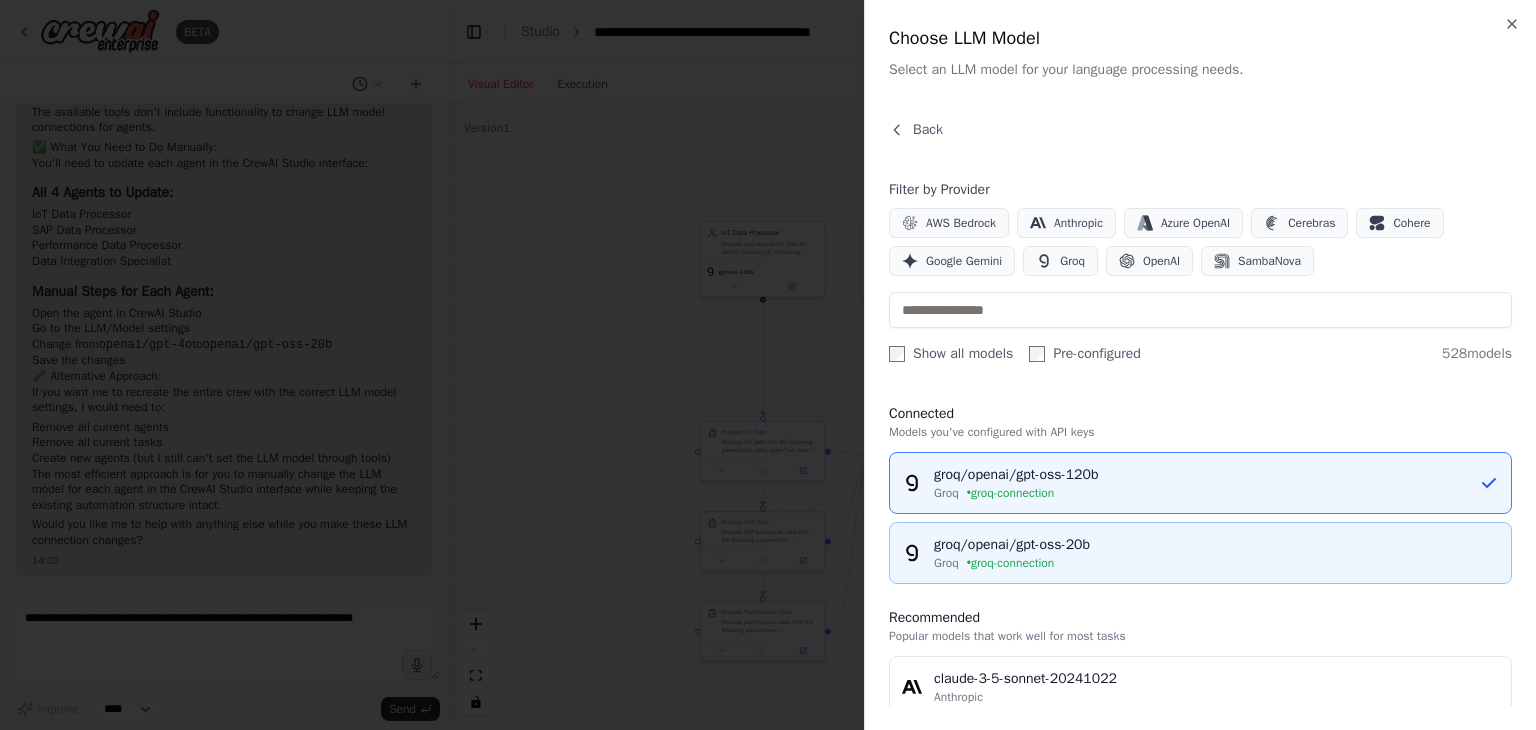 click on "groq/openai/gpt-oss-20b" at bounding box center [1216, 545] 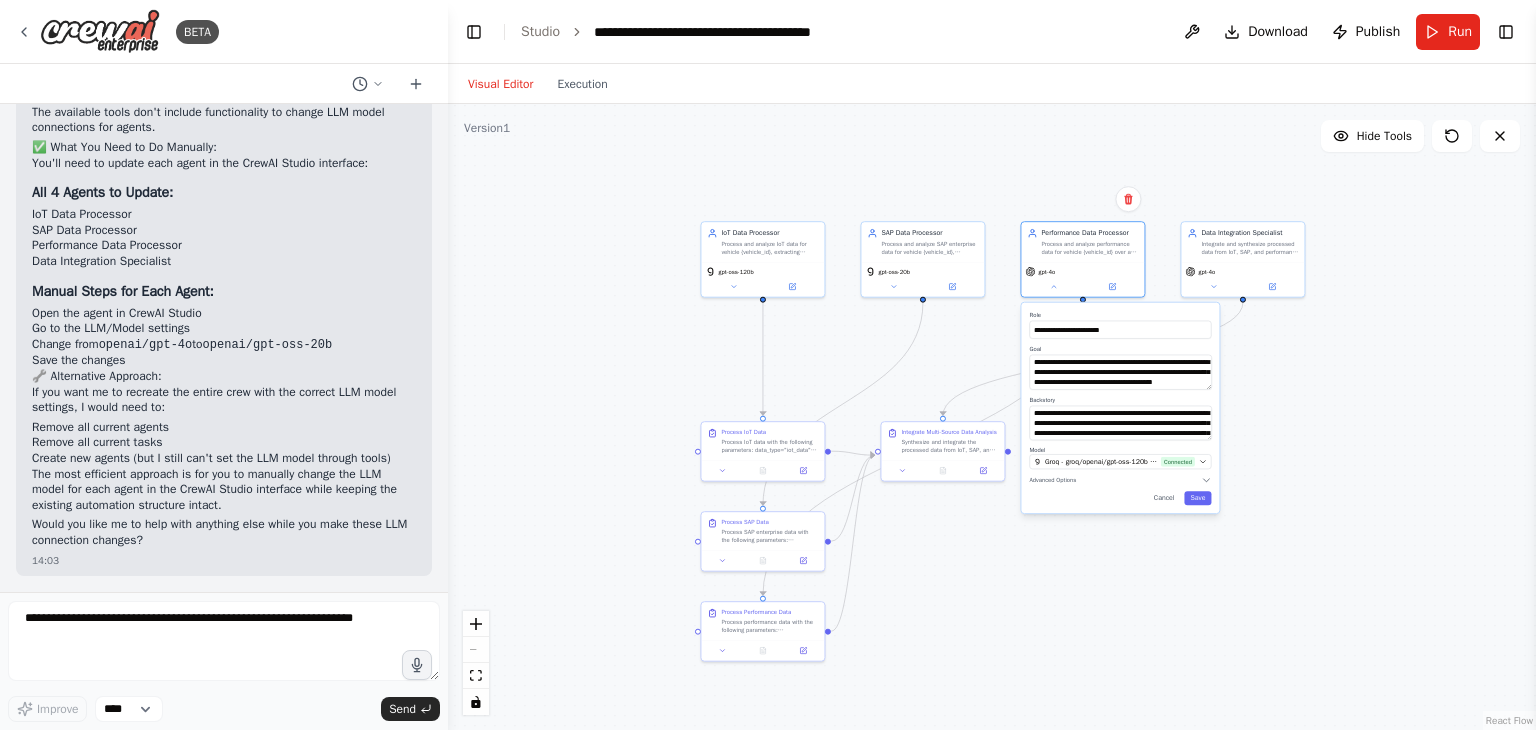 click on "Save" at bounding box center (1197, 498) 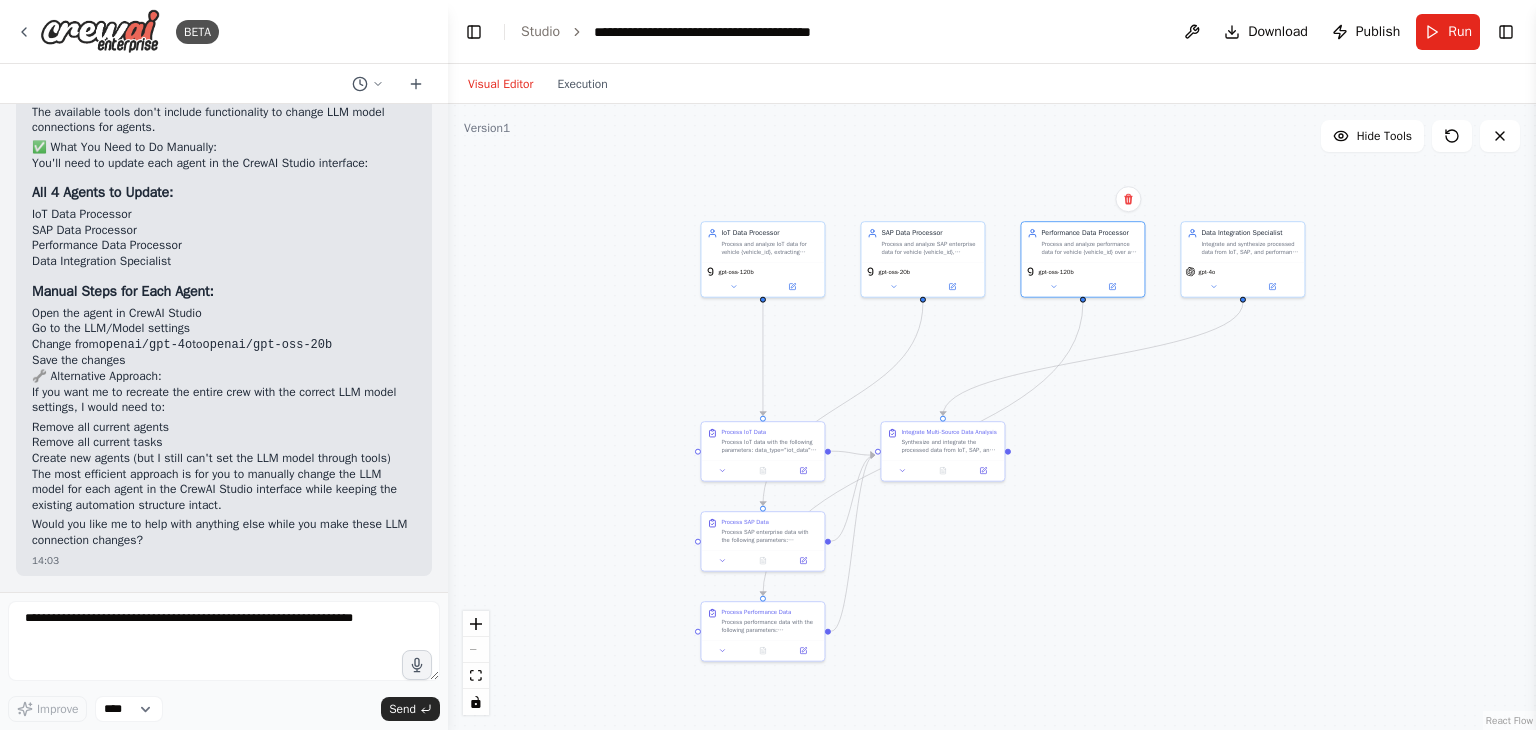 click on ".deletable-edge-delete-btn {
width: 20px;
height: 20px;
border: 0px solid #ffffff;
color: #6b7280;
background-color: #f8fafc;
cursor: pointer;
border-radius: 50%;
font-size: 12px;
padding: 3px;
display: flex;
align-items: center;
justify-content: center;
transition: all 0.2s cubic-bezier(0.4, 0, 0.2, 1);
box-shadow: 0 2px 4px rgba(0, 0, 0, 0.1);
}
.deletable-edge-delete-btn:hover {
background-color: #ef4444;
color: #ffffff;
border-color: #dc2626;
transform: scale(1.1);
box-shadow: 0 4px 12px rgba(239, 68, 68, 0.4);
}
.deletable-edge-delete-btn:active {
transform: scale(0.95);
box-shadow: 0 2px 4px rgba(239, 68, 68, 0.3);
}
IoT Data Processor gpt-oss-120b SAP Data Processor gpt-oss-20b gpt-4o" at bounding box center [992, 417] 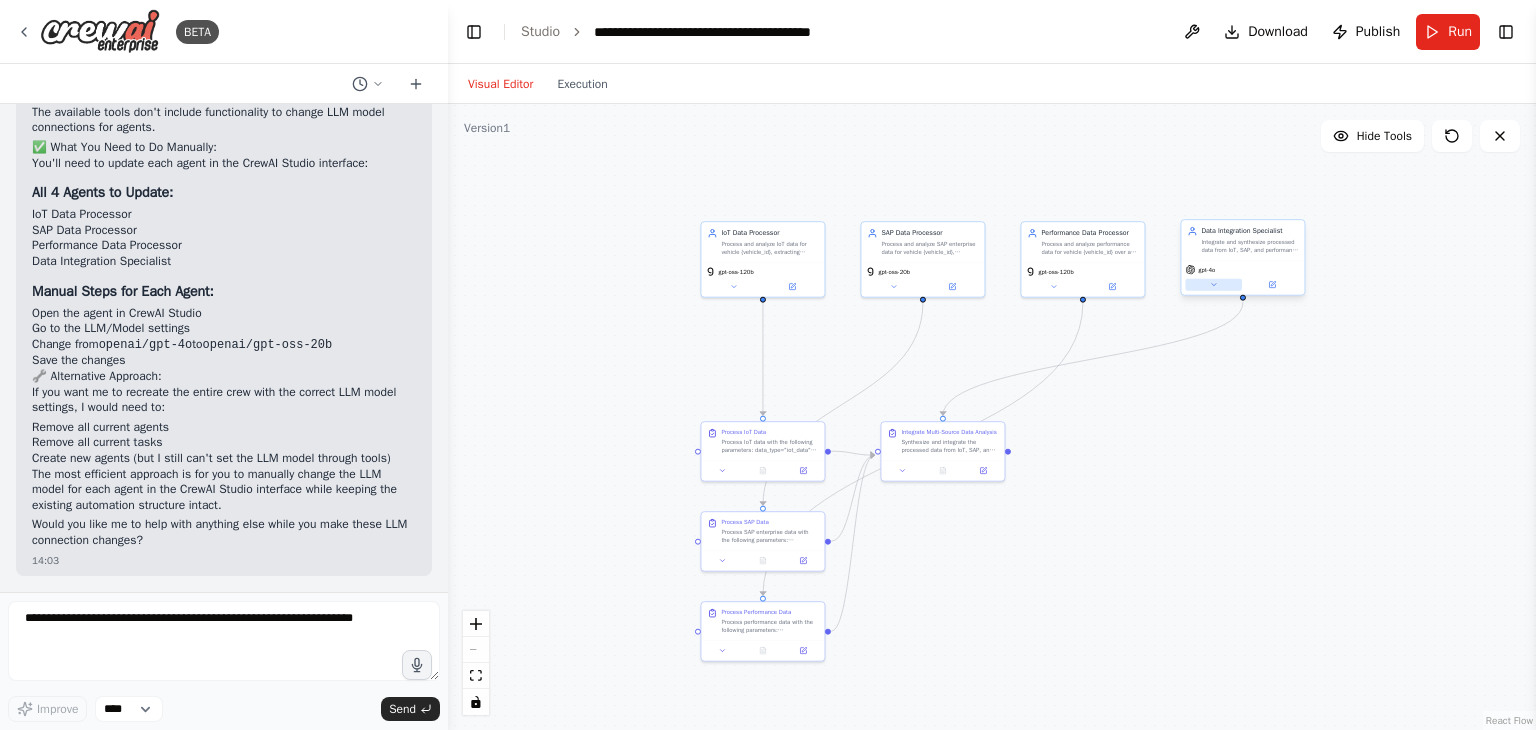 click on "gpt-4o" at bounding box center (1242, 277) 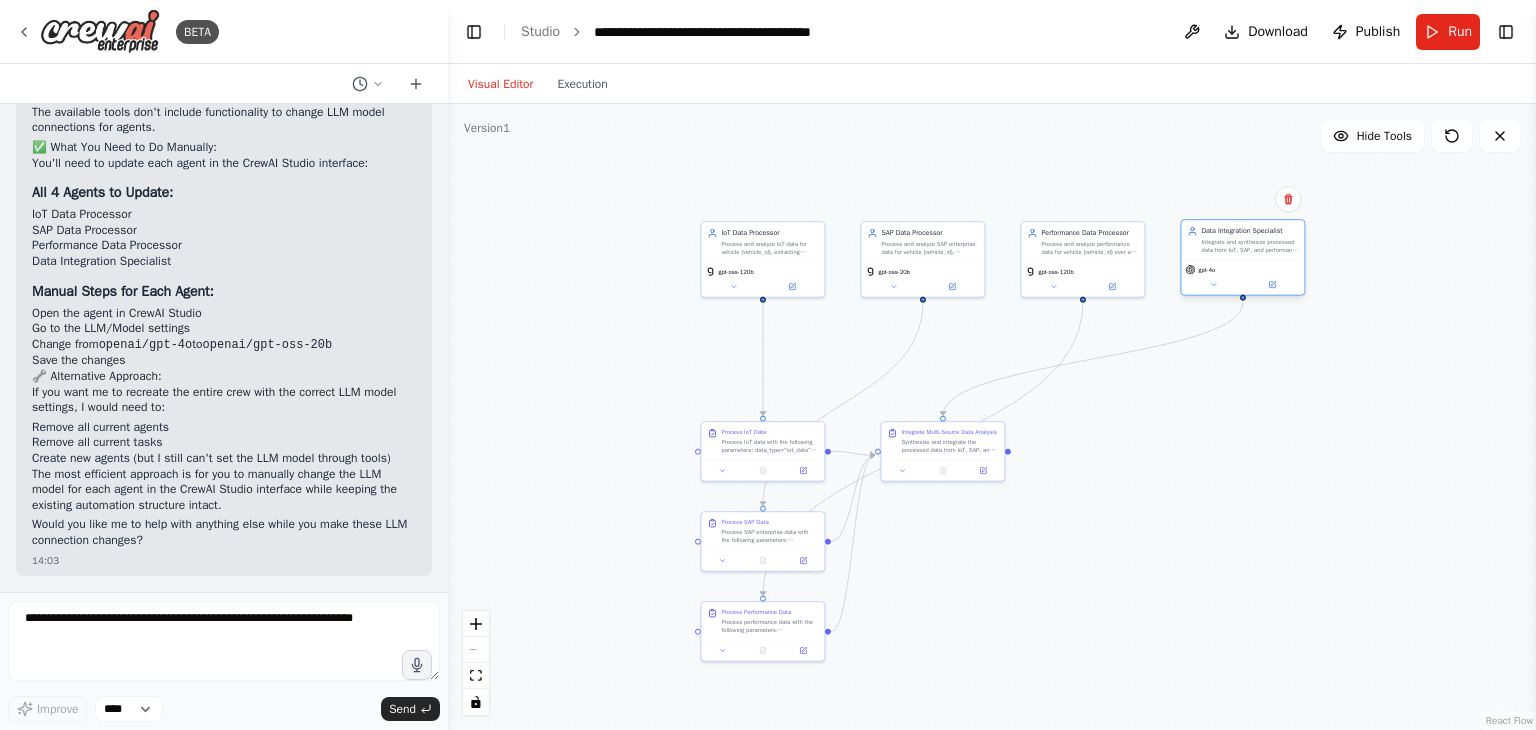 click on "Data Integration Specialist Integrate and synthesize processed data from IoT, SAP, and performance sources for vehicle {vehicle_id}, creating comprehensive reports and actionable insights within a 5-minute timeout window gpt-4o" at bounding box center [1242, 259] 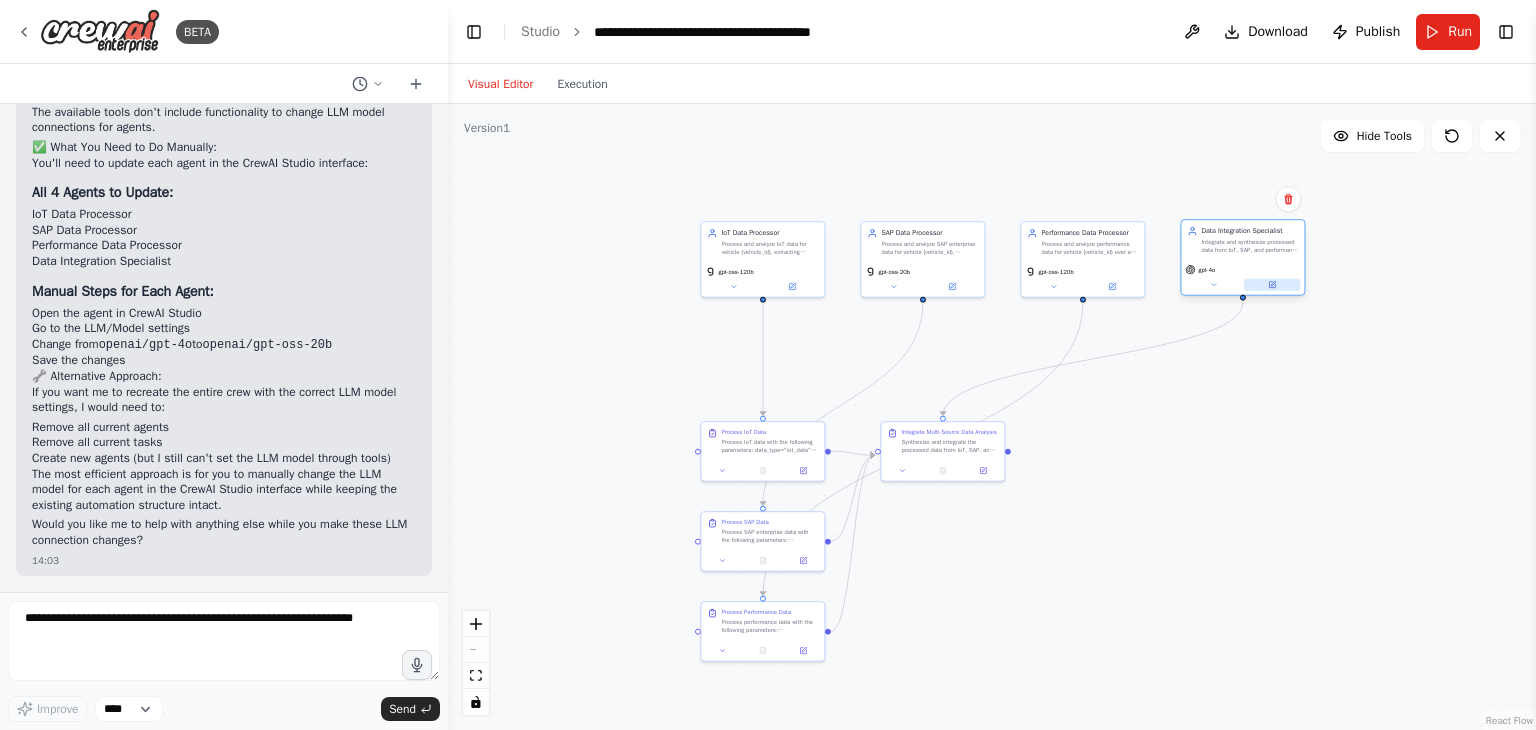 click 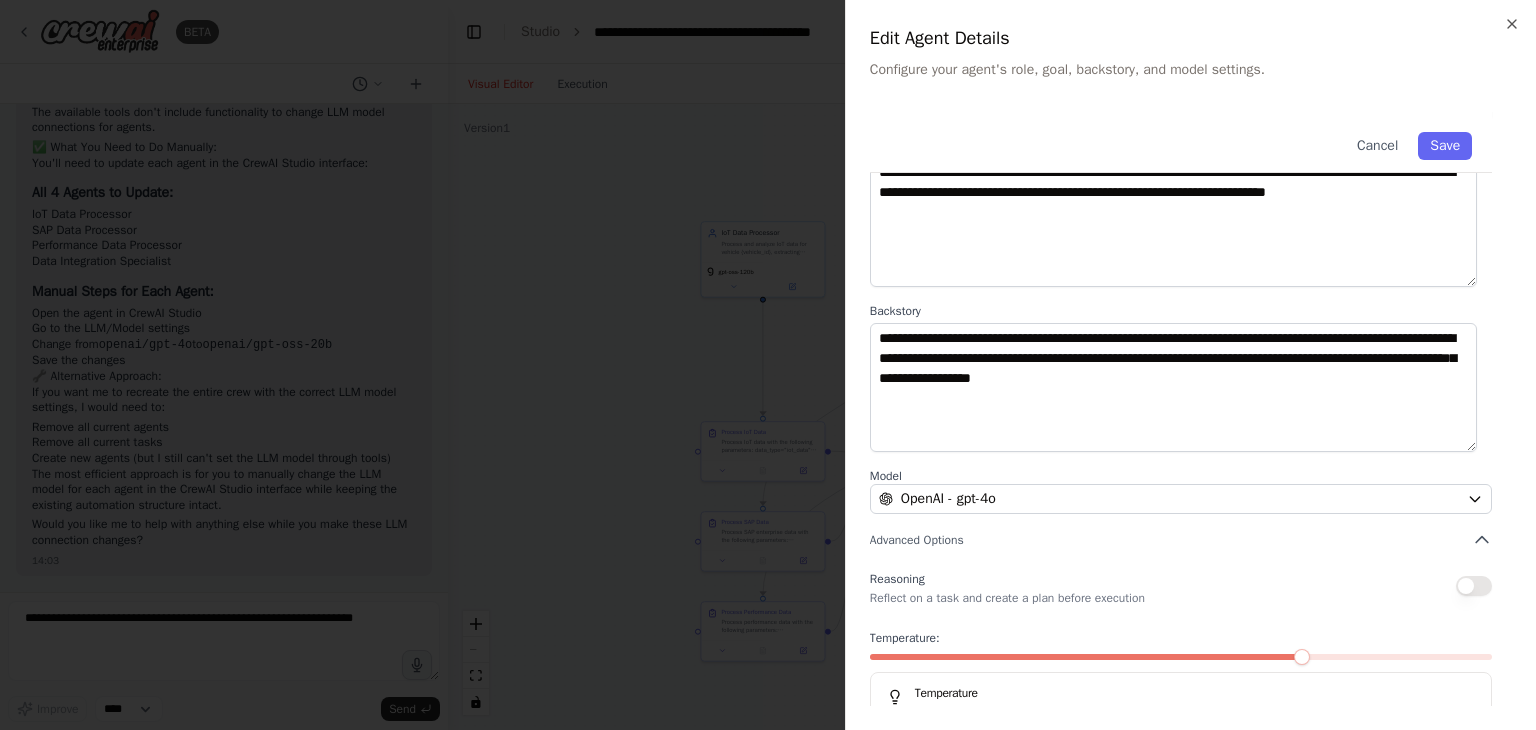 scroll, scrollTop: 126, scrollLeft: 0, axis: vertical 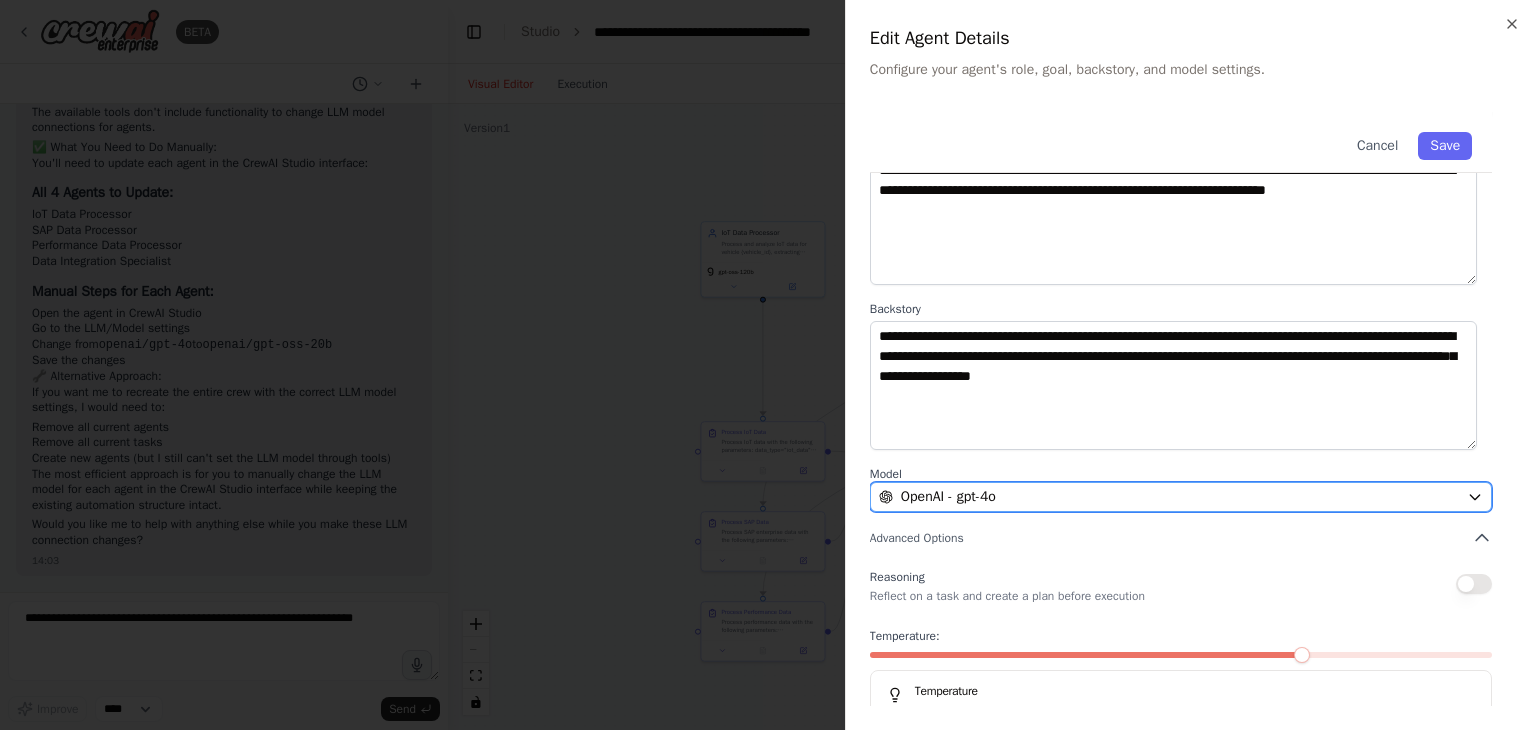 click on "OpenAI - gpt-4o" at bounding box center [1169, 497] 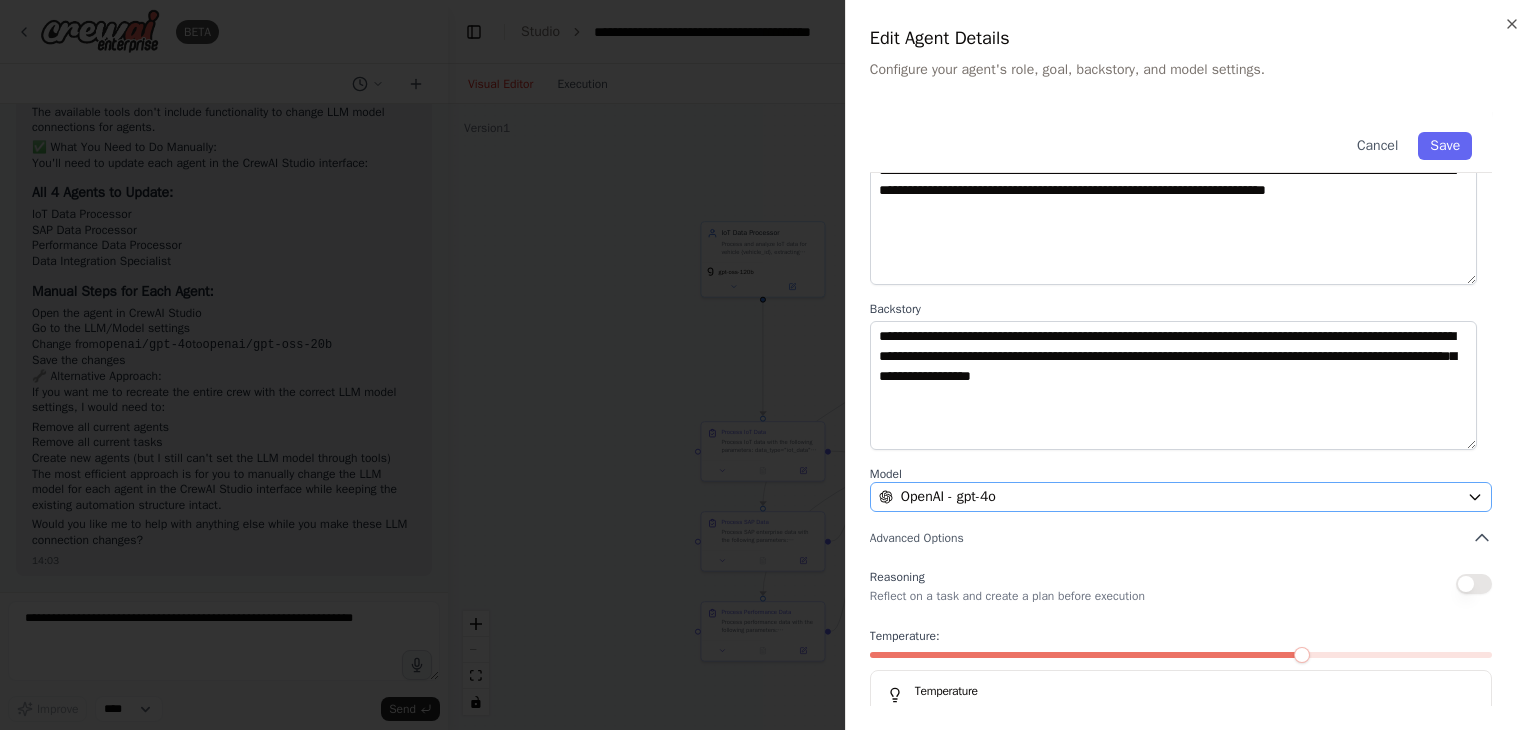 scroll, scrollTop: 0, scrollLeft: 0, axis: both 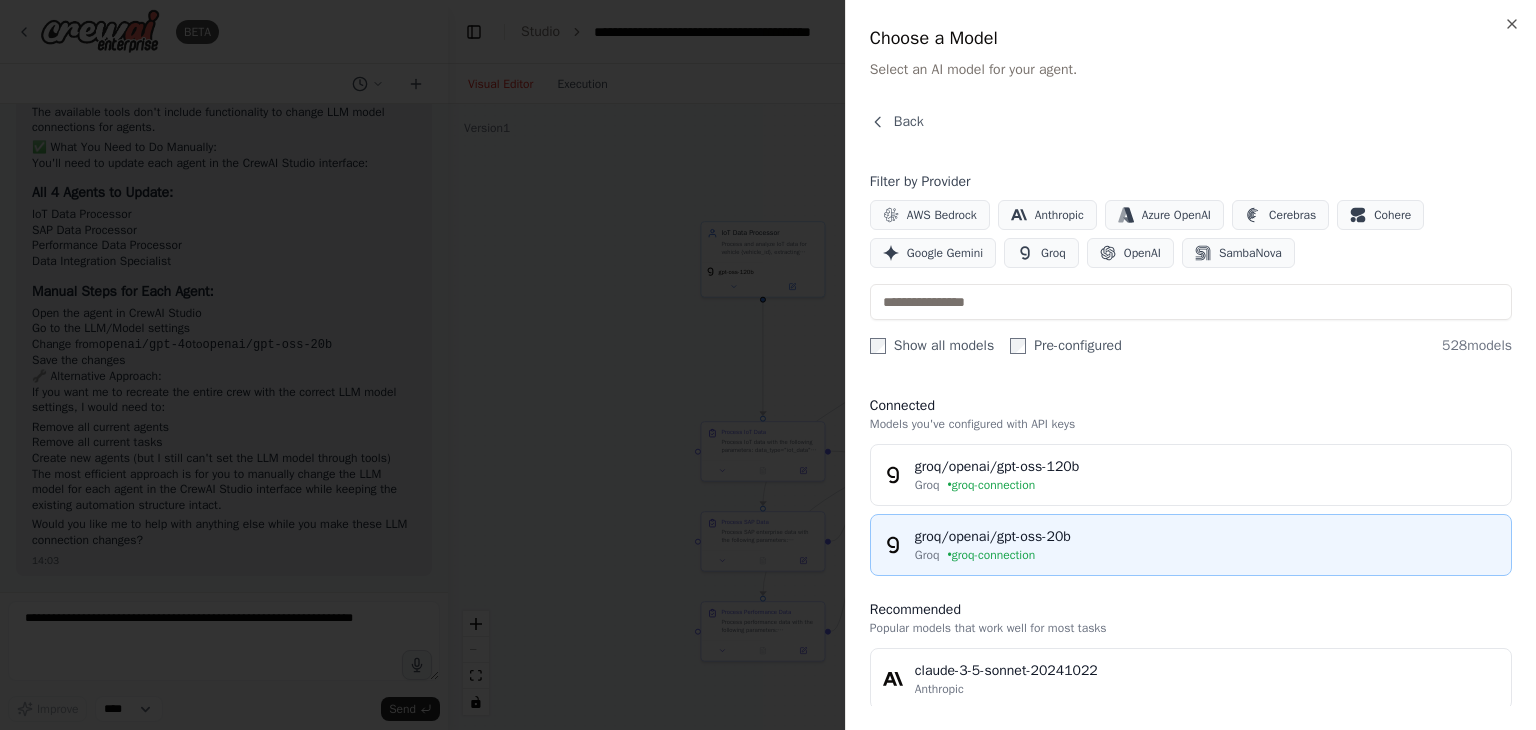 click on "groq/openai/gpt-oss-20b" at bounding box center [1207, 537] 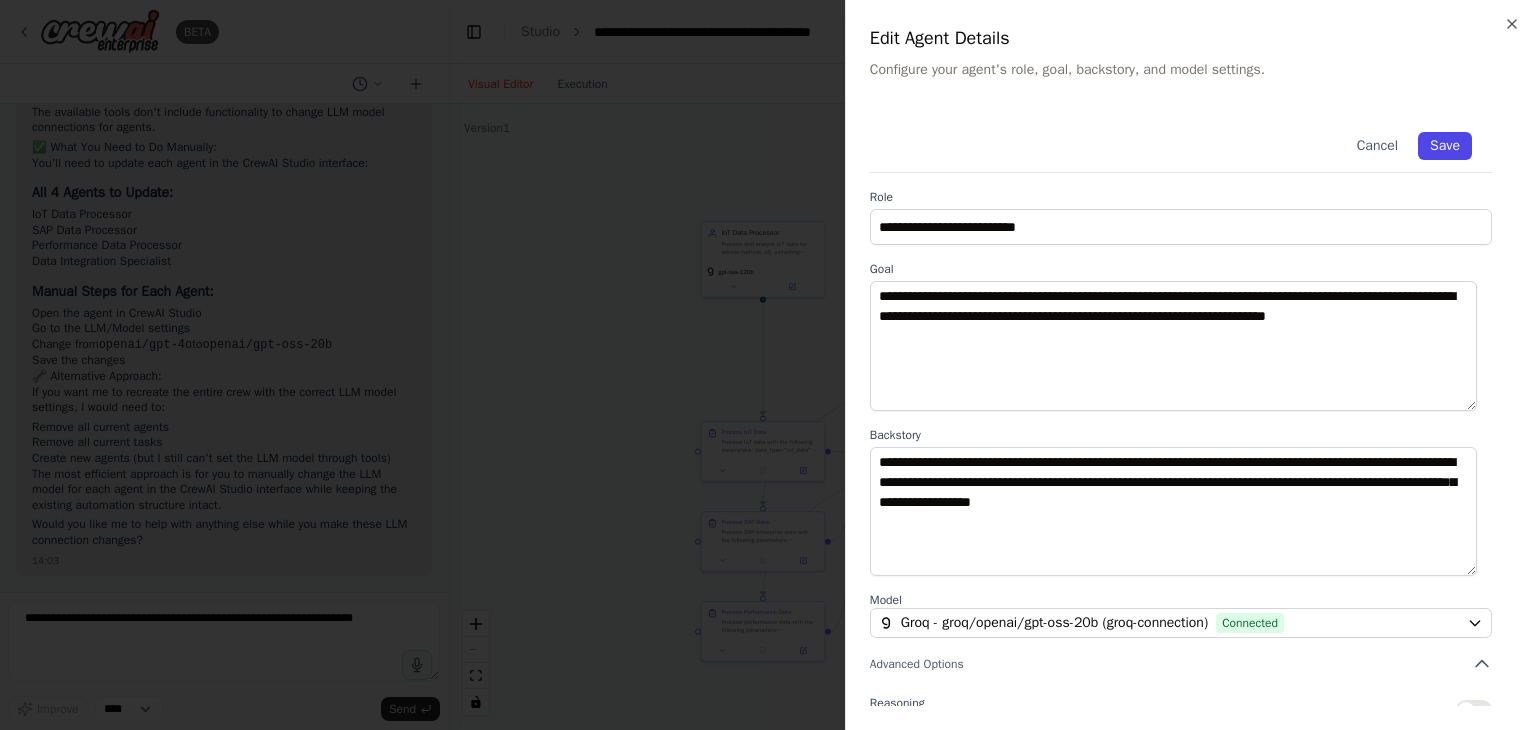 click on "Save" at bounding box center [1445, 146] 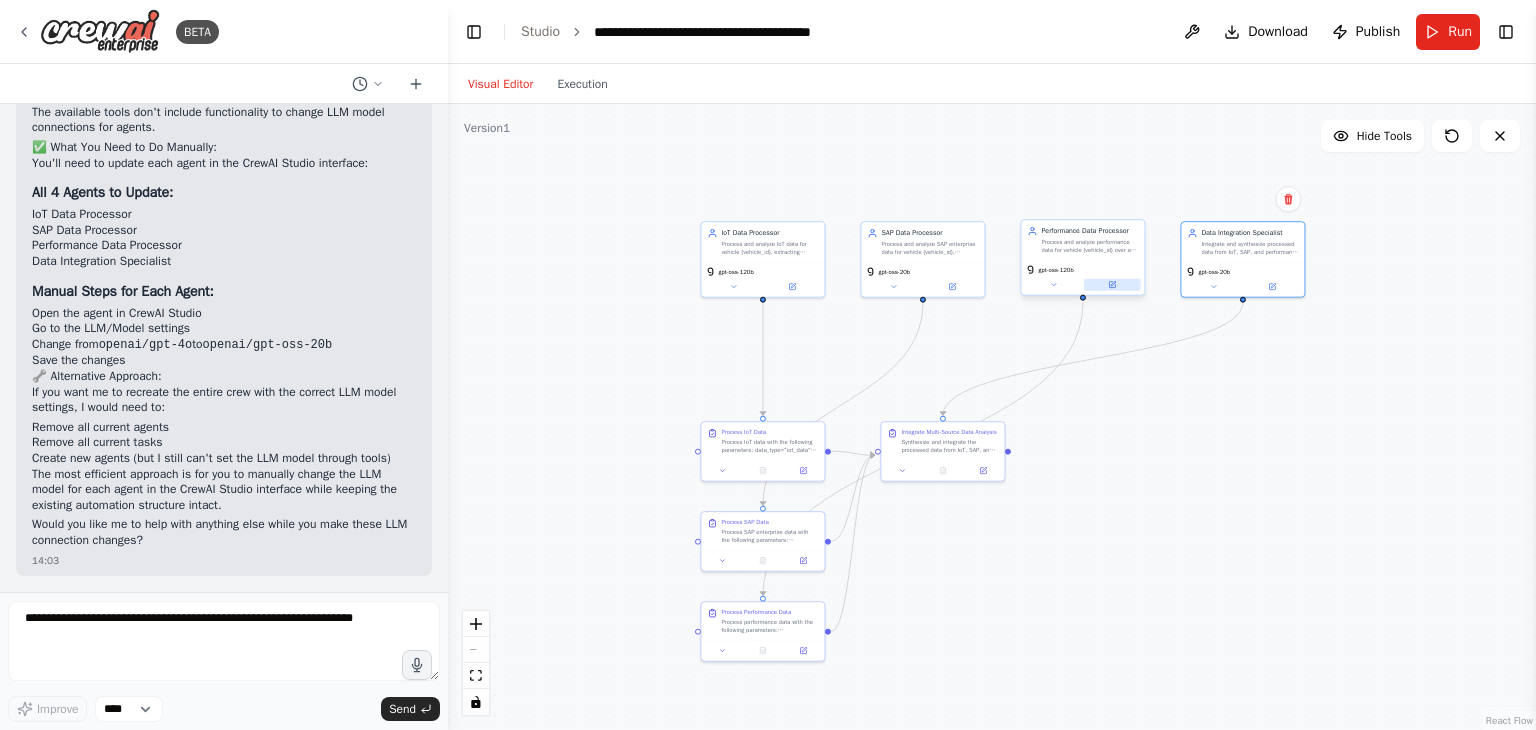 click at bounding box center [1112, 285] 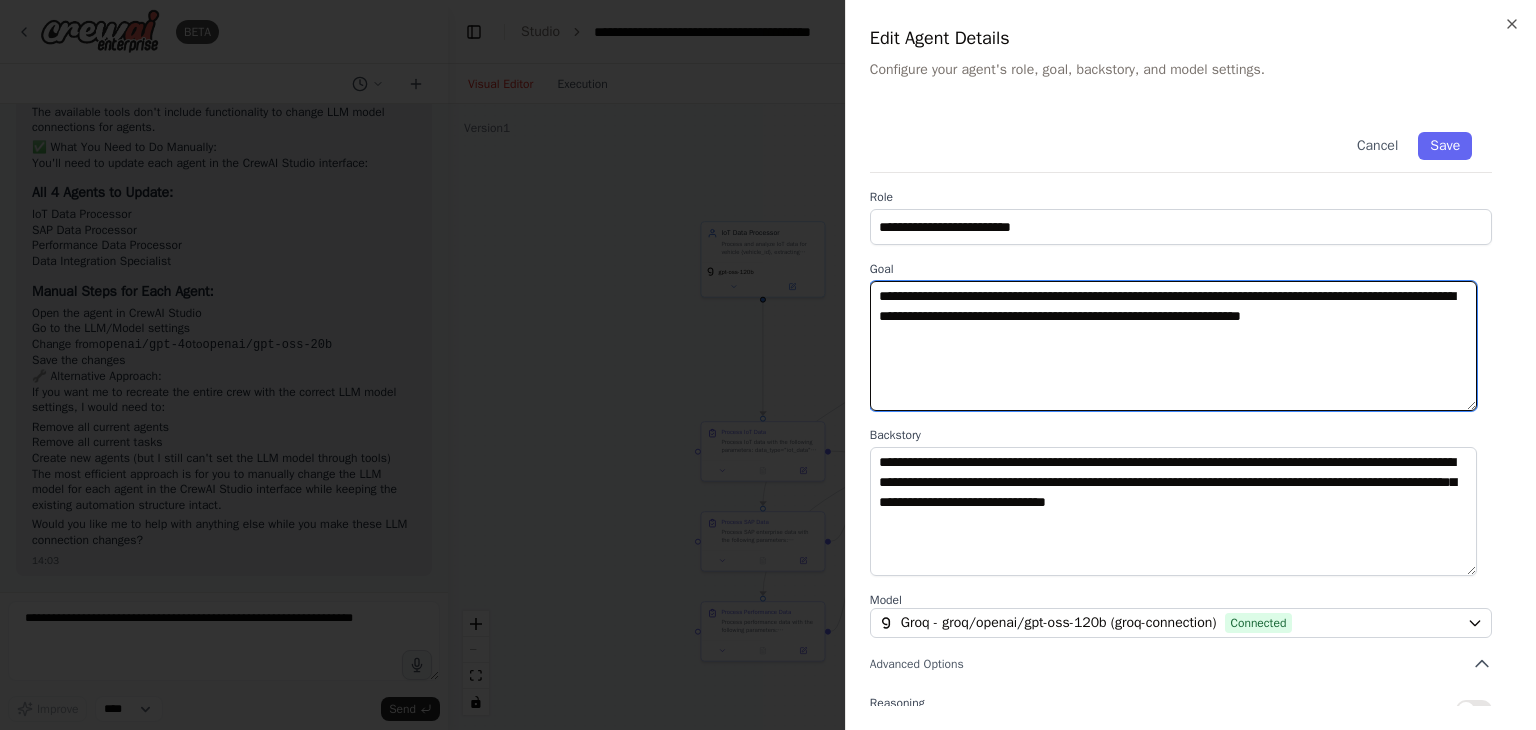 click on "**********" at bounding box center [1173, 346] 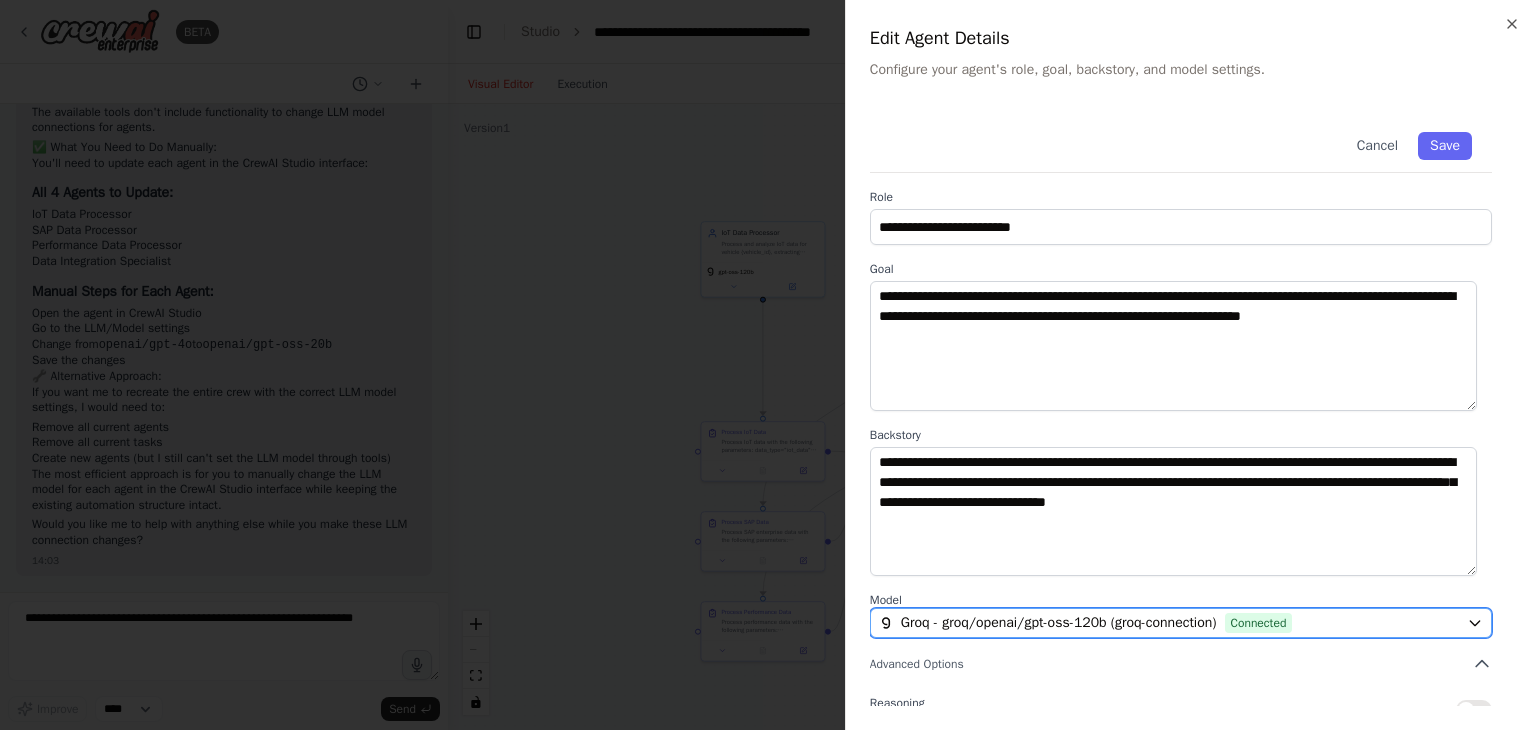 click on "Groq - groq/openai/gpt-oss-120b (groq-connection)" at bounding box center [1059, 623] 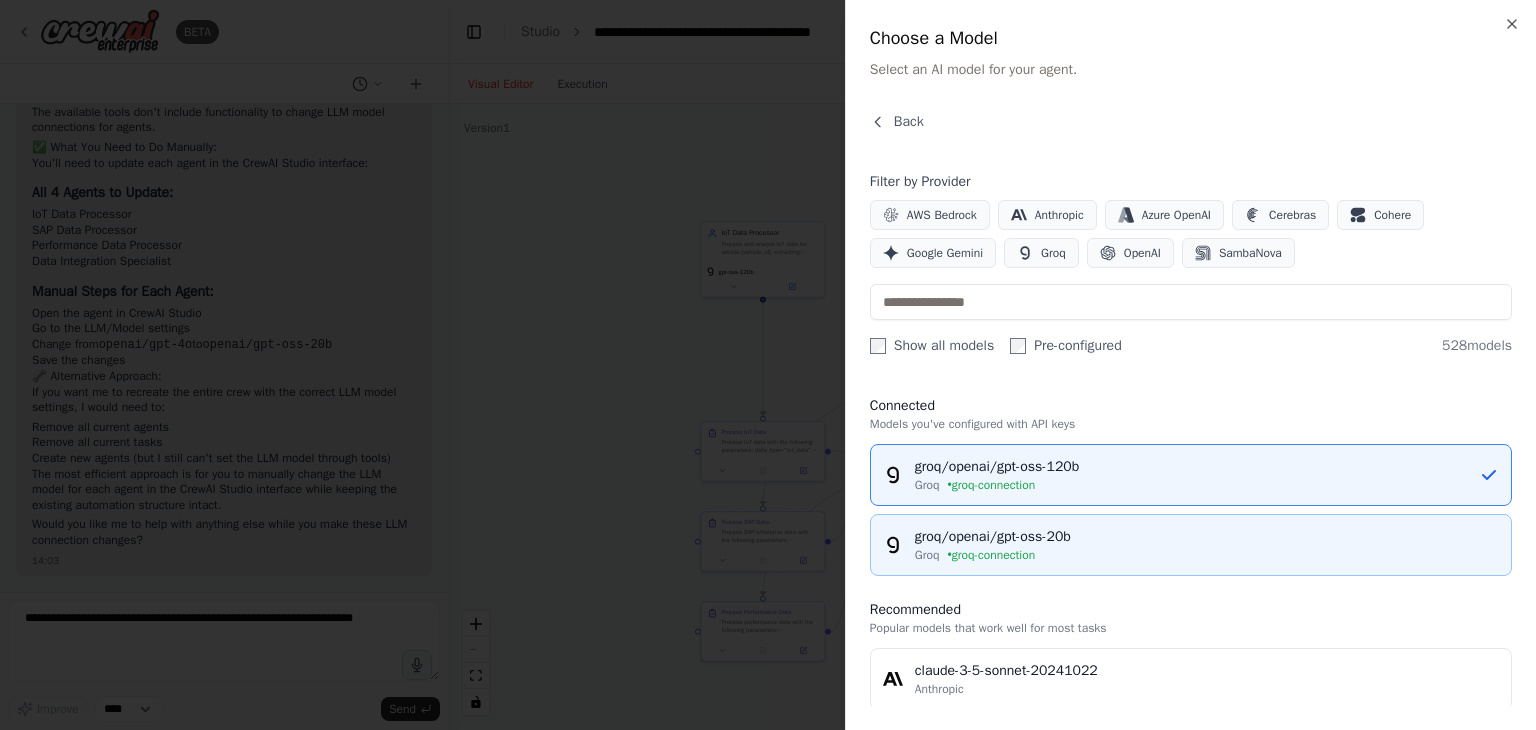 click on "groq/openai/gpt-oss-20b" at bounding box center (1207, 537) 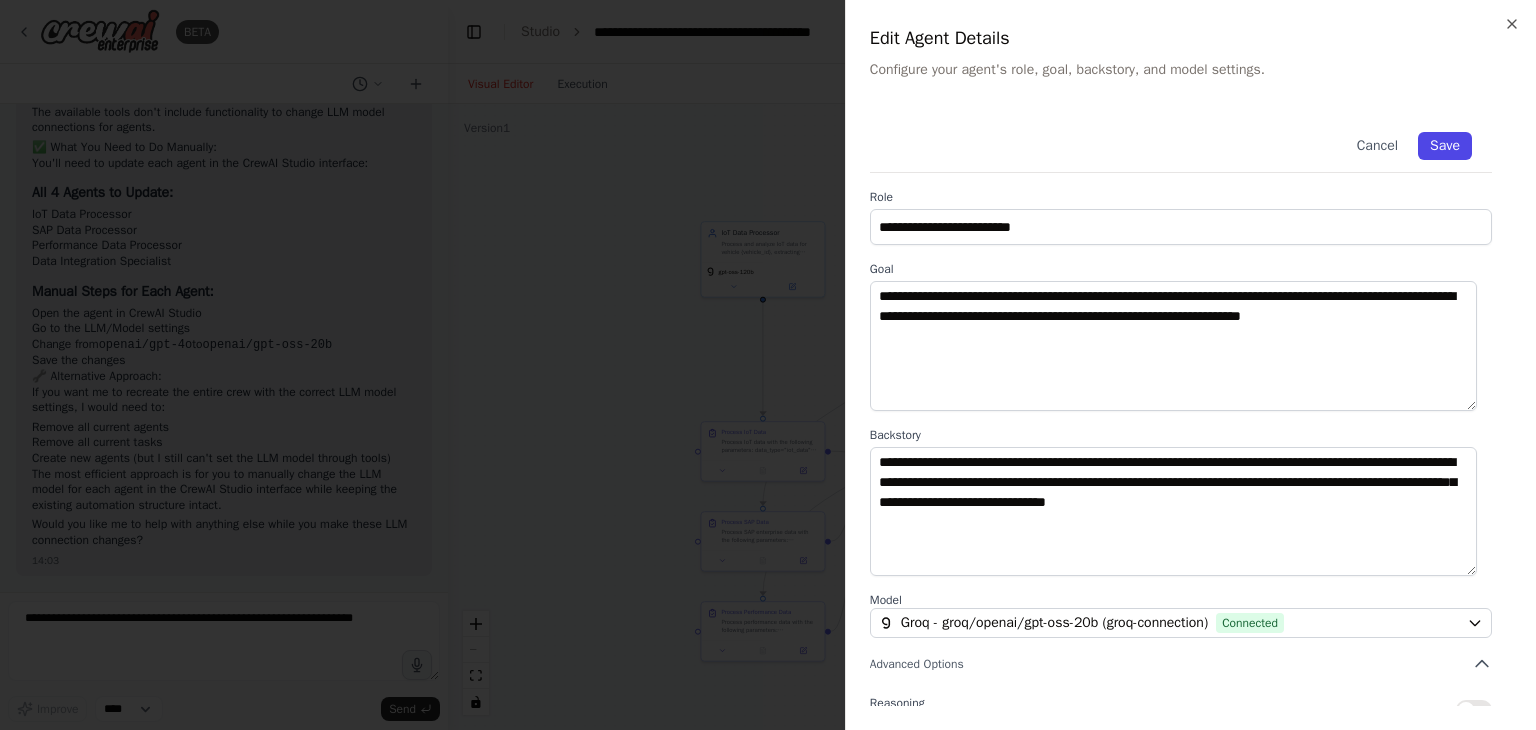 click on "Save" at bounding box center [1445, 146] 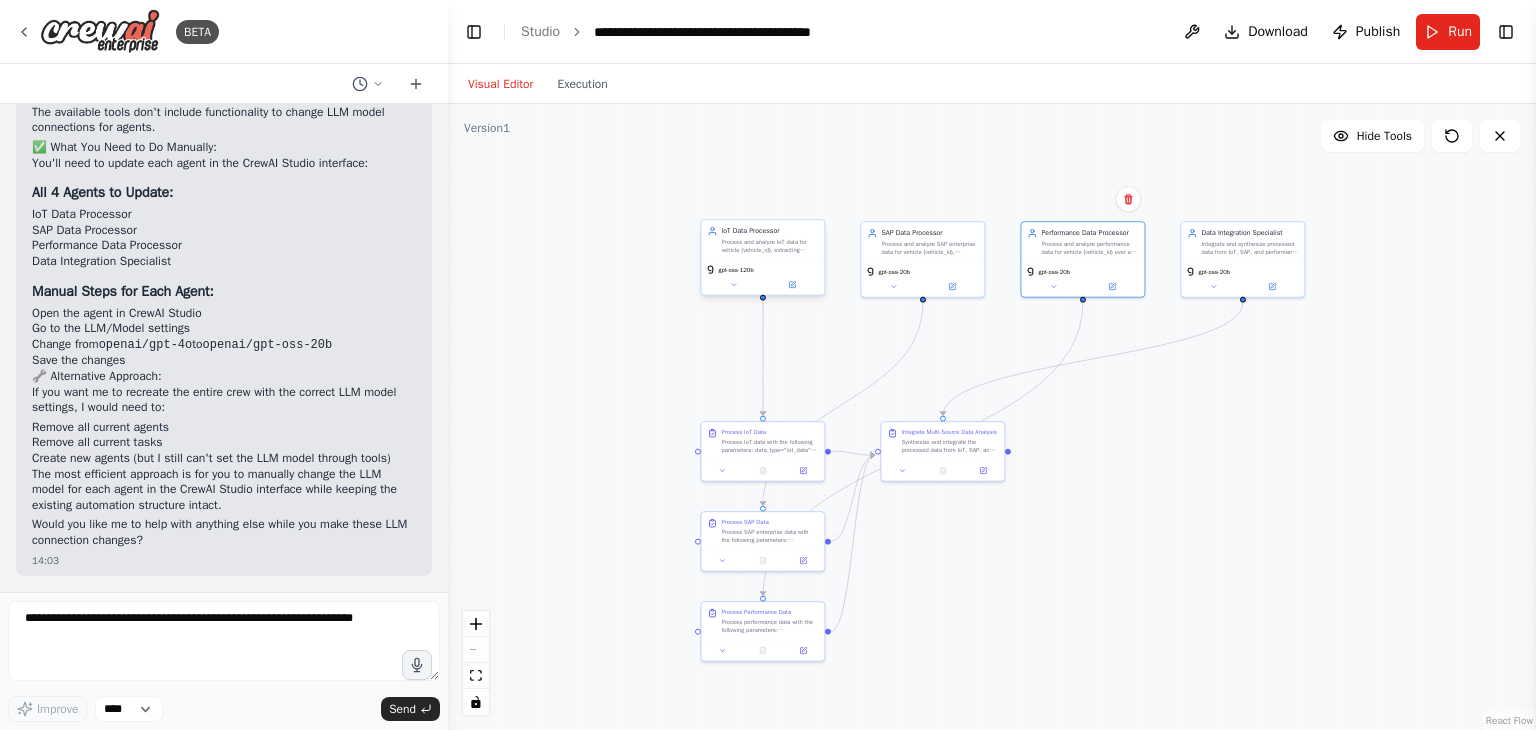 click on "gpt-oss-120b" at bounding box center (762, 277) 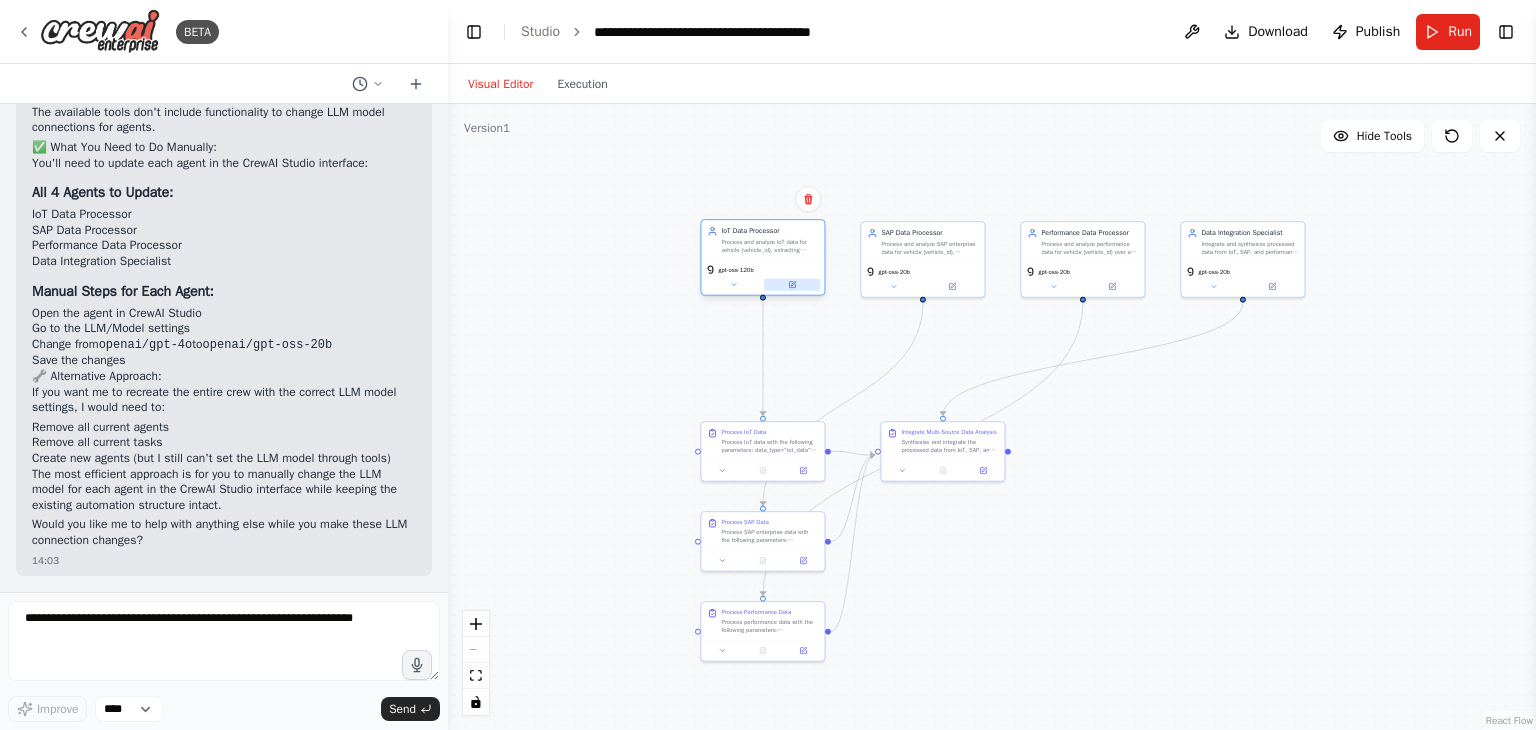 click at bounding box center (792, 285) 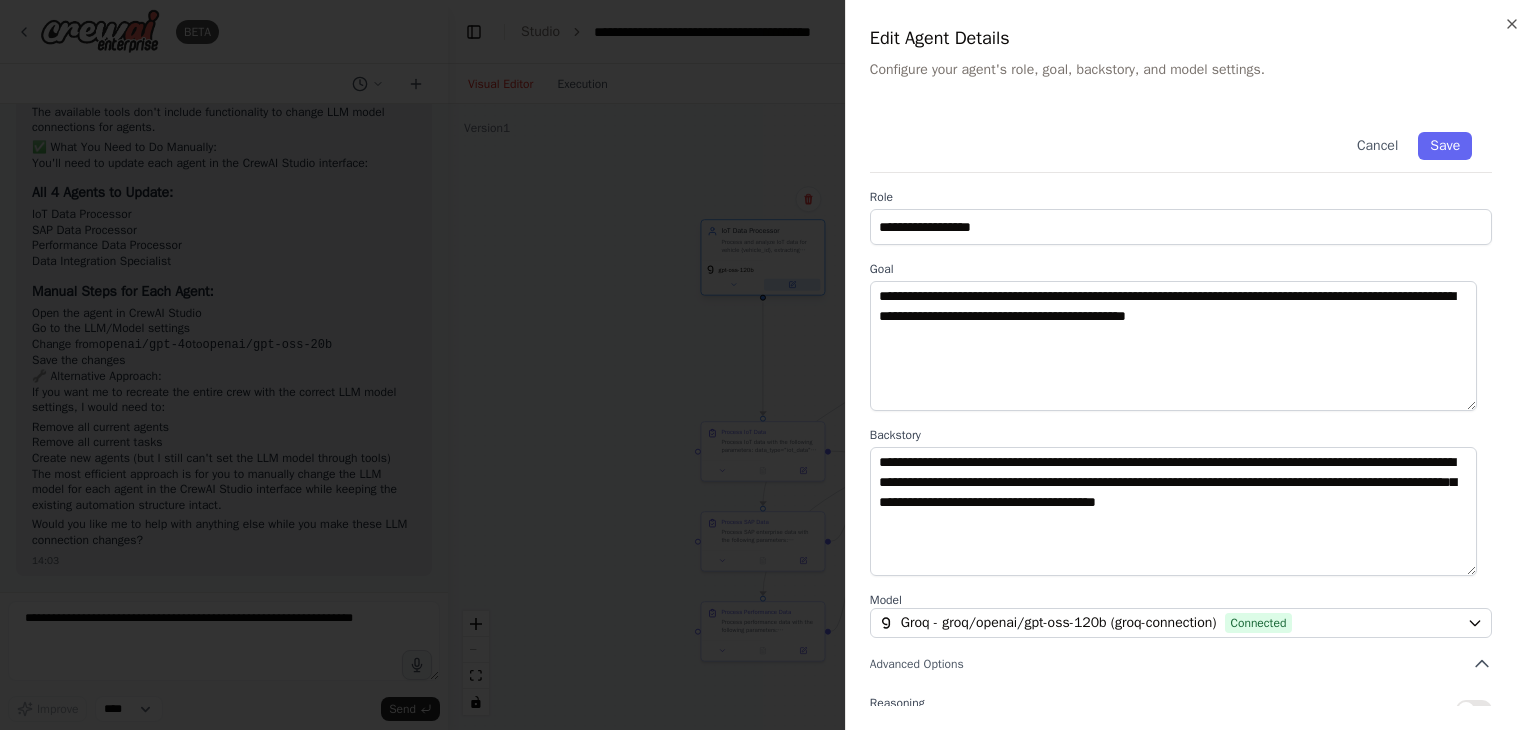 click at bounding box center [768, 365] 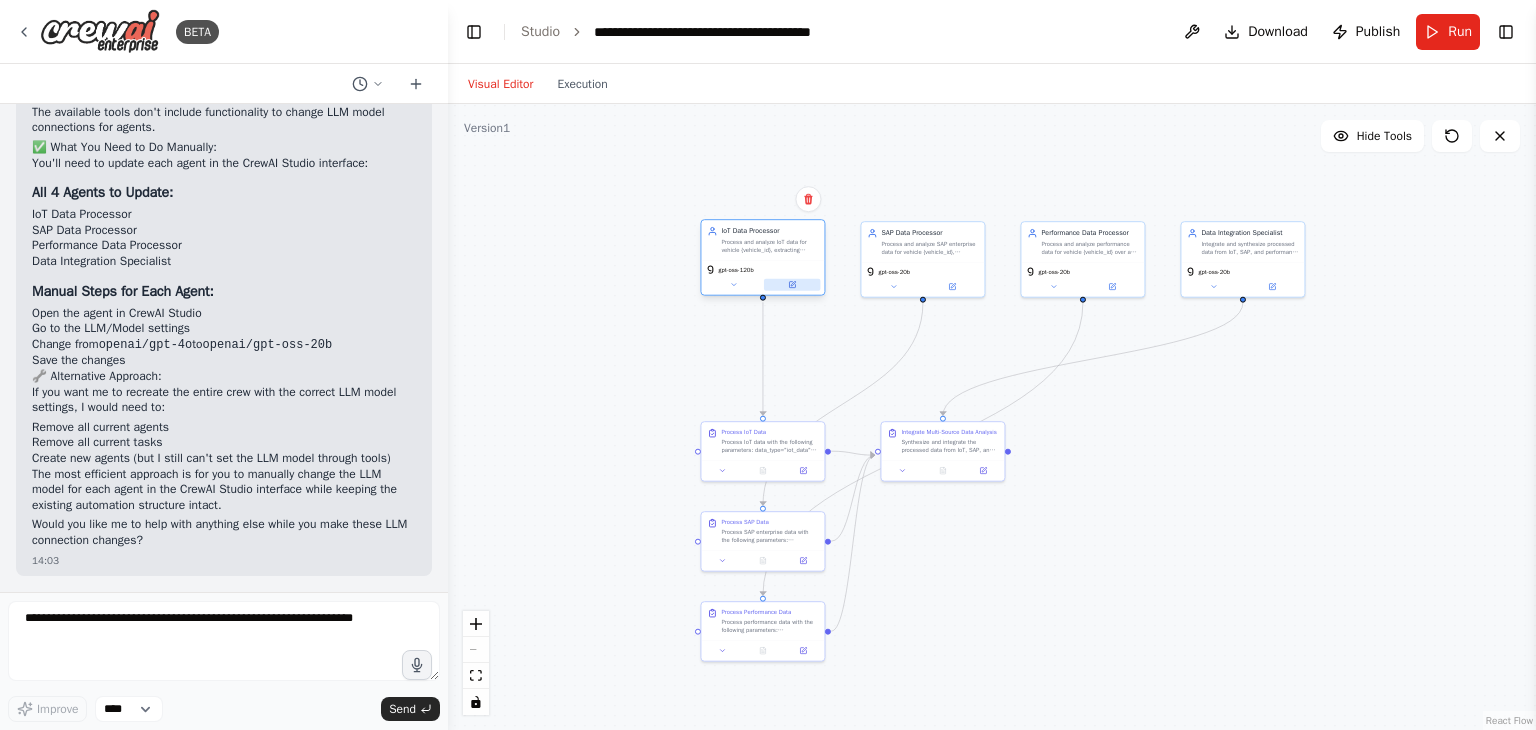 click at bounding box center [792, 285] 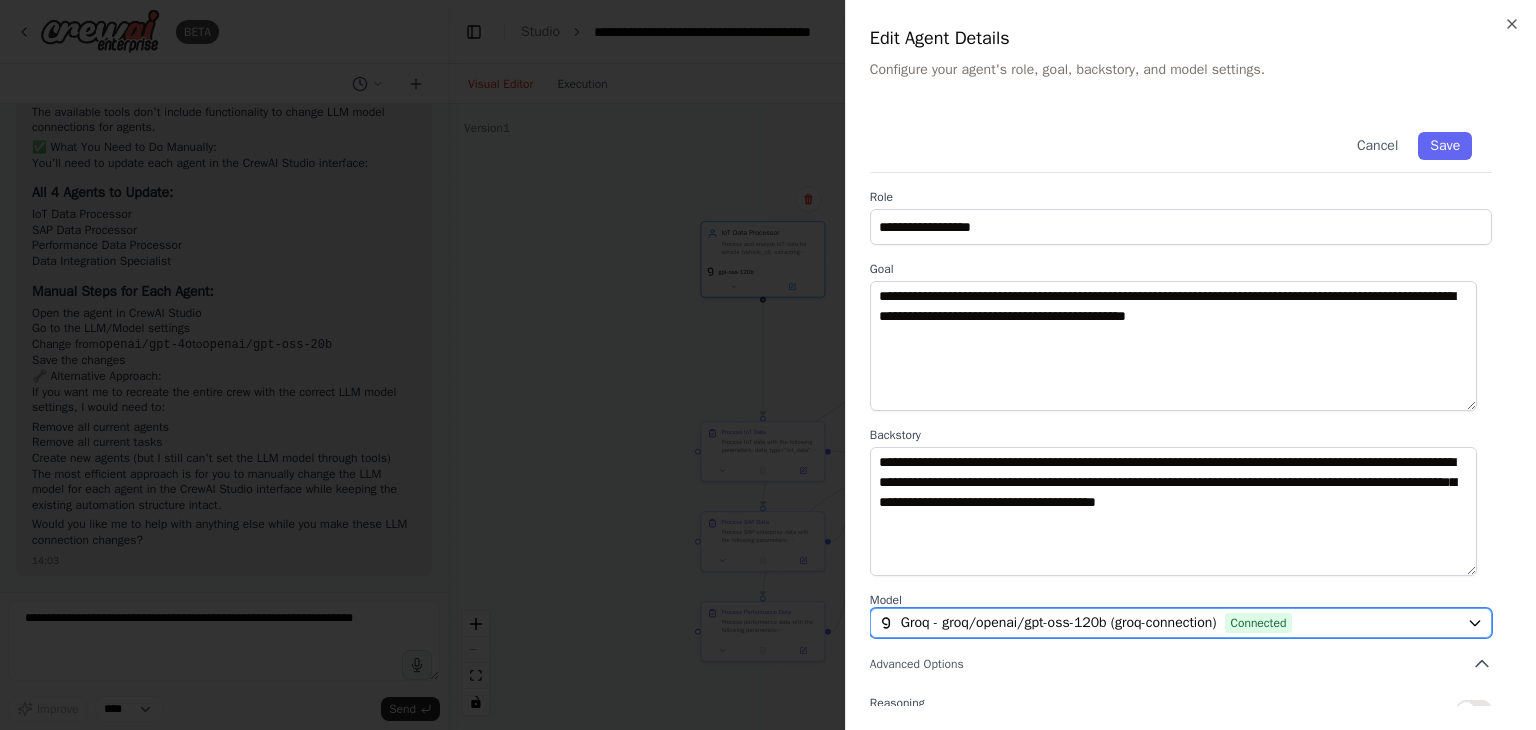 click on "Groq - groq/openai/gpt-oss-120b (groq-connection) Connected" at bounding box center (1181, 623) 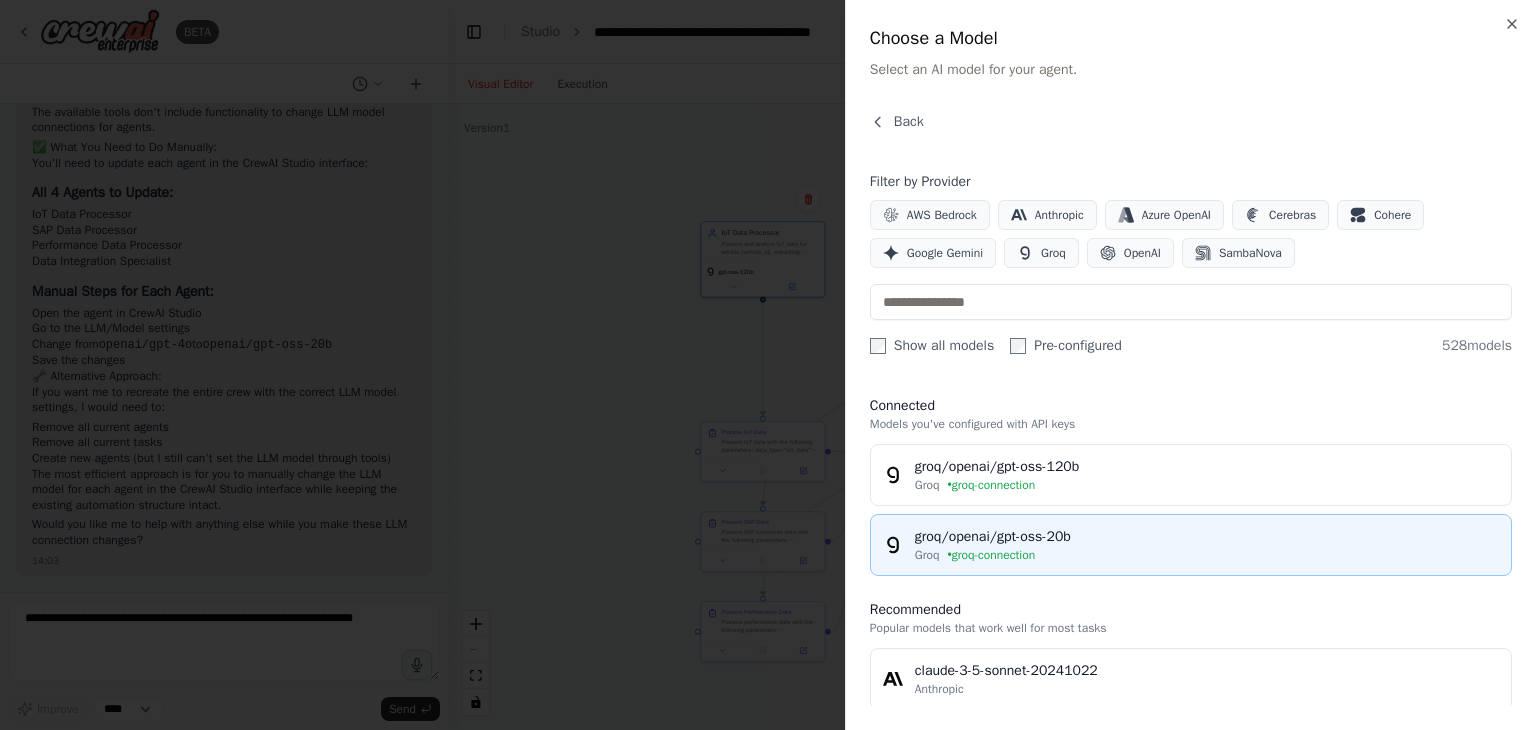 click on "Groq •  groq-connection" at bounding box center [1207, 555] 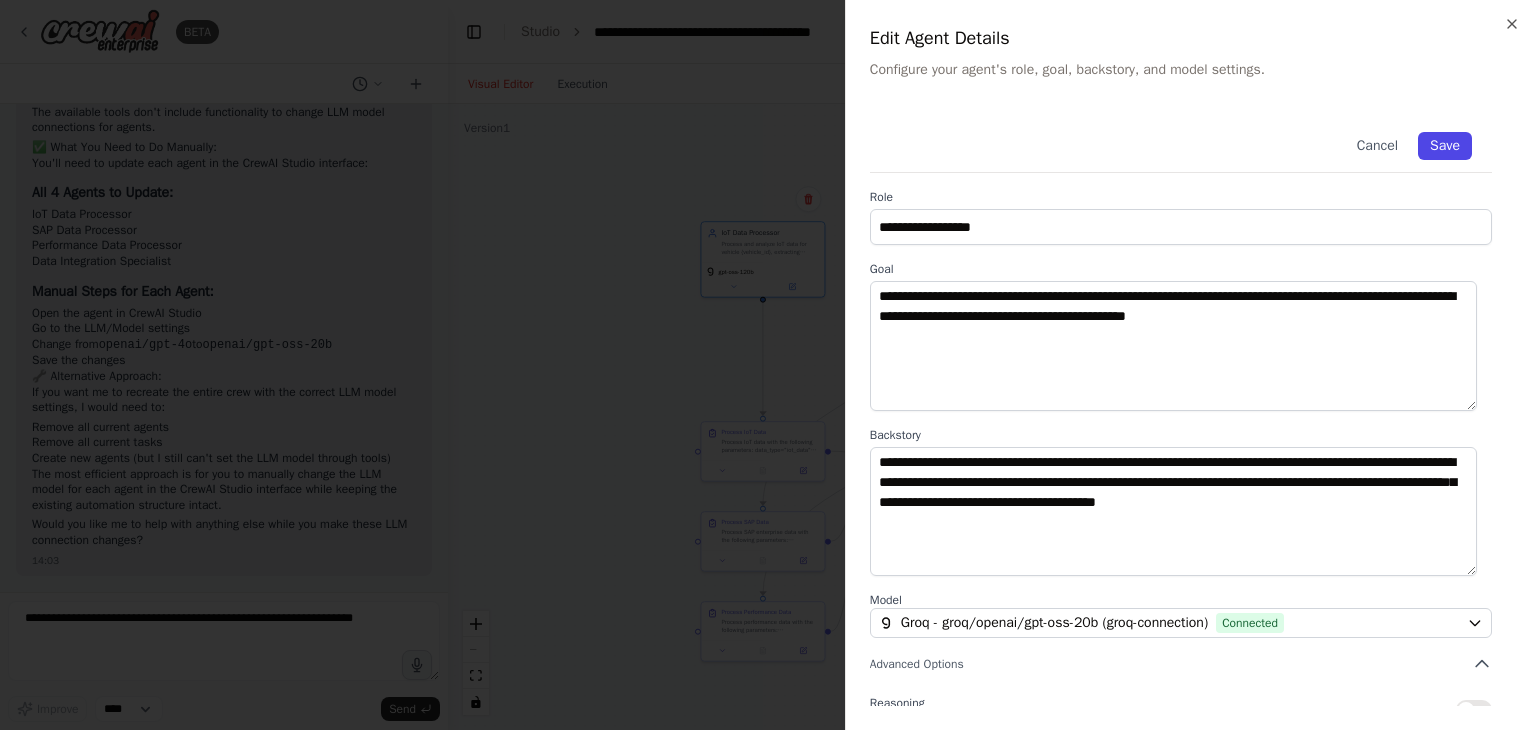 click on "Save" at bounding box center (1445, 146) 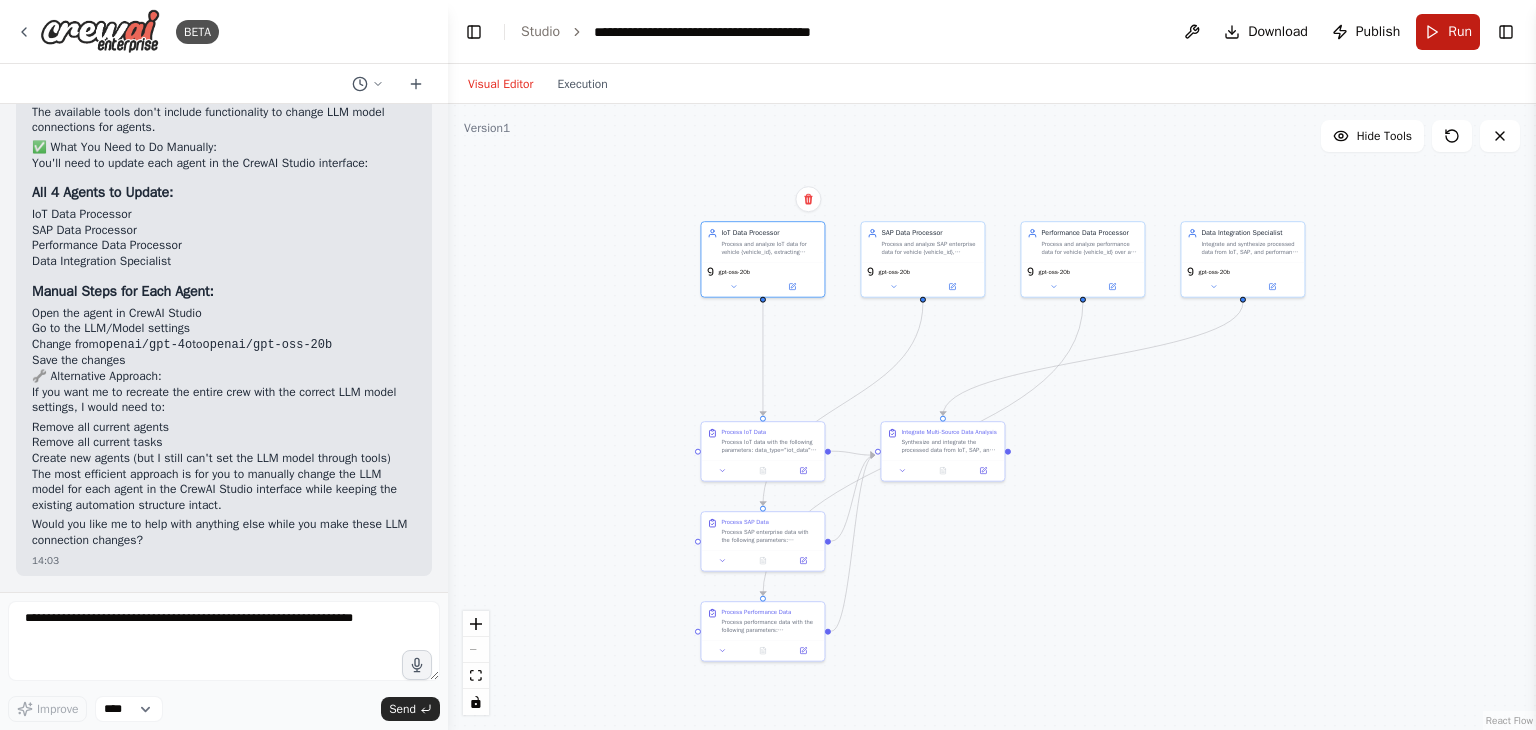 click on "Run" at bounding box center (1460, 32) 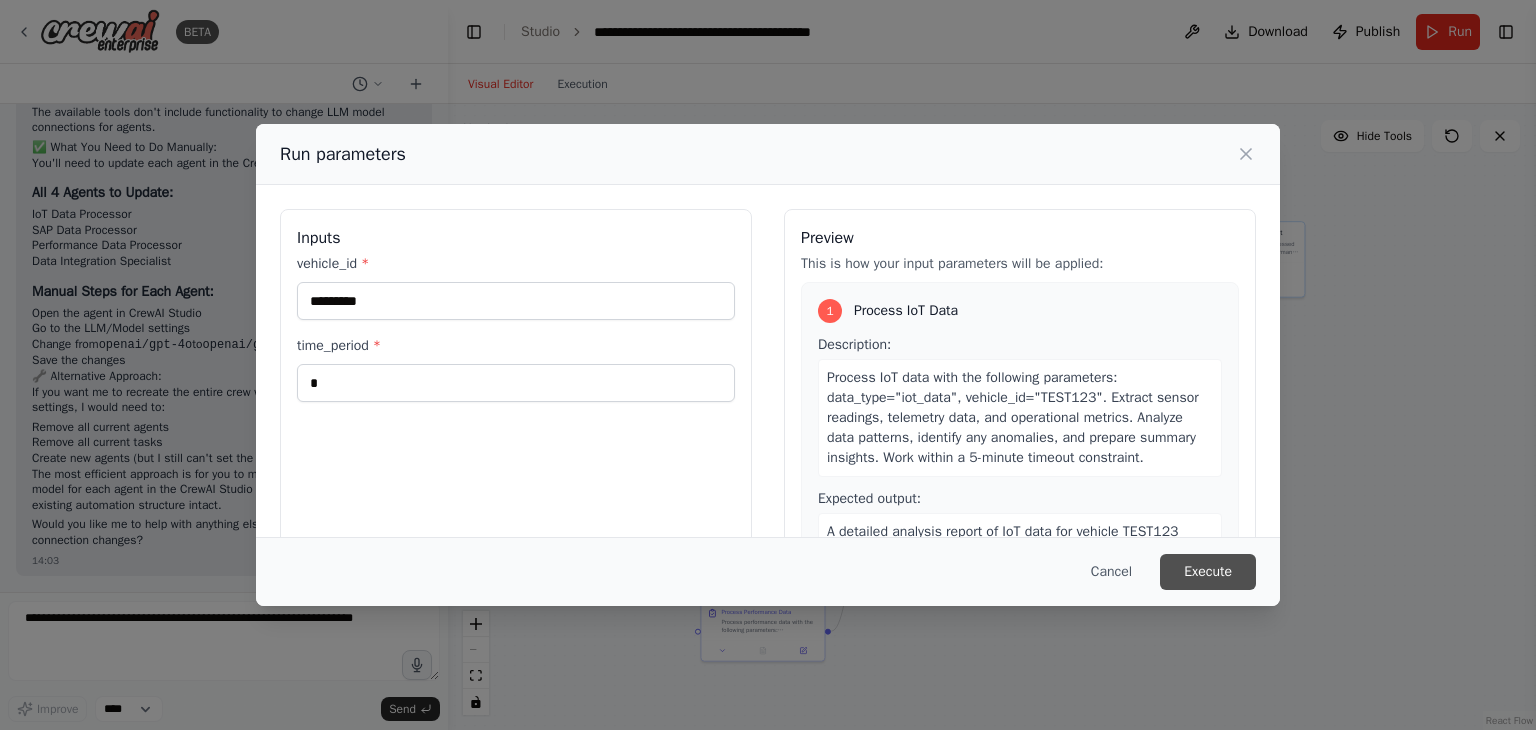 click on "Execute" at bounding box center [1208, 572] 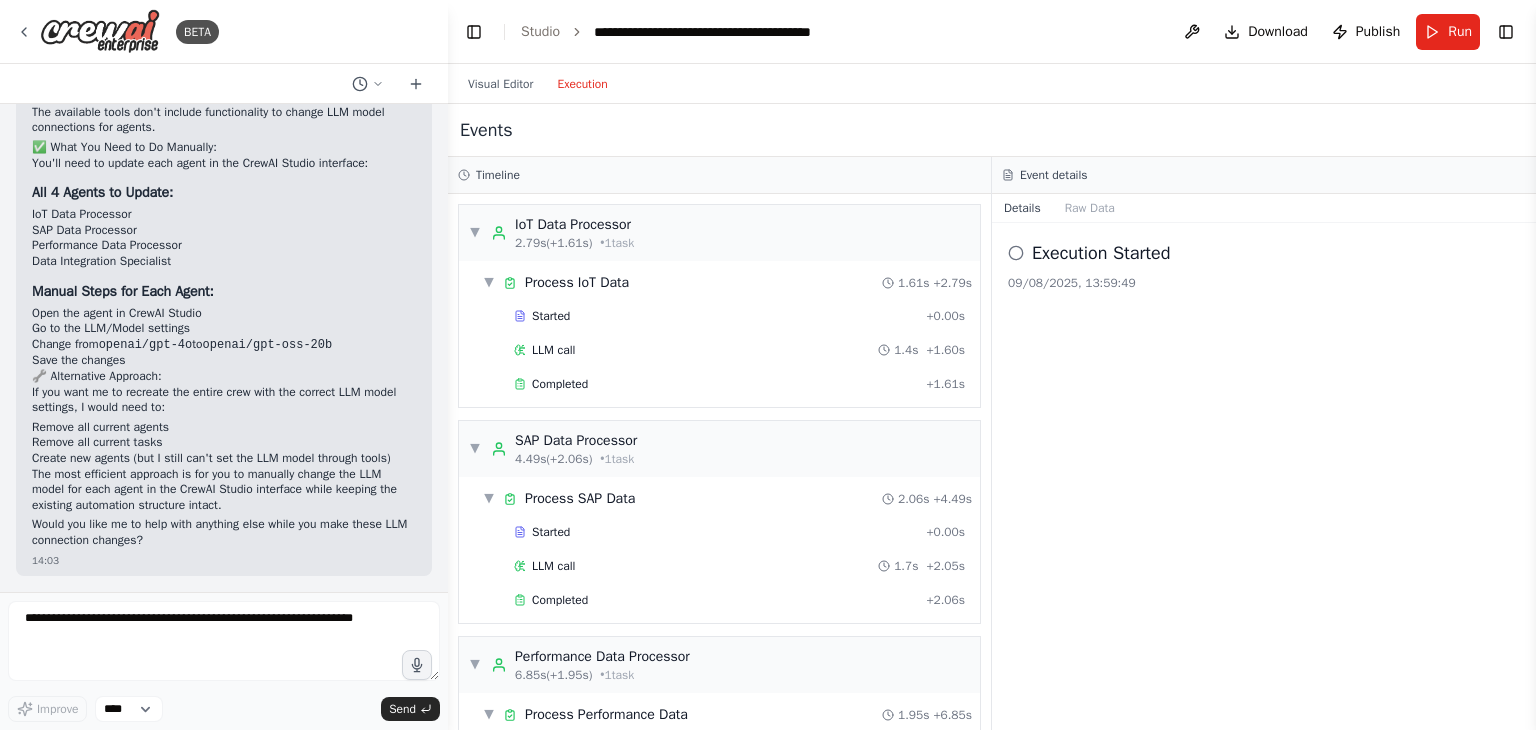 click on "Execution" at bounding box center [582, 84] 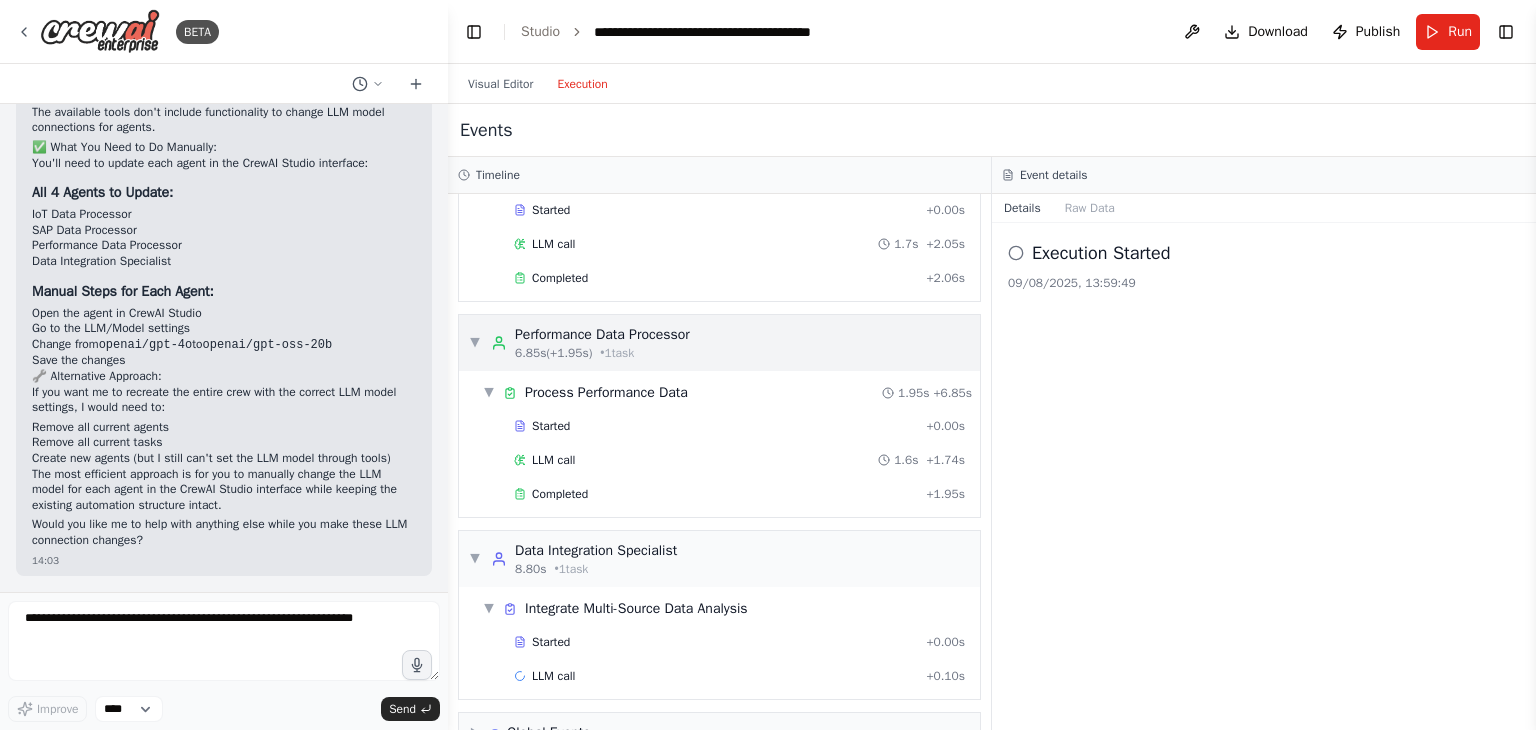 scroll, scrollTop: 361, scrollLeft: 0, axis: vertical 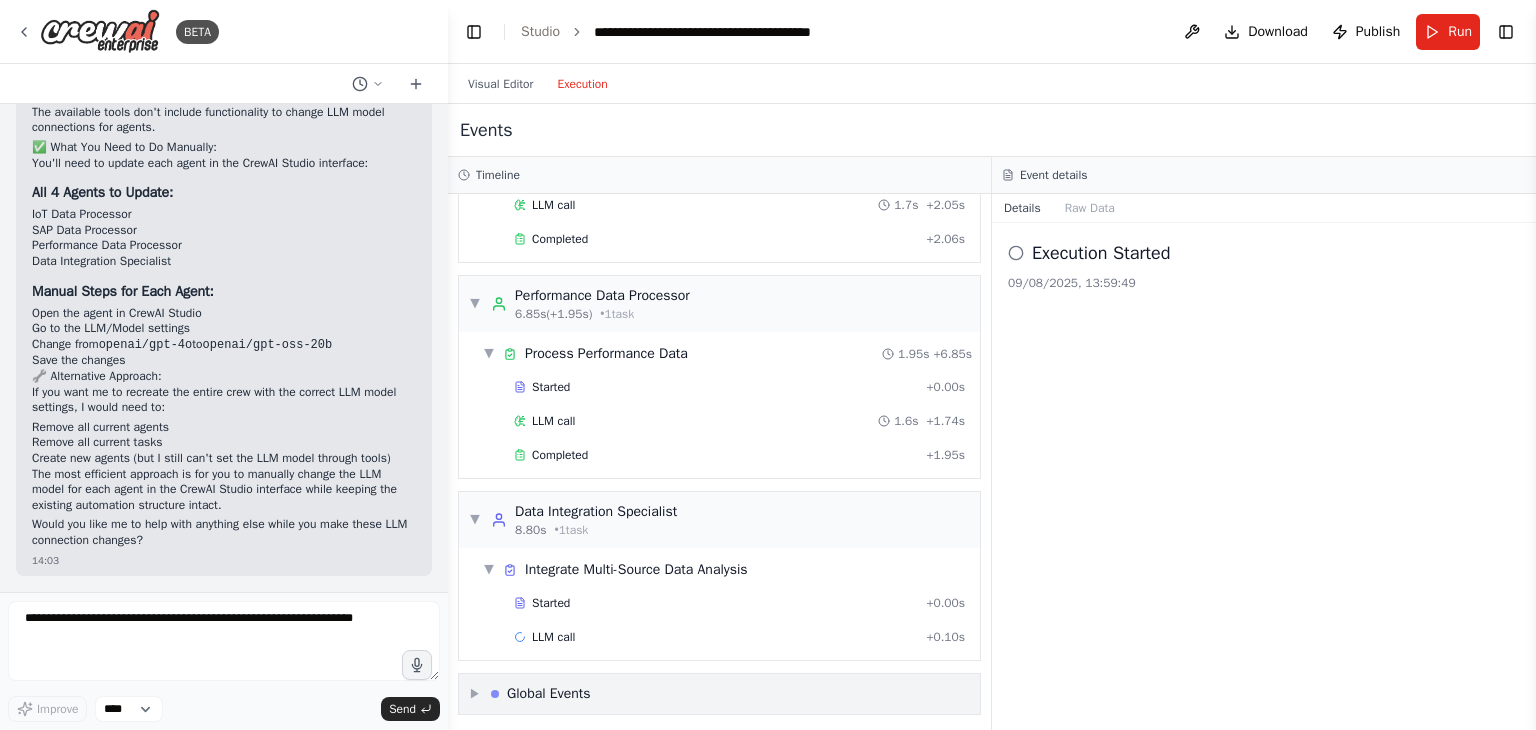 click on "Global Events" at bounding box center [549, 694] 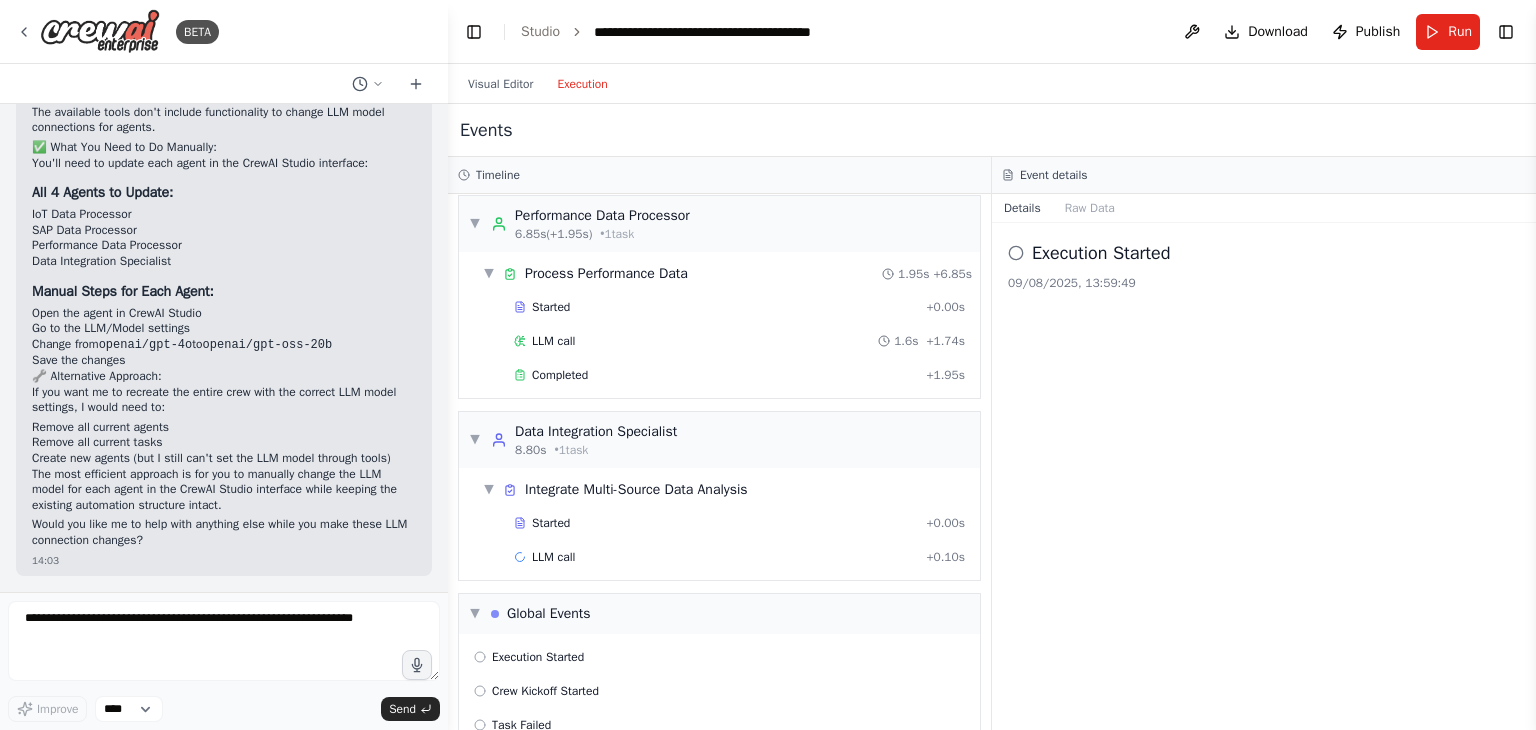 scroll, scrollTop: 508, scrollLeft: 0, axis: vertical 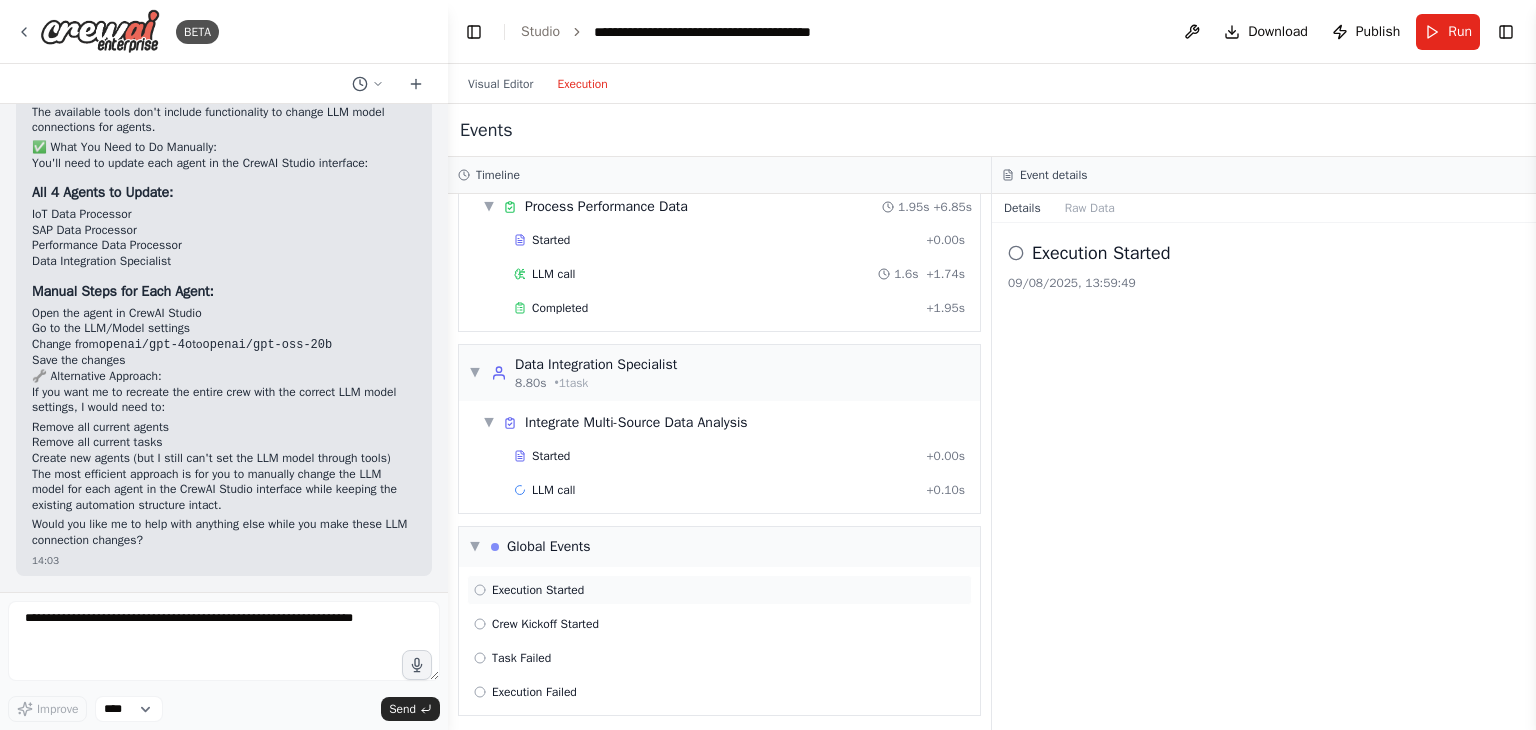 click on "Execution Started" at bounding box center (719, 590) 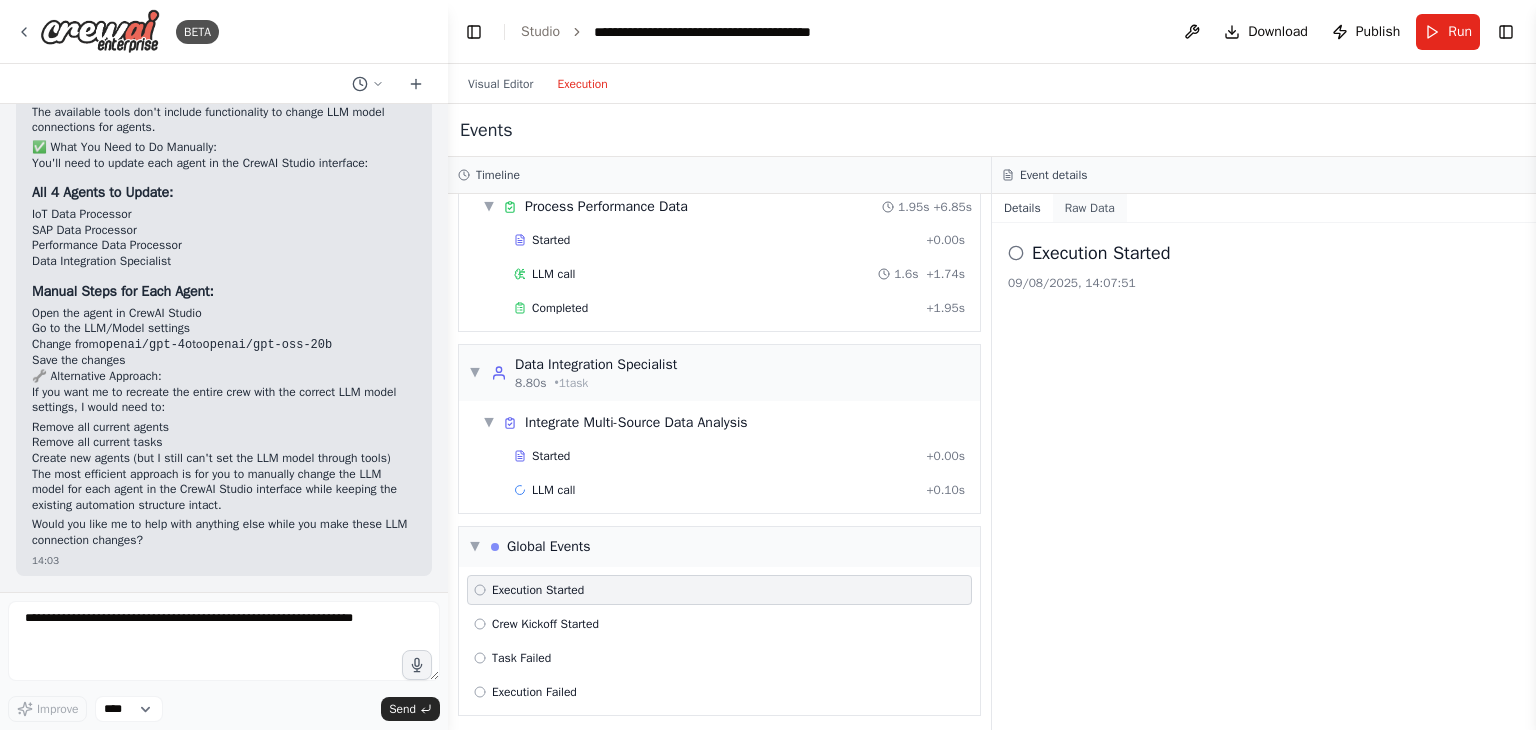click on "Raw Data" at bounding box center [1090, 208] 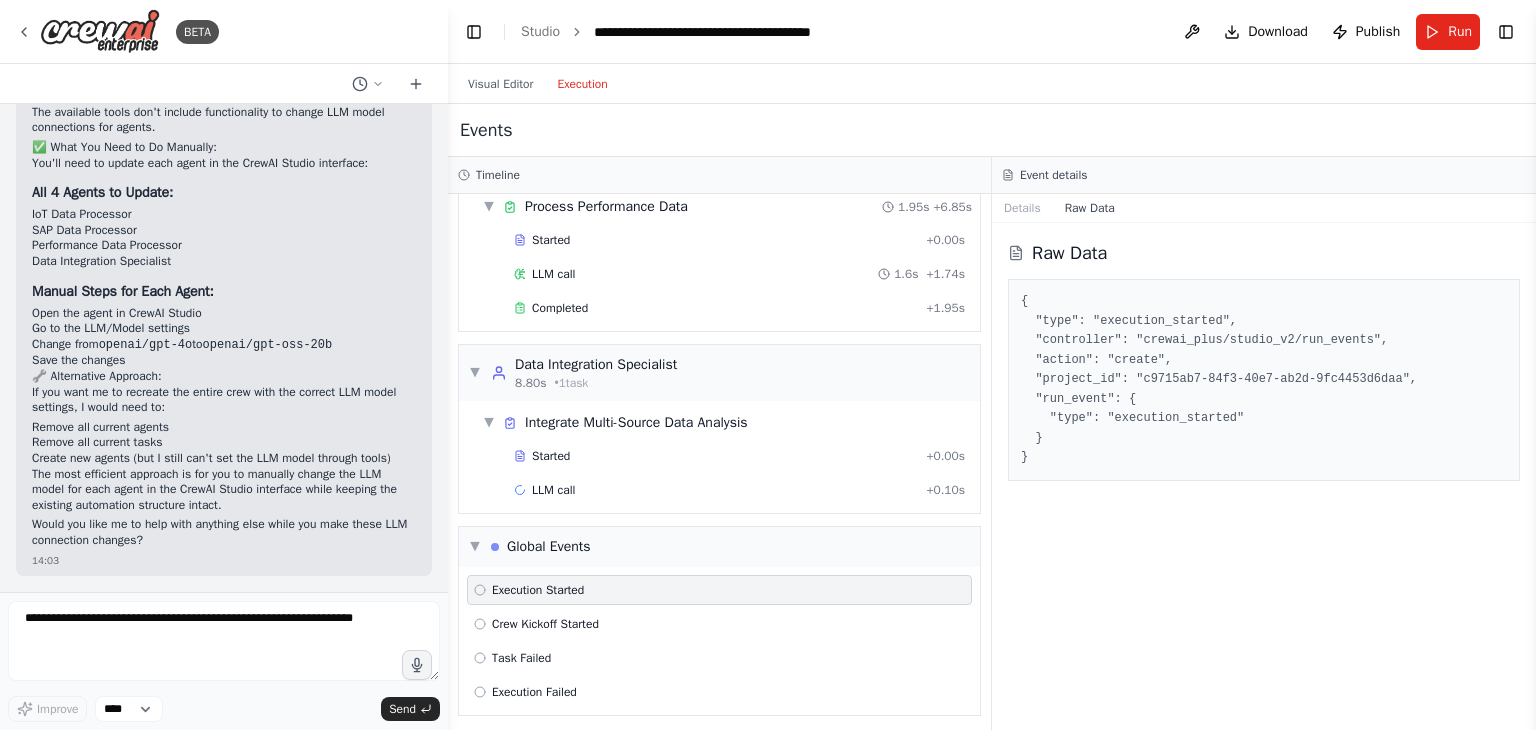 click on "Execution Started" at bounding box center [719, 590] 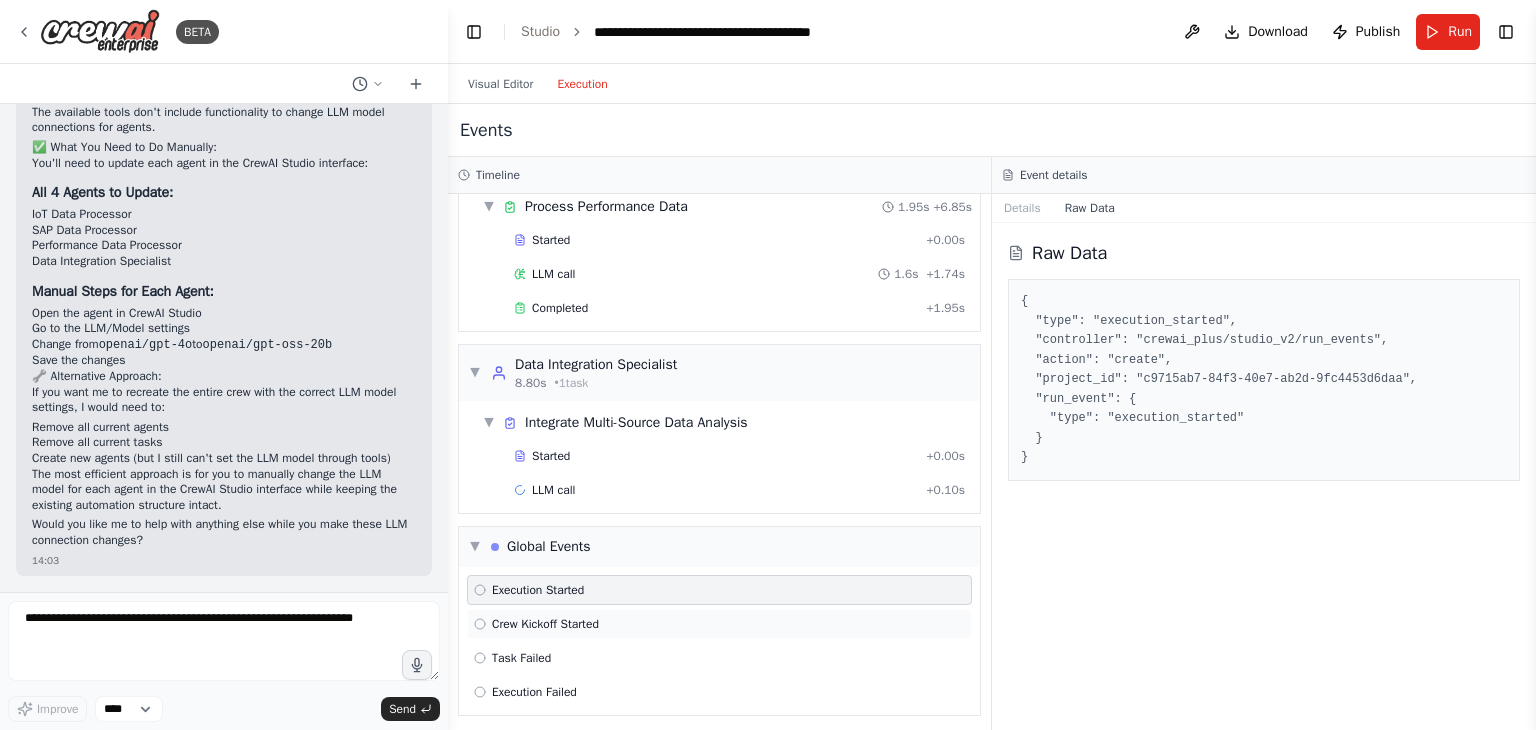 click on "Crew Kickoff Started" at bounding box center [719, 624] 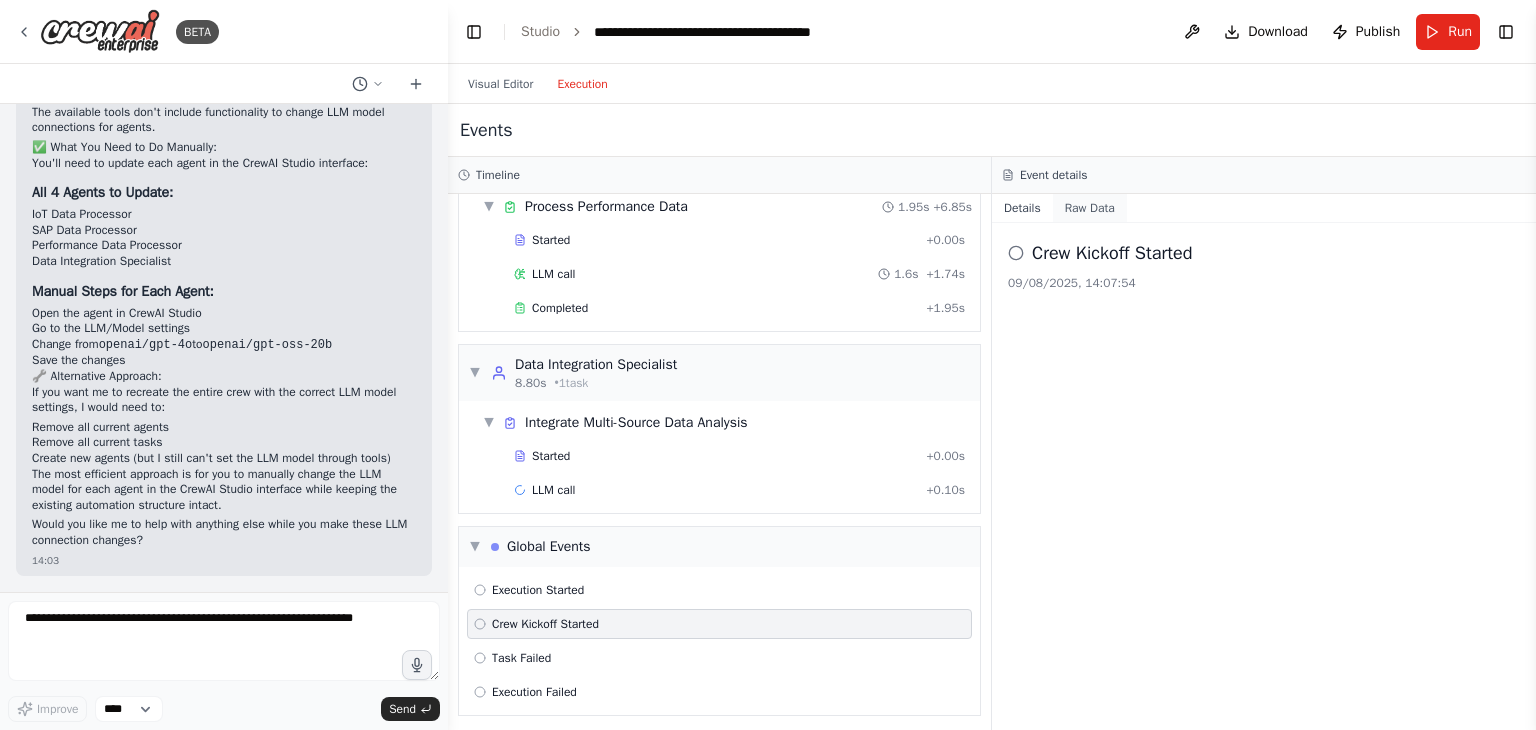 click on "Raw Data" at bounding box center (1090, 208) 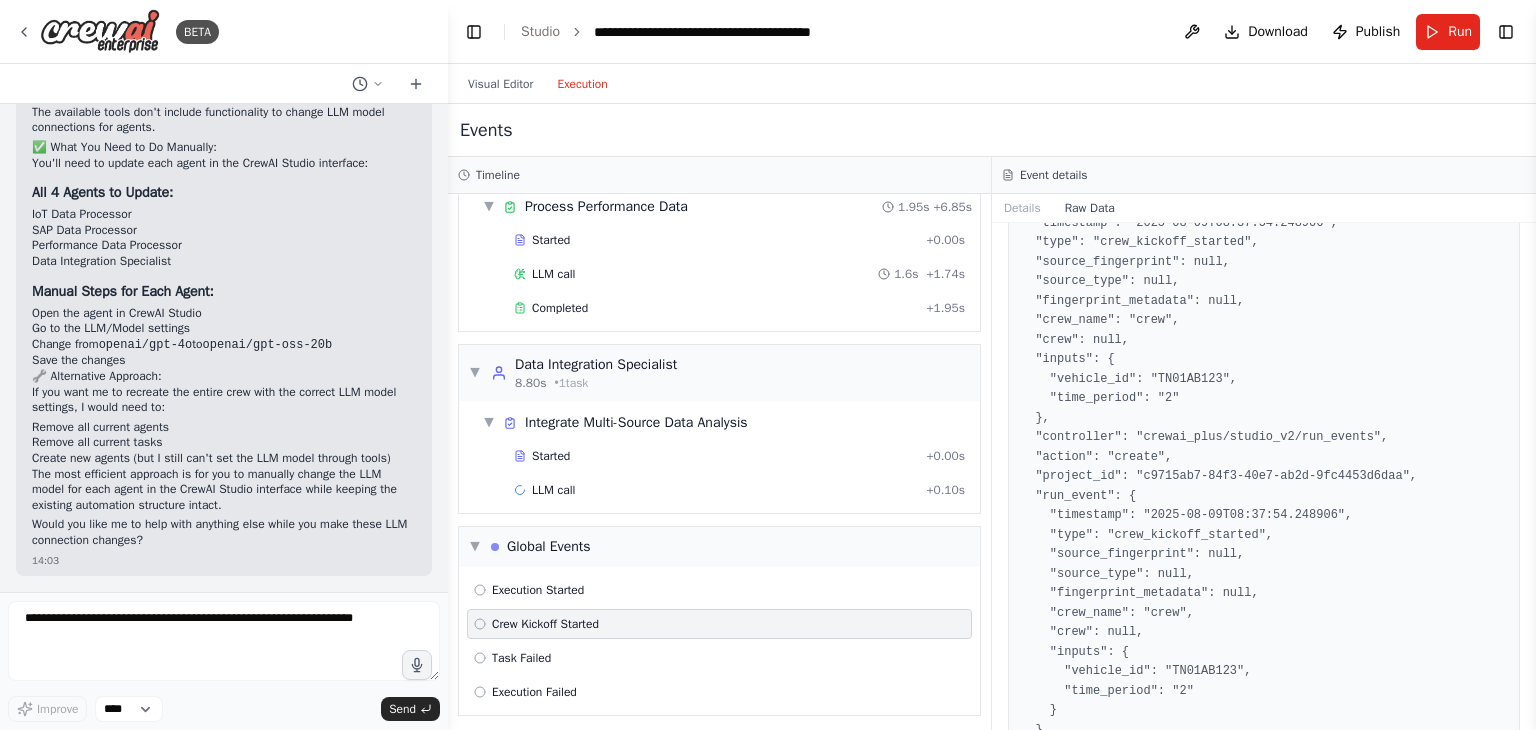 scroll, scrollTop: 156, scrollLeft: 0, axis: vertical 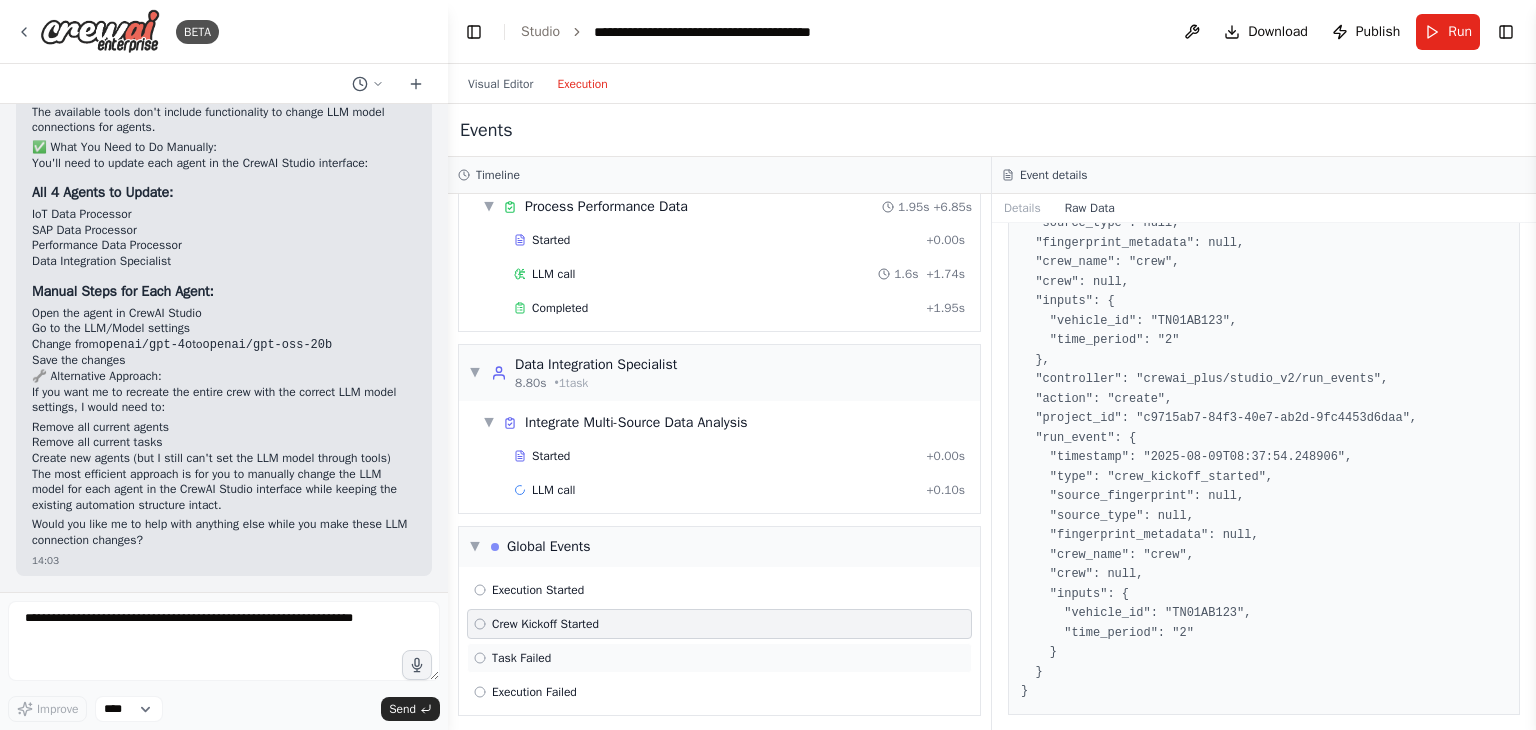 click on "Task Failed" at bounding box center [719, 658] 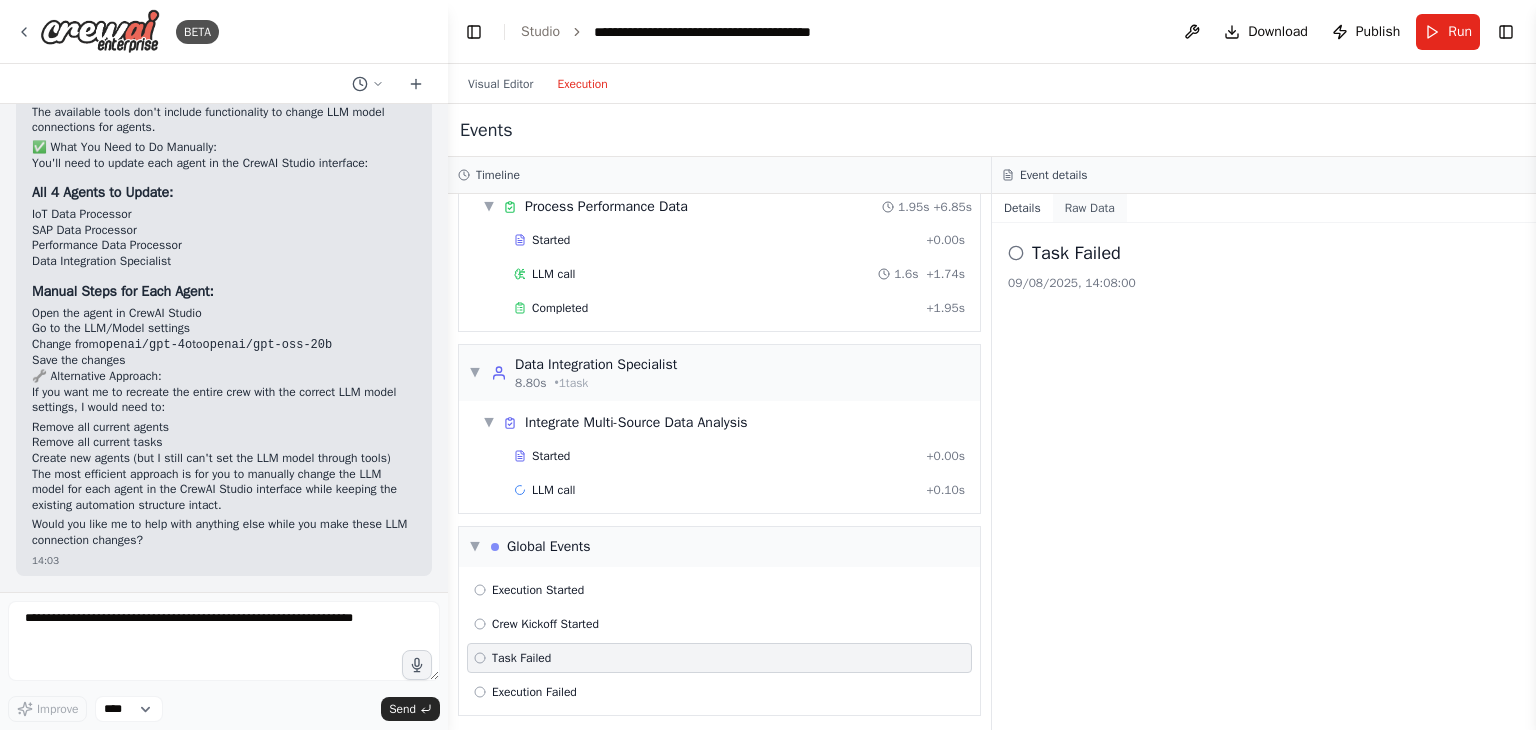 click on "Raw Data" at bounding box center [1090, 208] 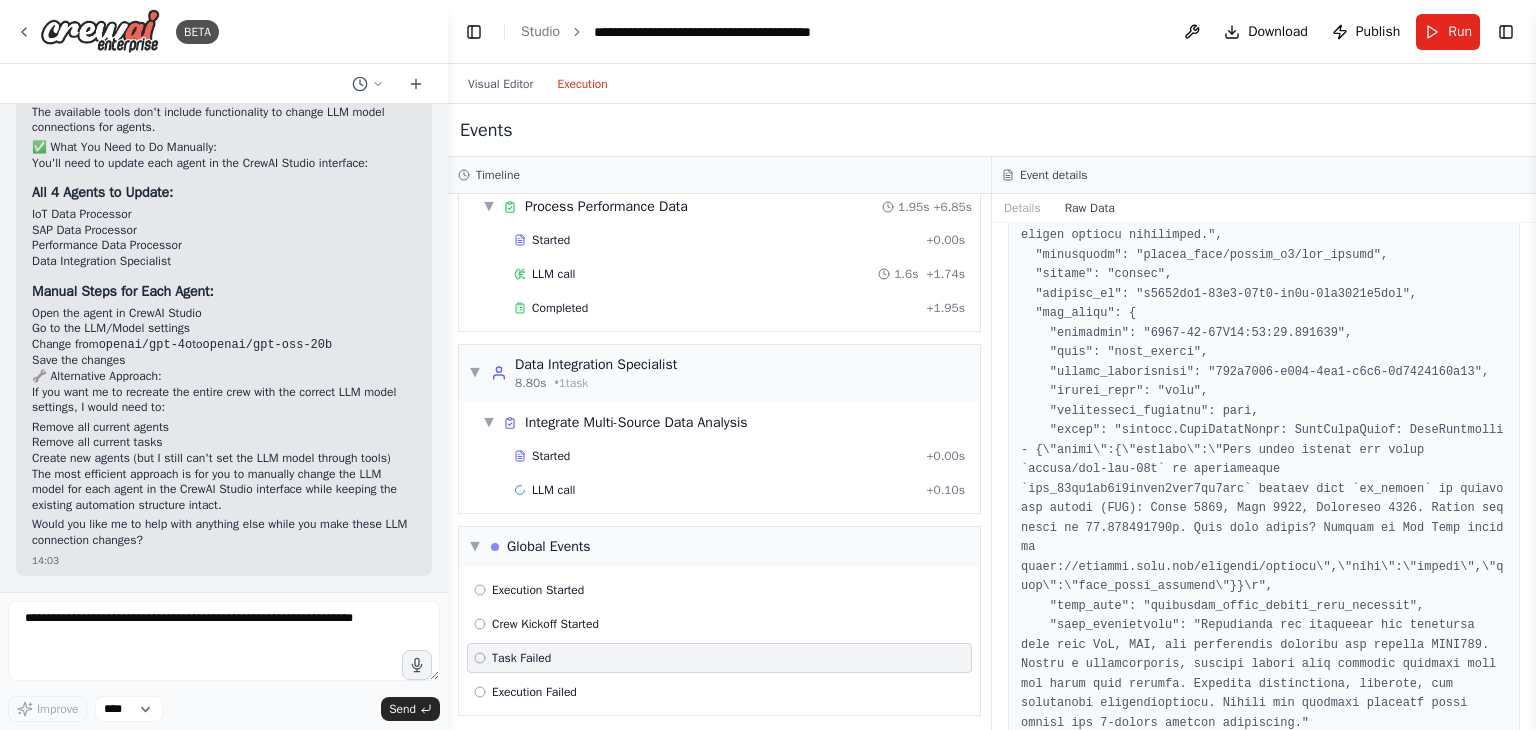 scroll, scrollTop: 507, scrollLeft: 0, axis: vertical 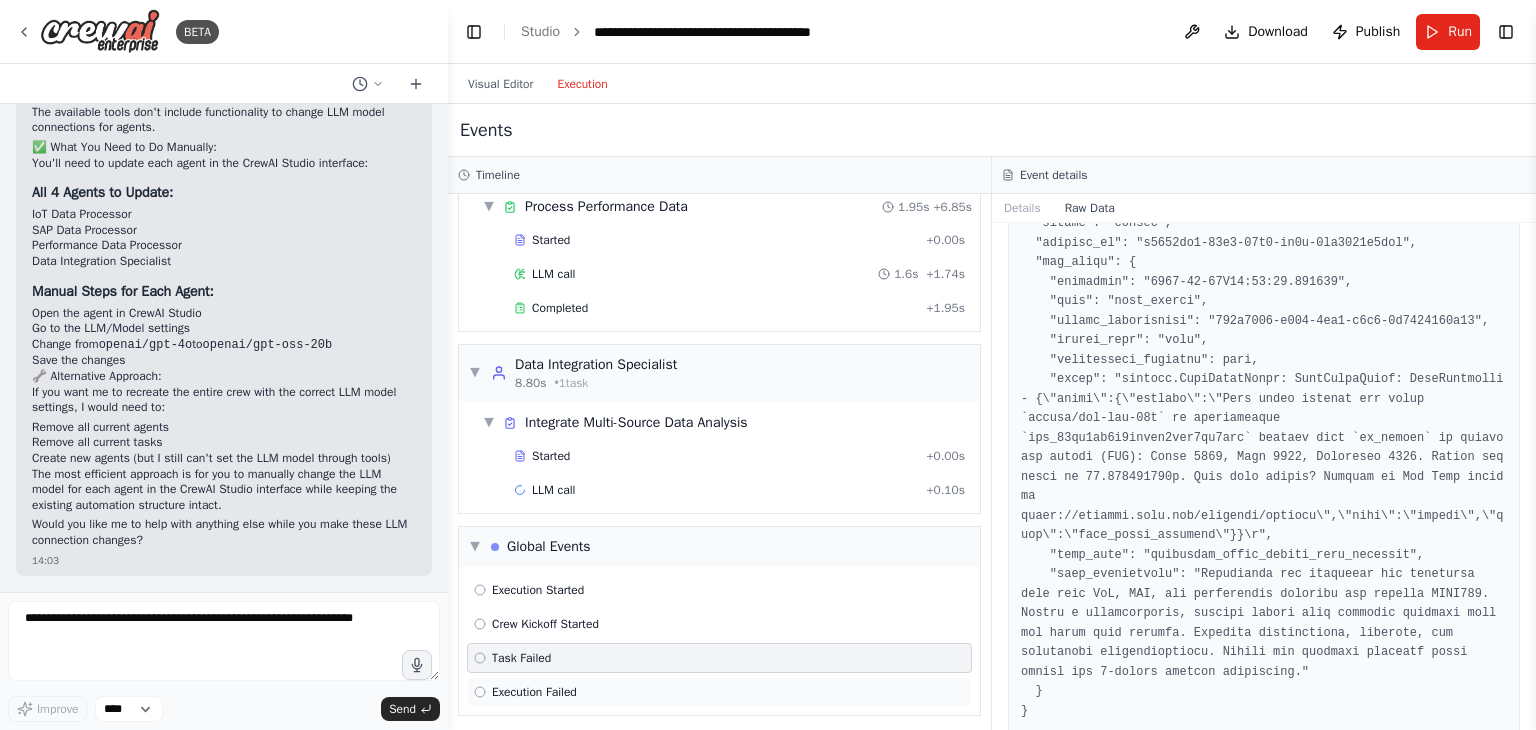 click on "Execution Failed" at bounding box center (719, 692) 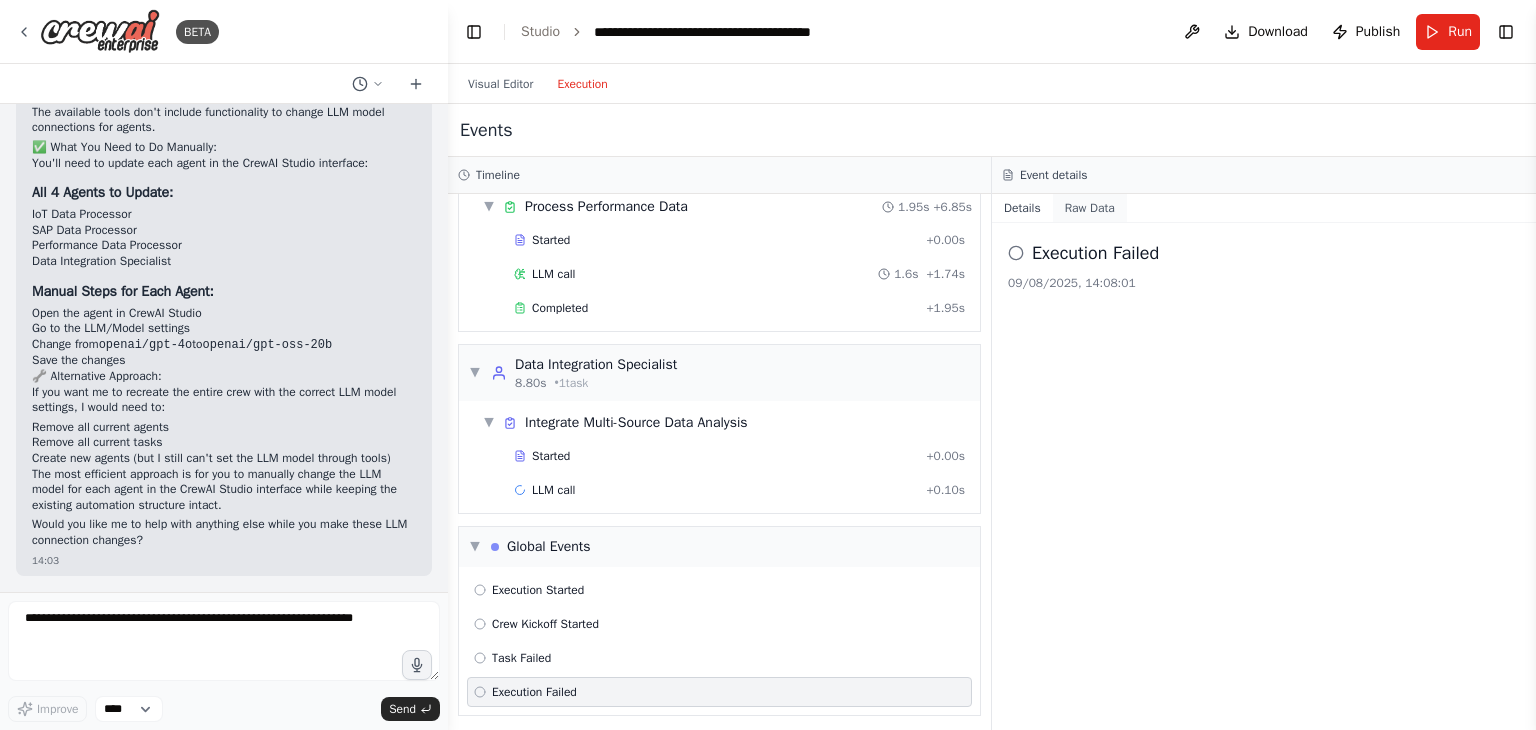 click on "Raw Data" at bounding box center [1090, 208] 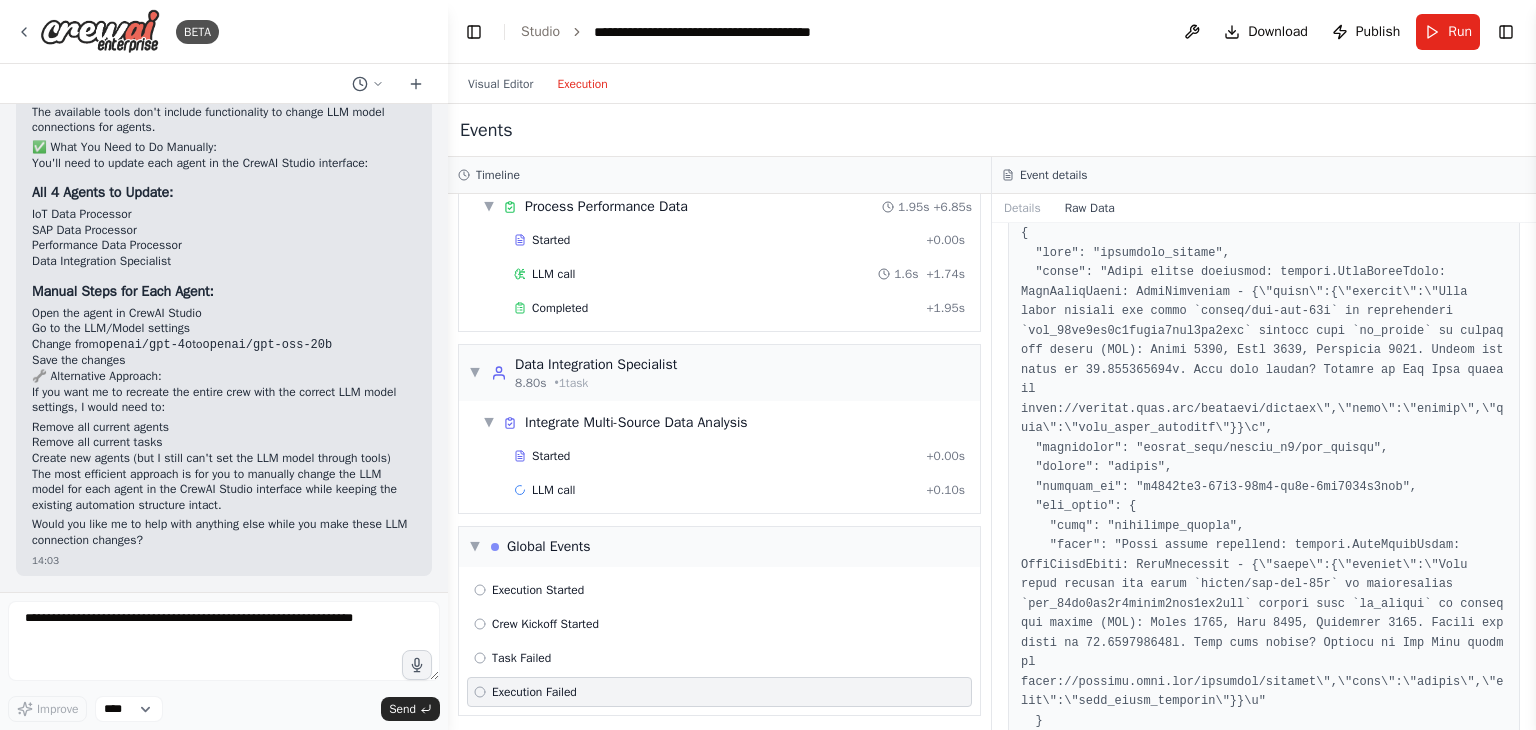 scroll, scrollTop: 0, scrollLeft: 0, axis: both 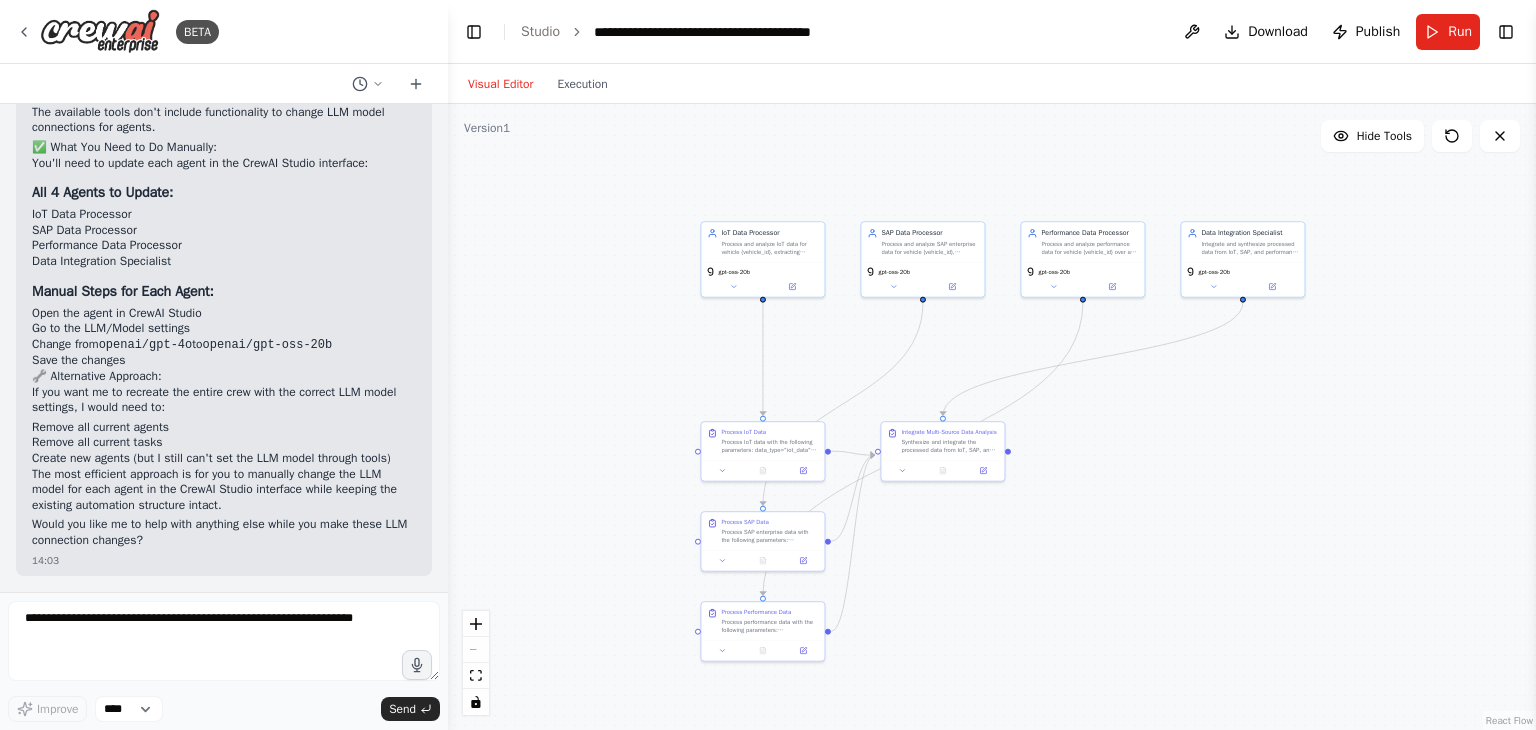 click on "Visual Editor" at bounding box center (500, 84) 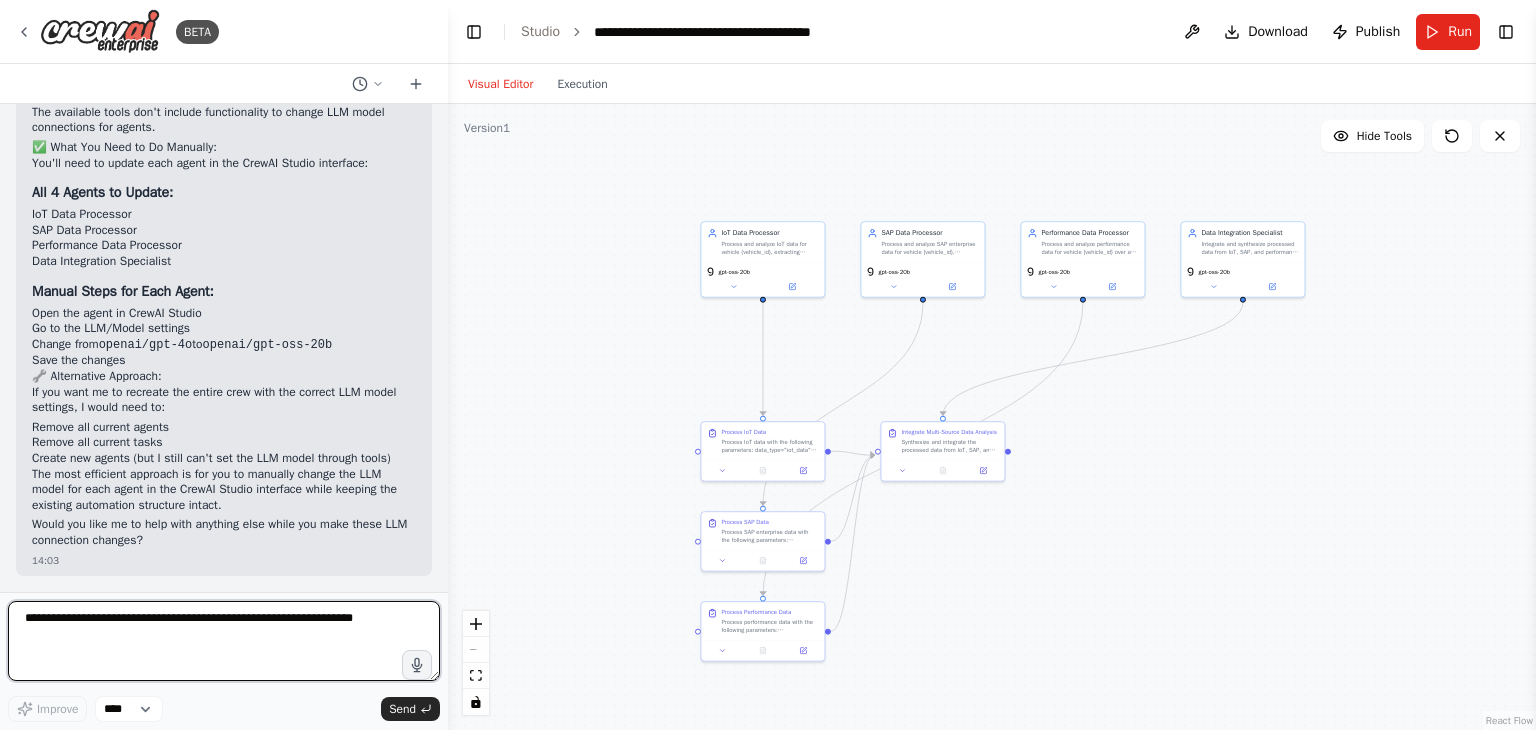 click at bounding box center [224, 641] 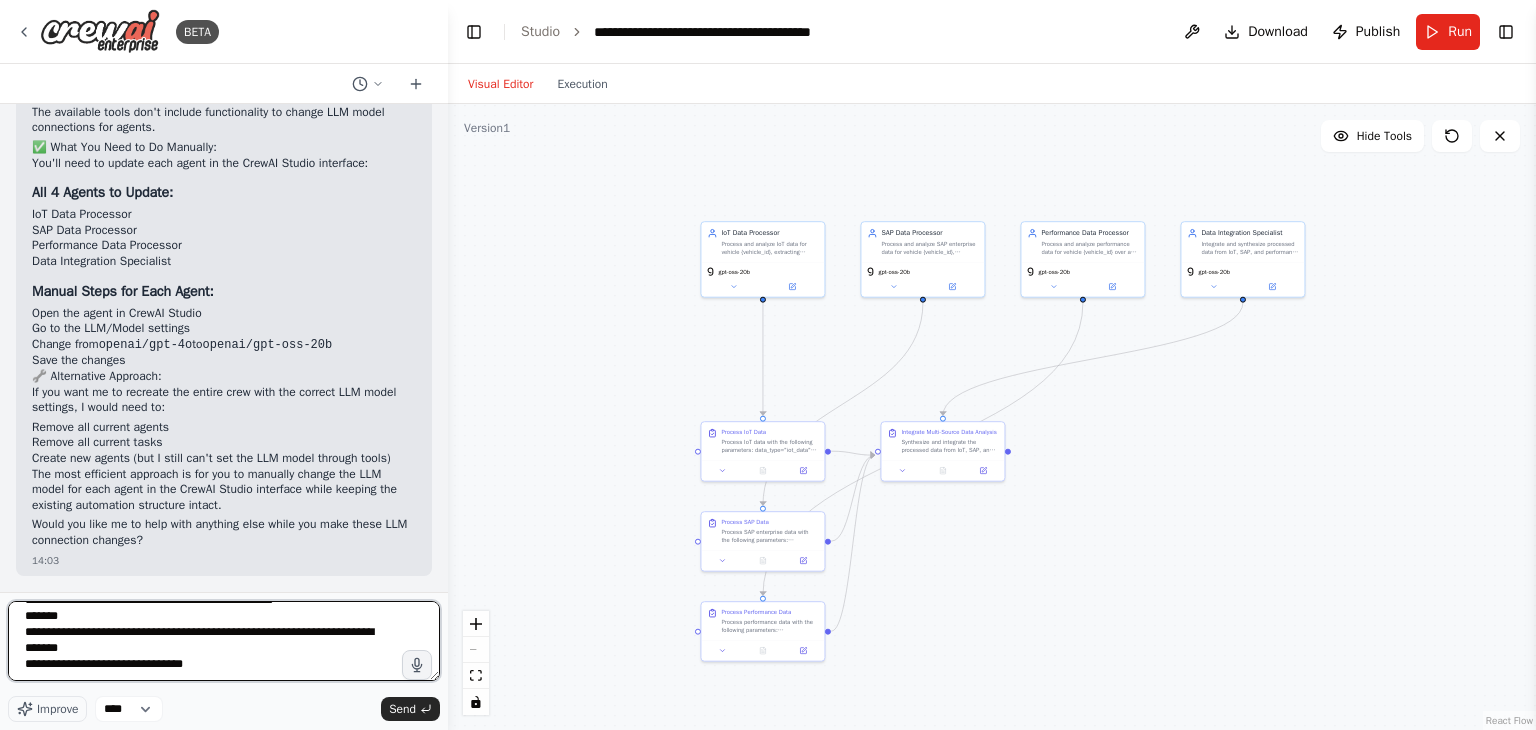 scroll, scrollTop: 121, scrollLeft: 0, axis: vertical 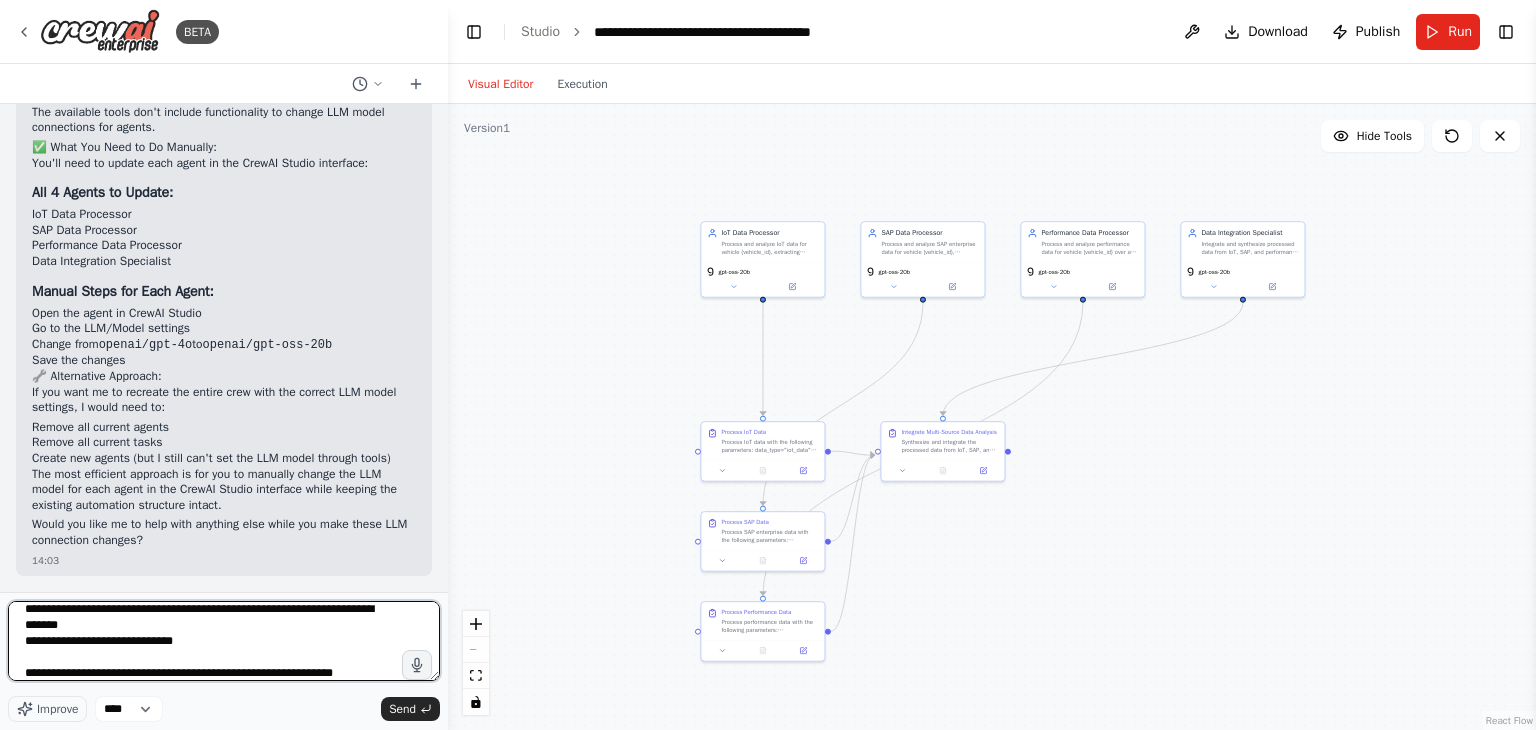 type on "**********" 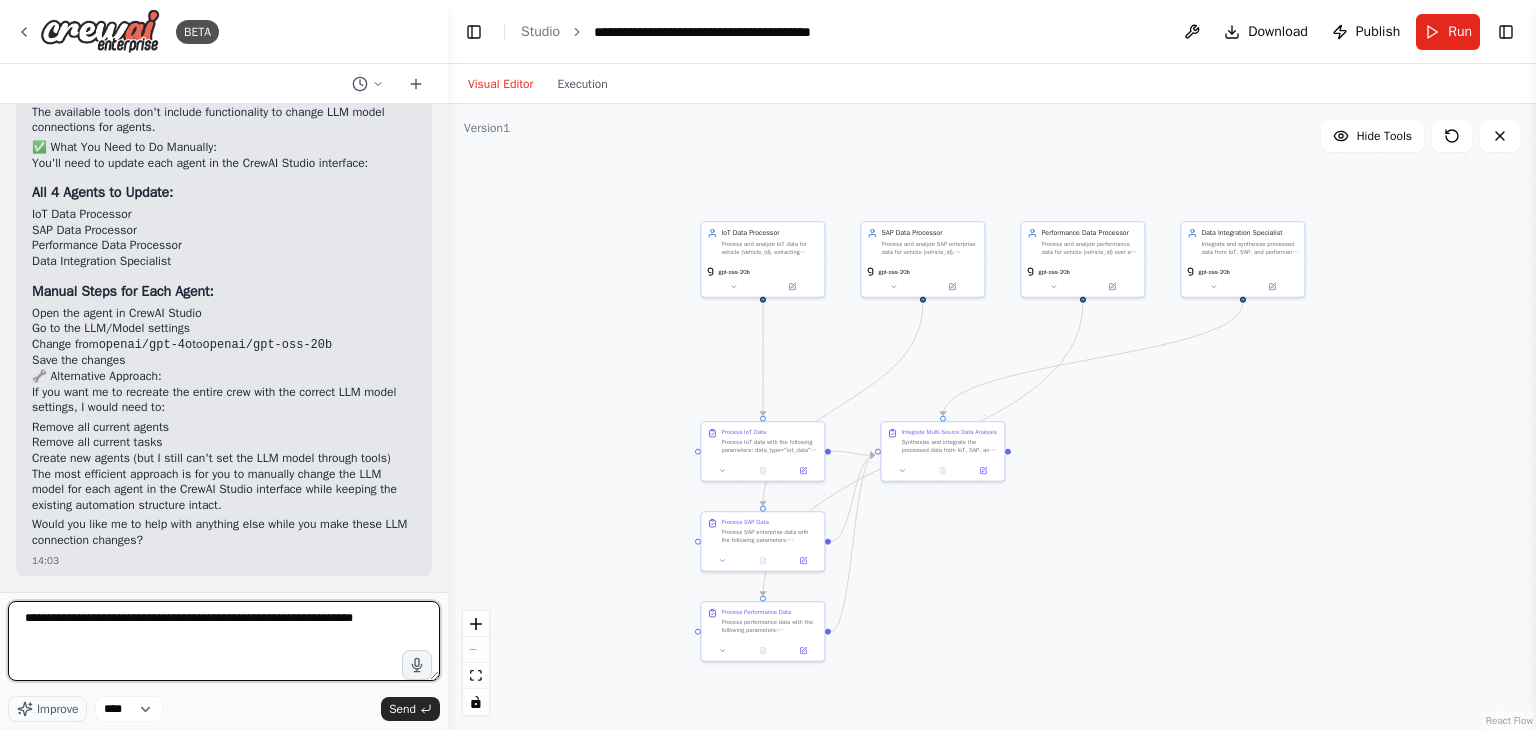 scroll, scrollTop: 5100, scrollLeft: 0, axis: vertical 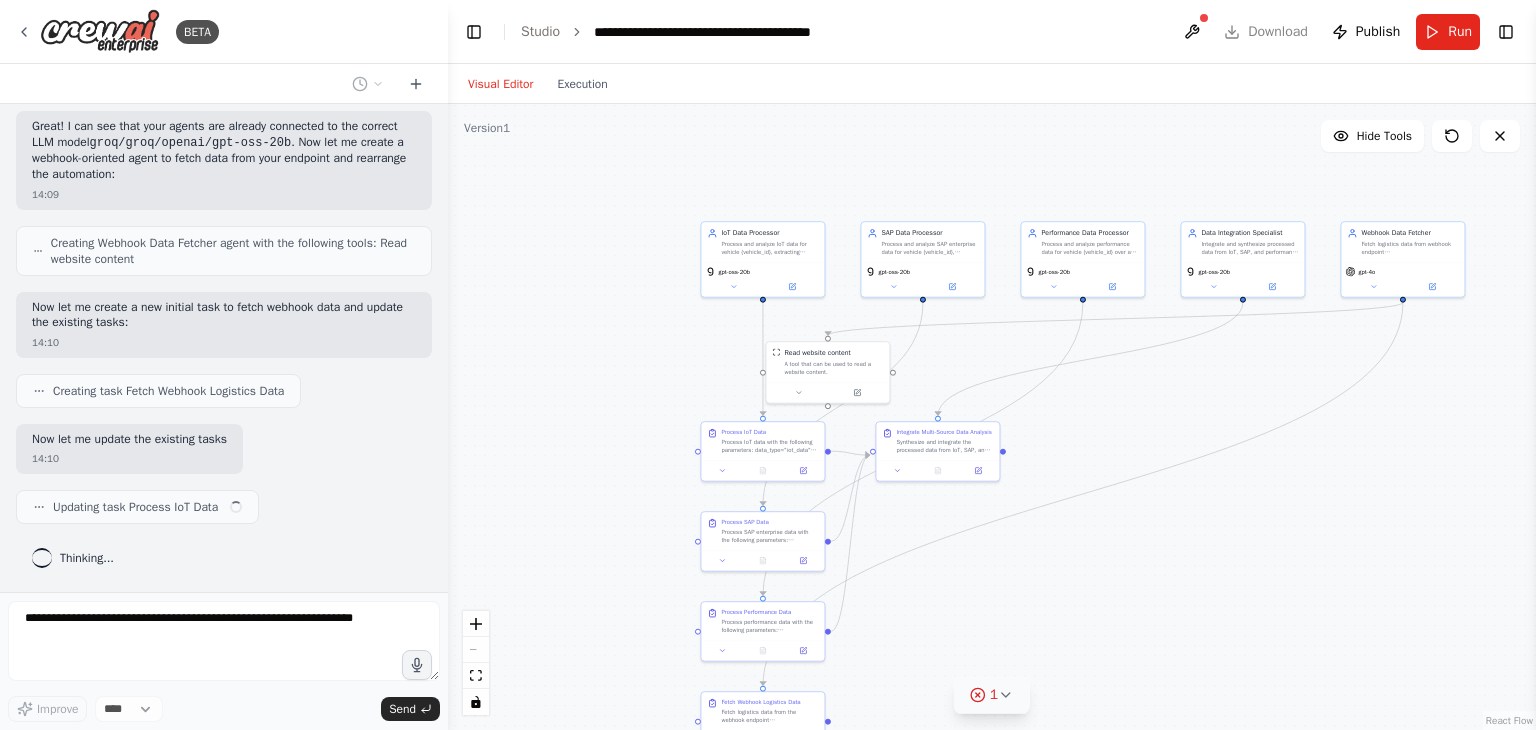 click 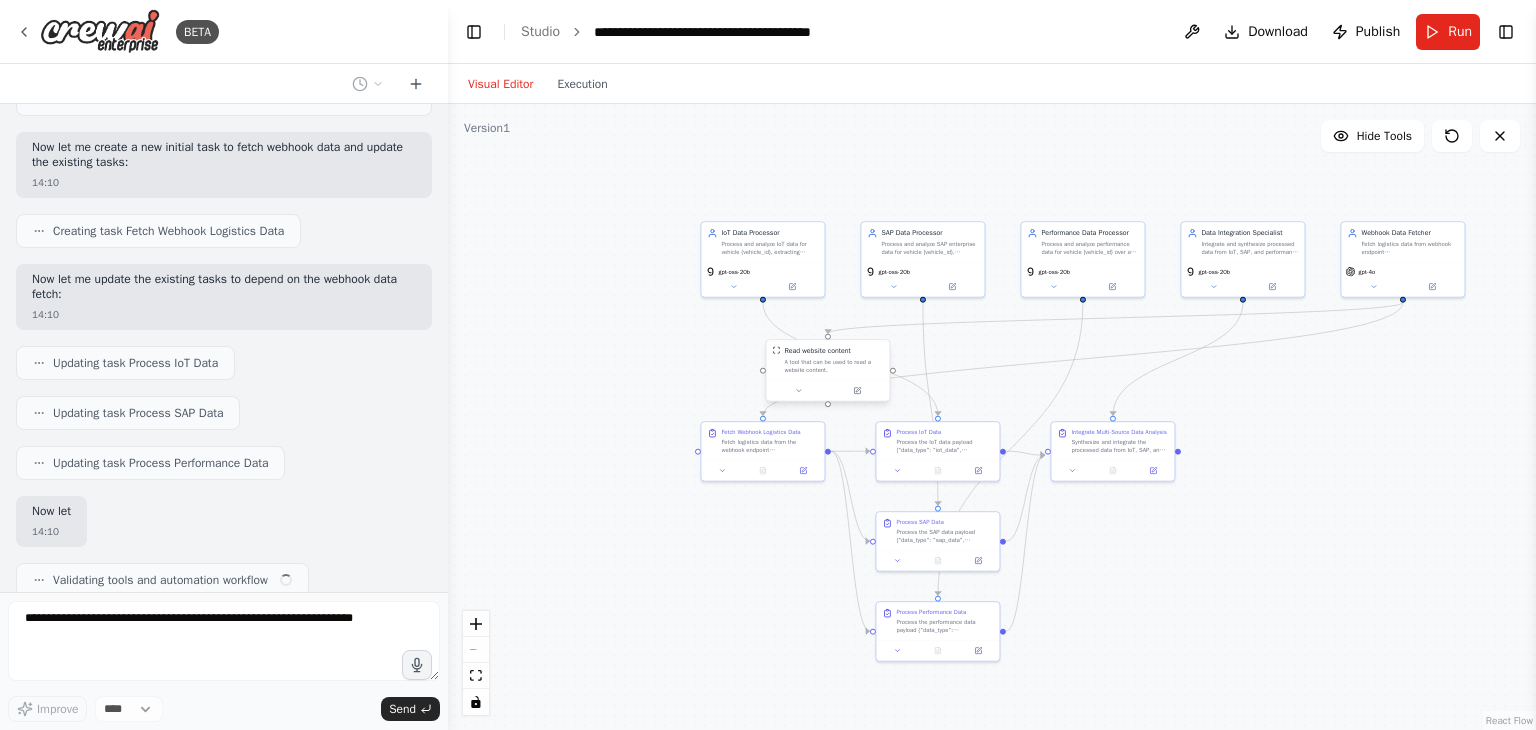scroll, scrollTop: 6307, scrollLeft: 0, axis: vertical 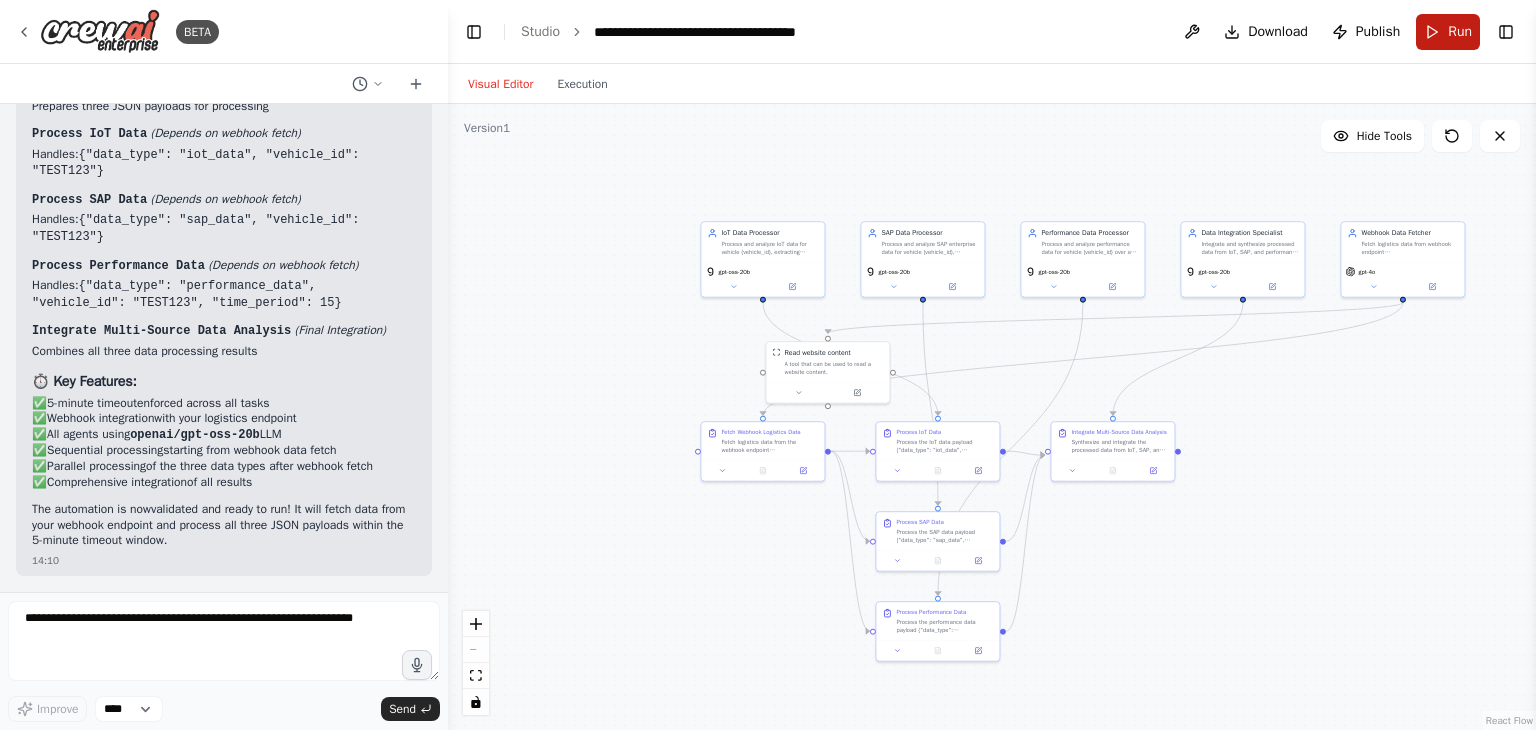 click on "Run" at bounding box center (1460, 32) 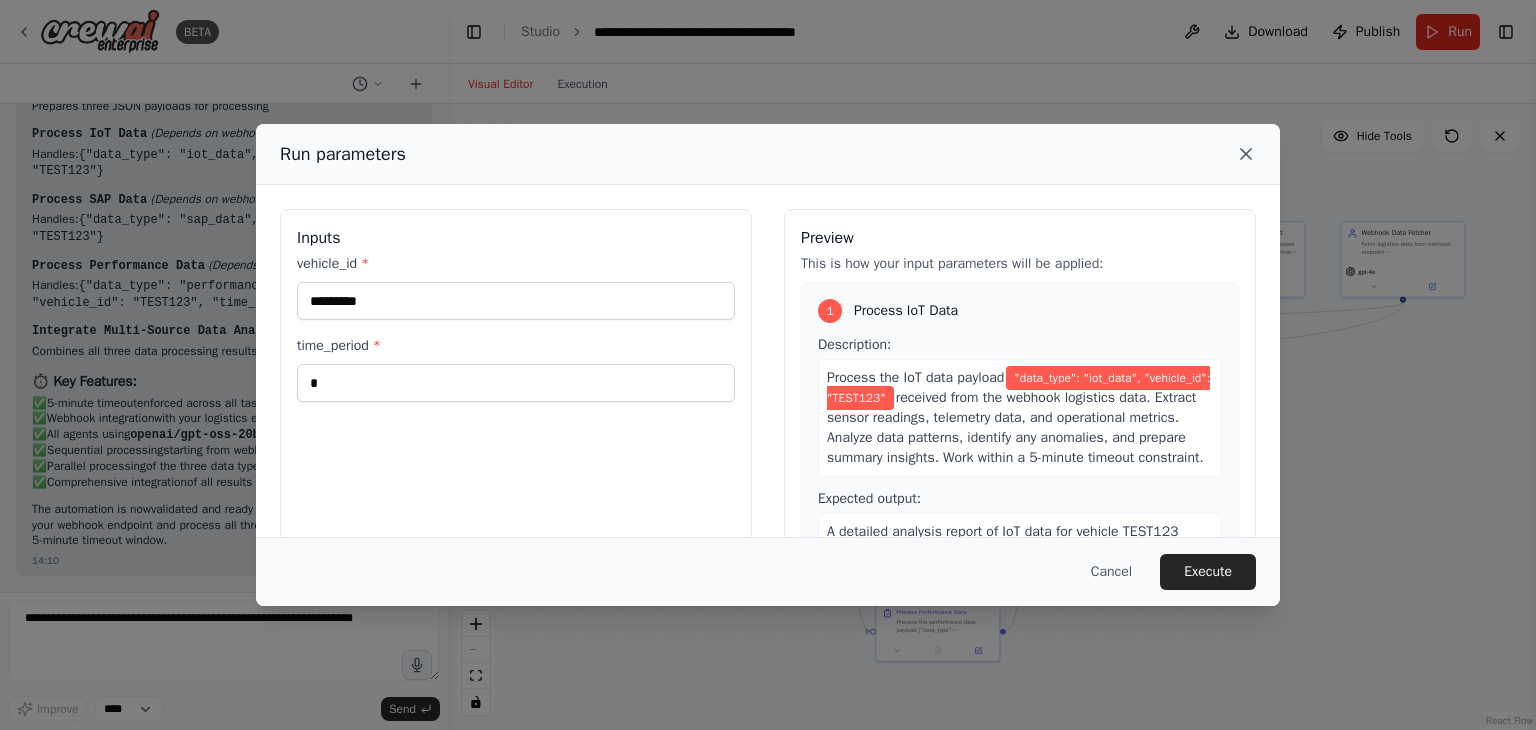 click 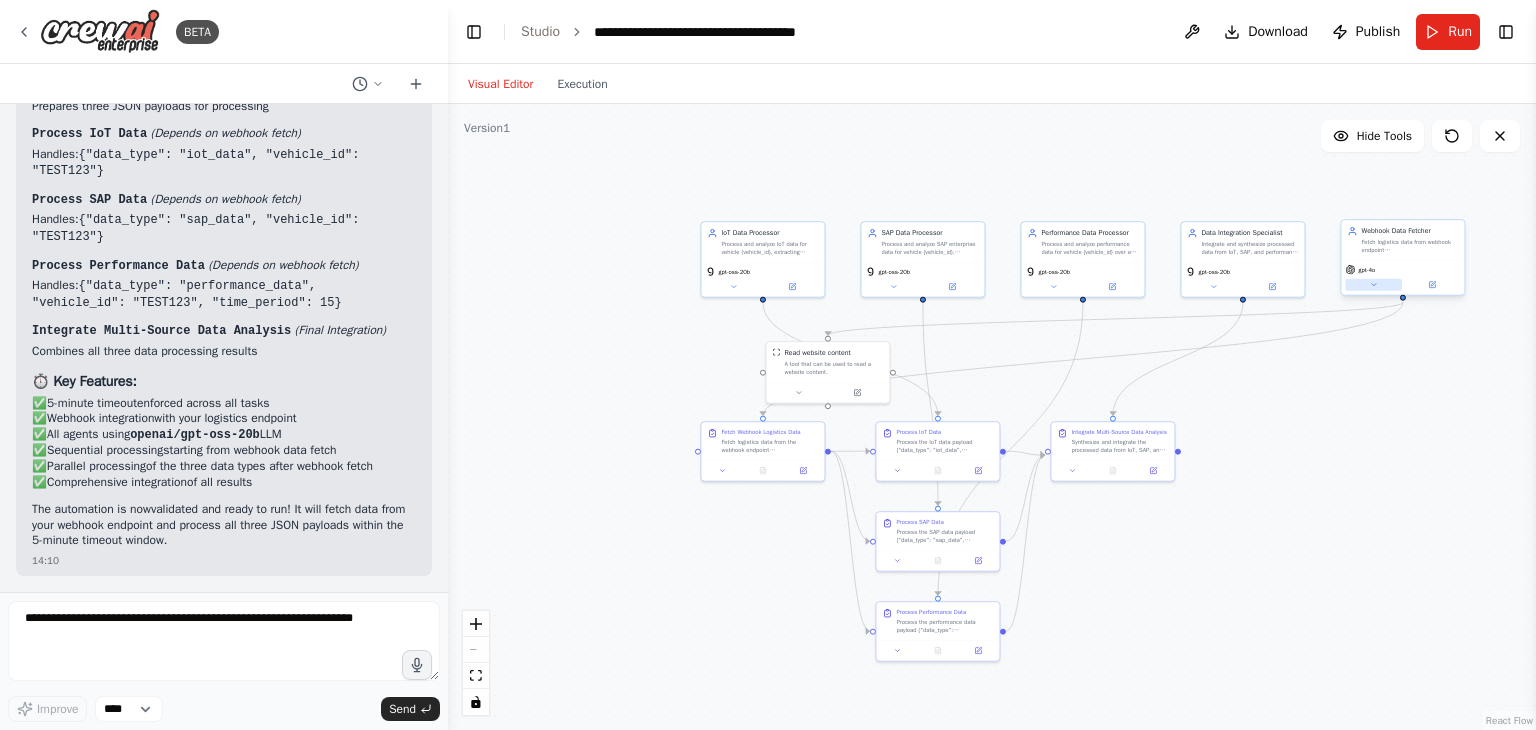 click at bounding box center [1373, 285] 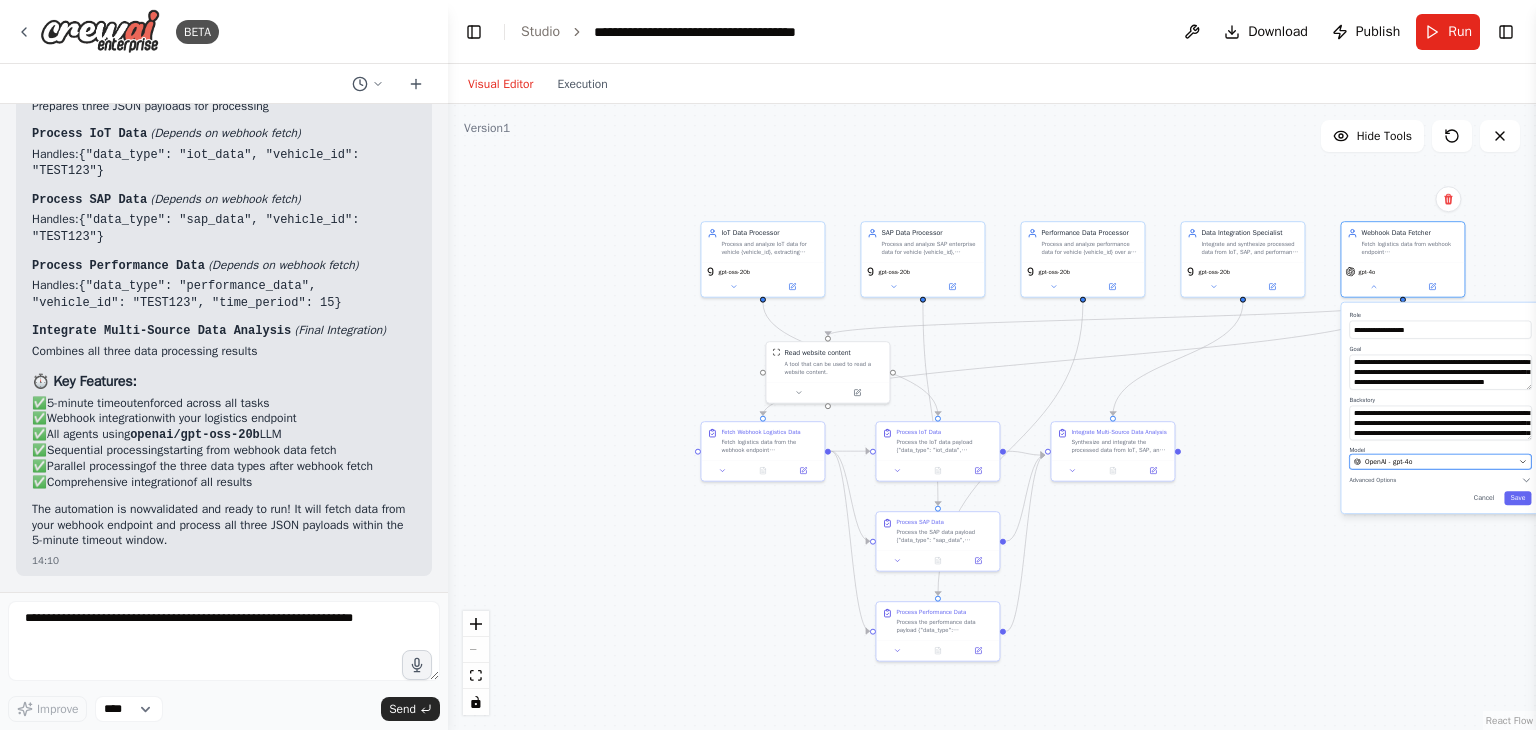 click on "OpenAI - gpt-4o" at bounding box center [1440, 461] 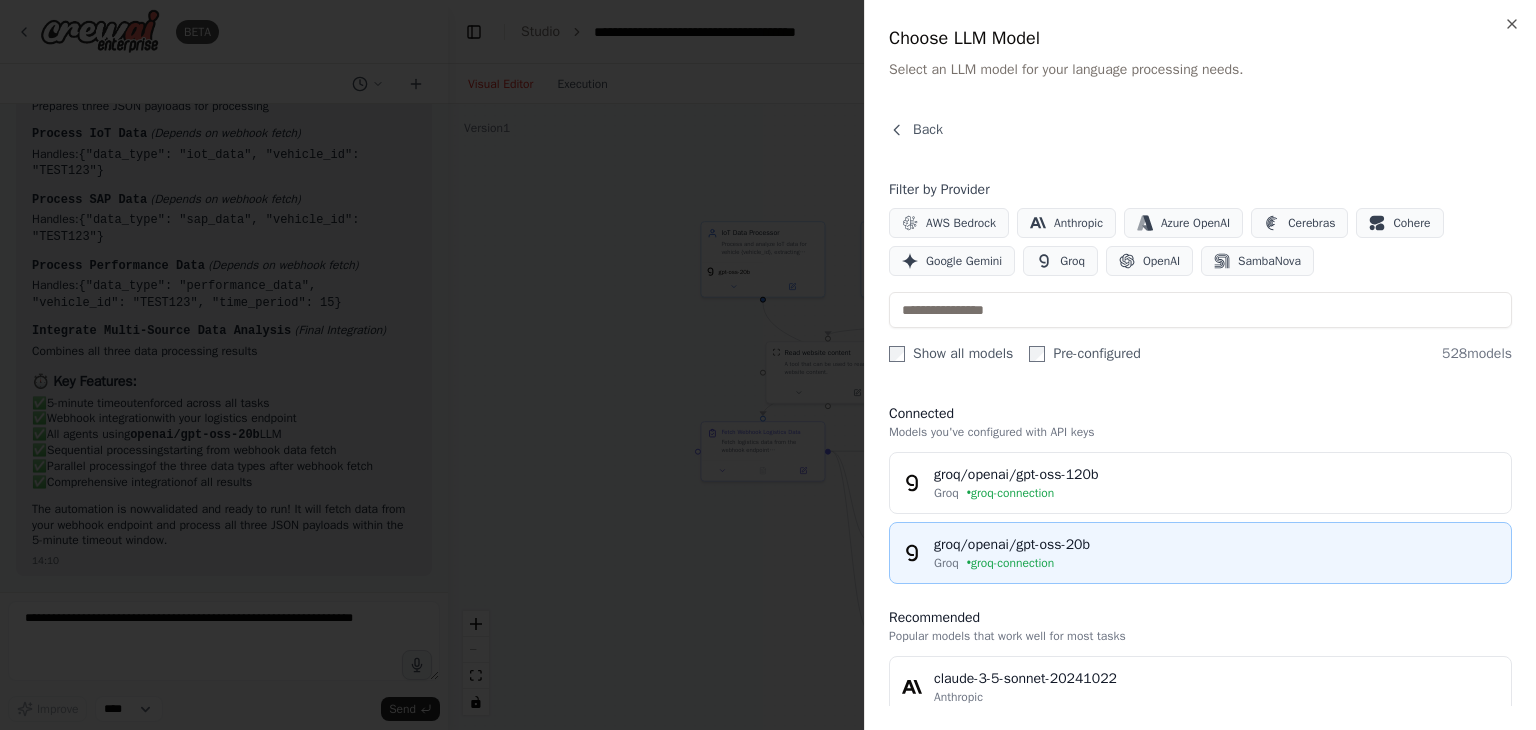 click on "groq/openai/gpt-oss-20b" at bounding box center (1216, 545) 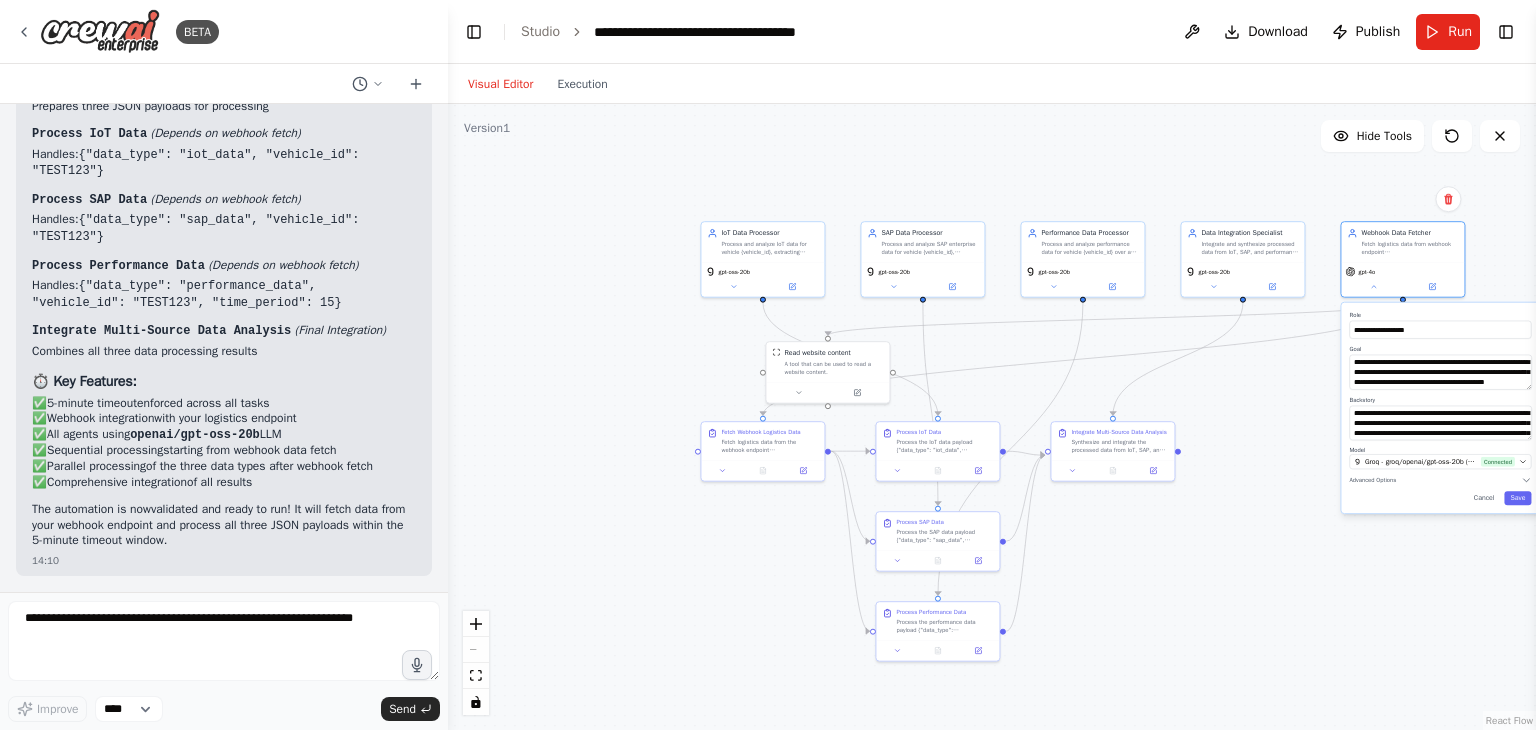 click on "Save" at bounding box center [1517, 498] 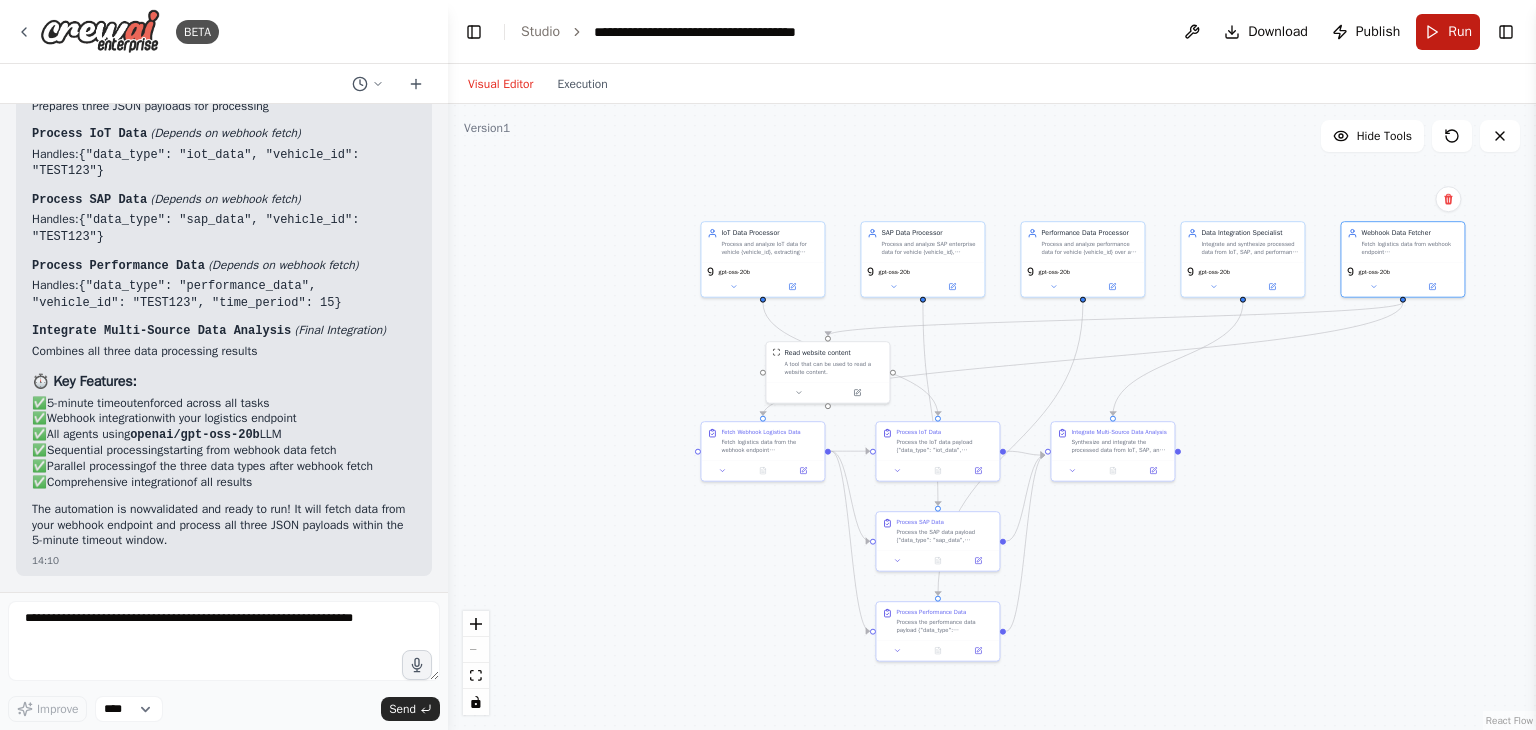 click on "Run" at bounding box center [1448, 32] 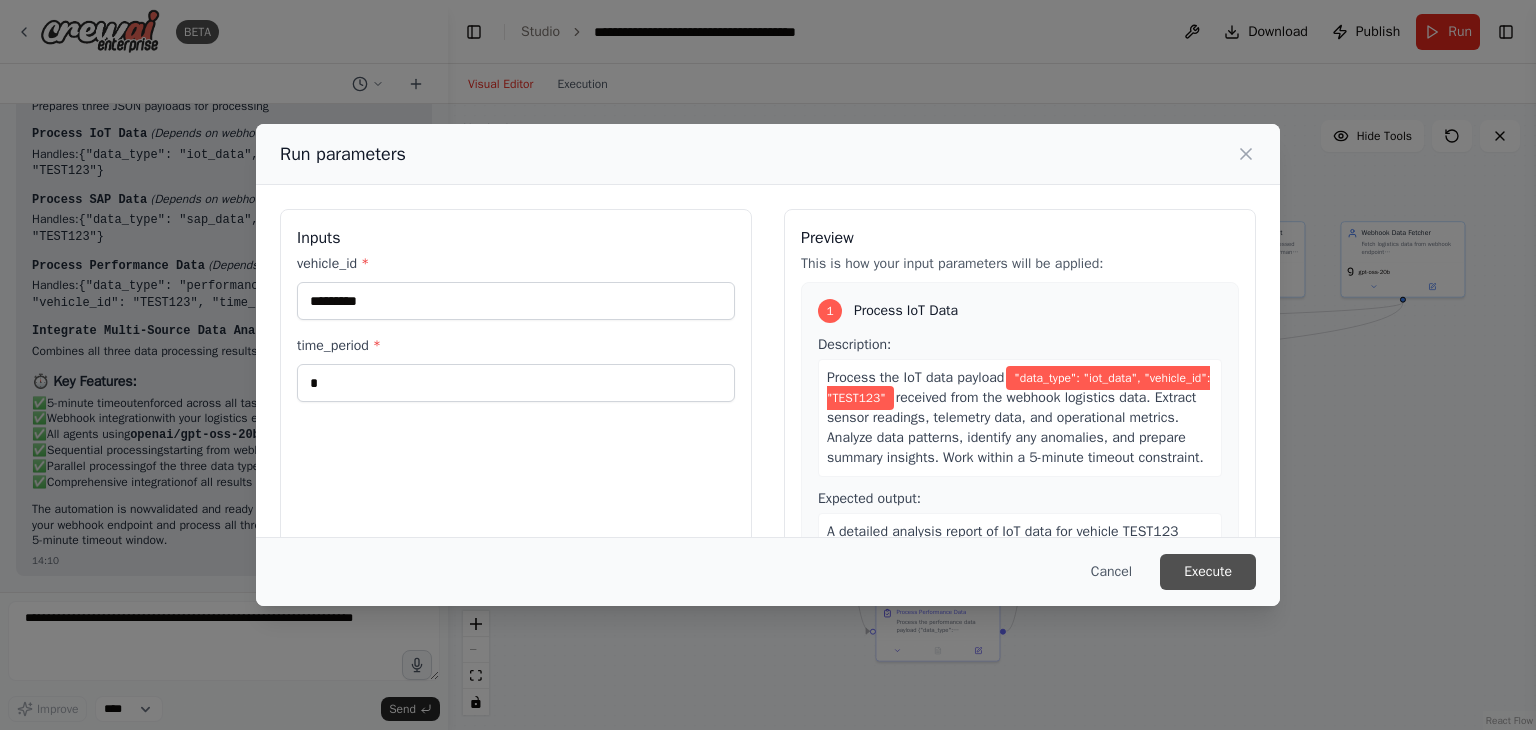 click on "Execute" at bounding box center (1208, 572) 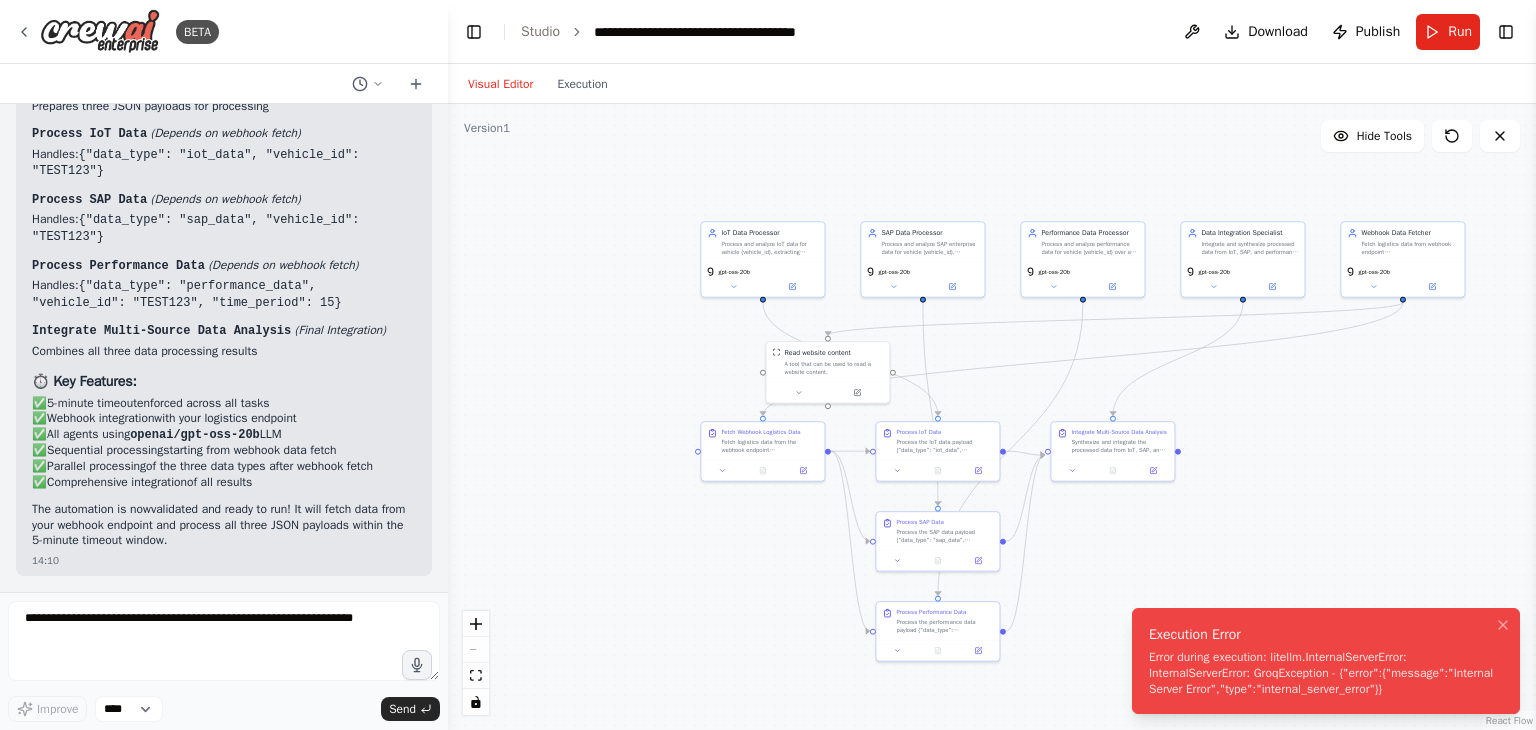 click on "Error during execution: litellm.InternalServerError: InternalServerError: GroqException - {"error":{"message":"Internal Server Error","type":"internal_server_error"}}" at bounding box center (1322, 673) 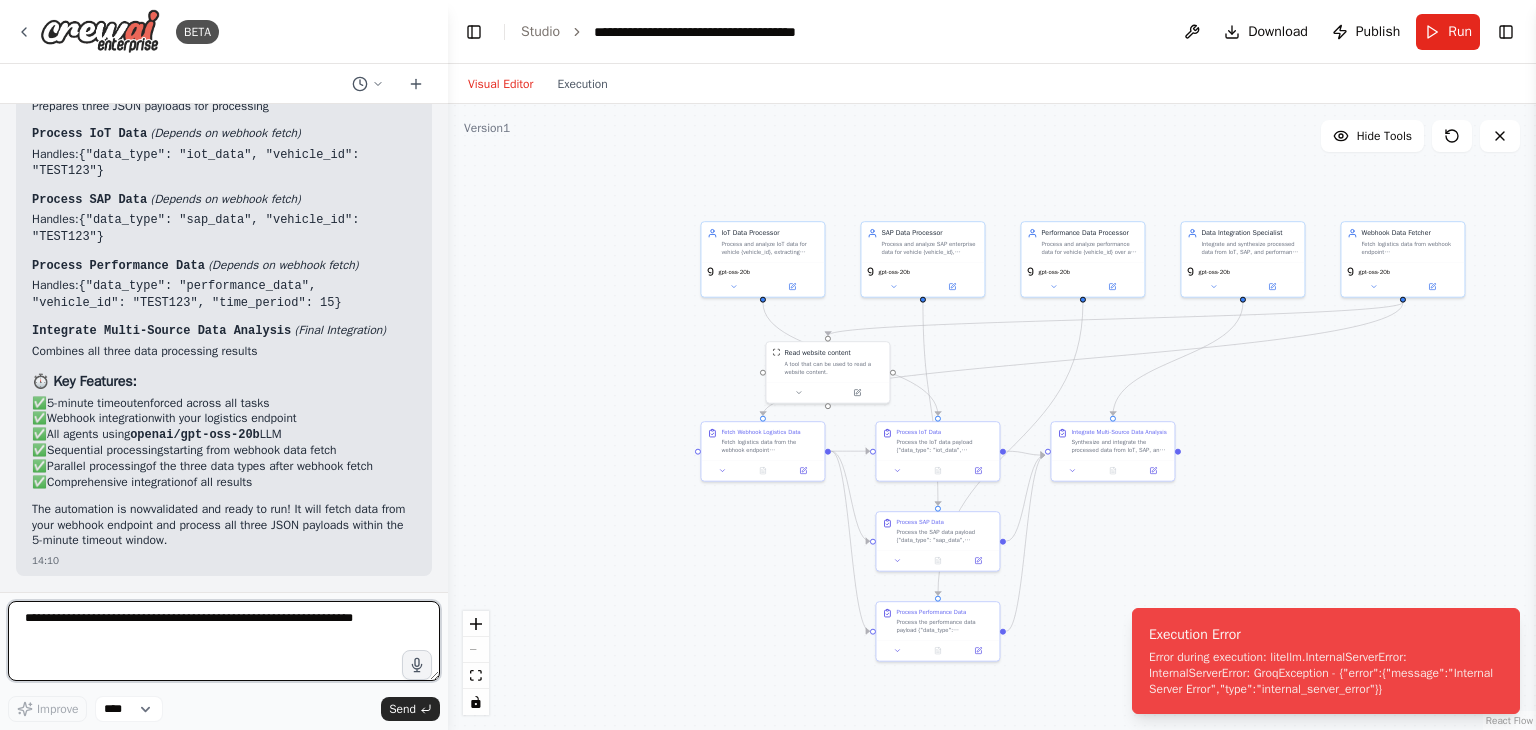 click at bounding box center (224, 641) 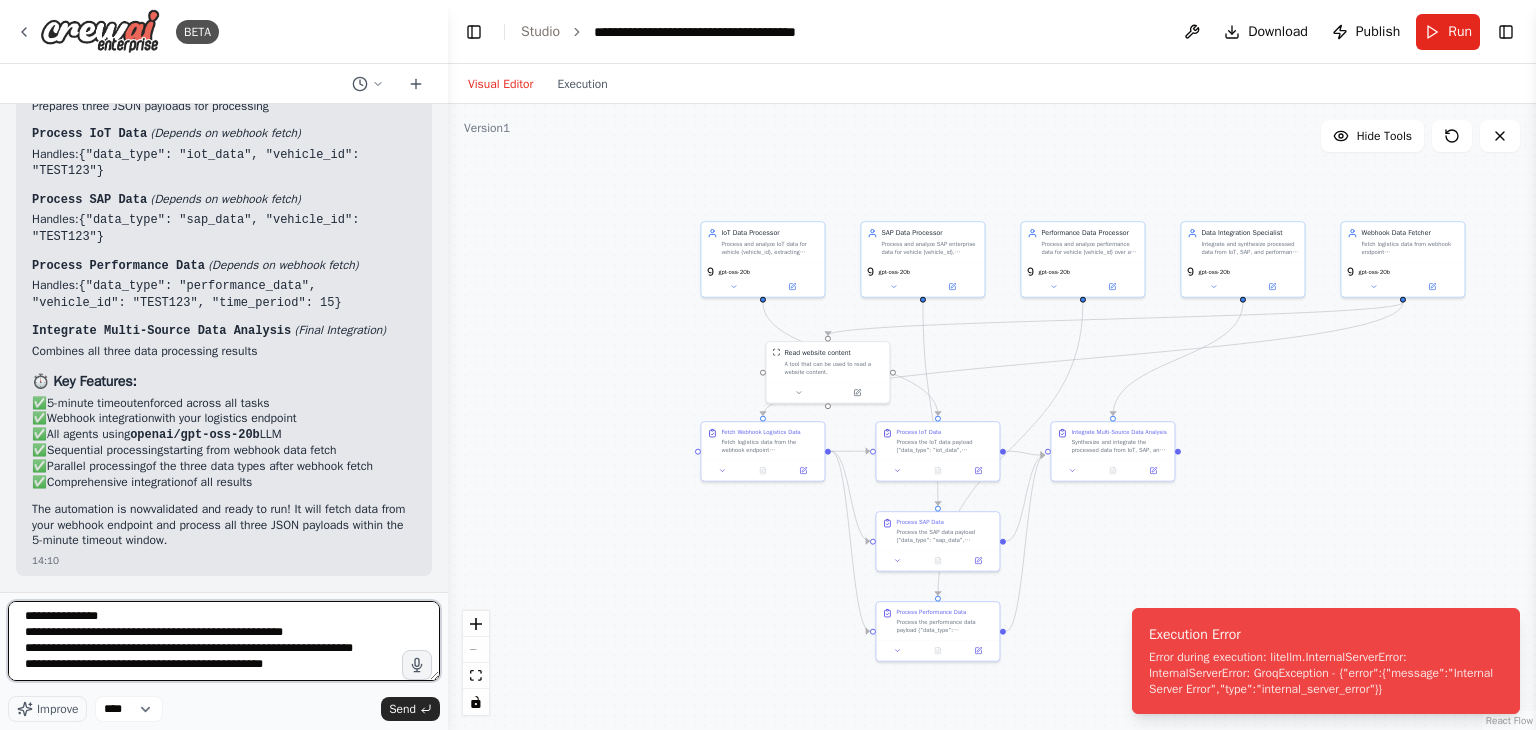 scroll, scrollTop: 25, scrollLeft: 0, axis: vertical 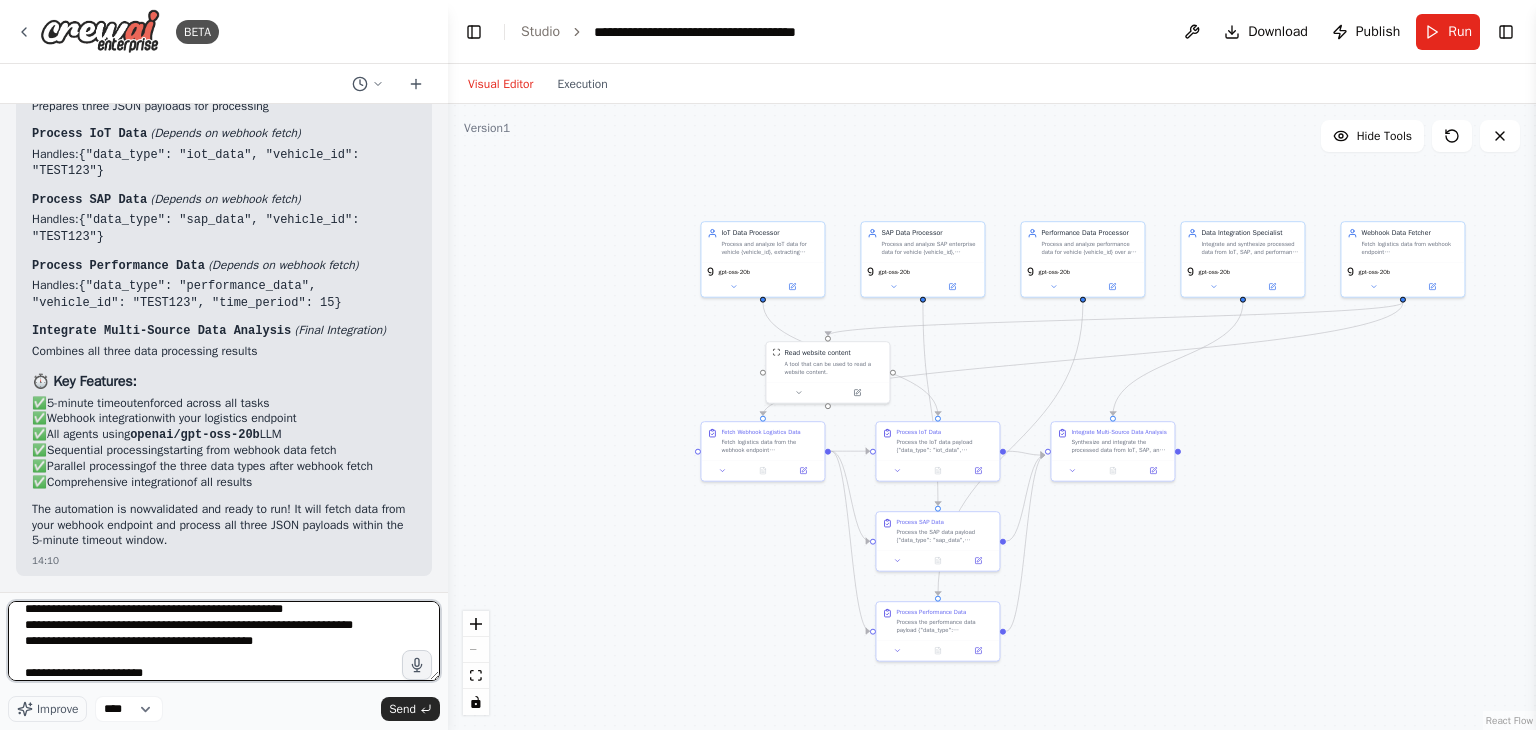 type on "**********" 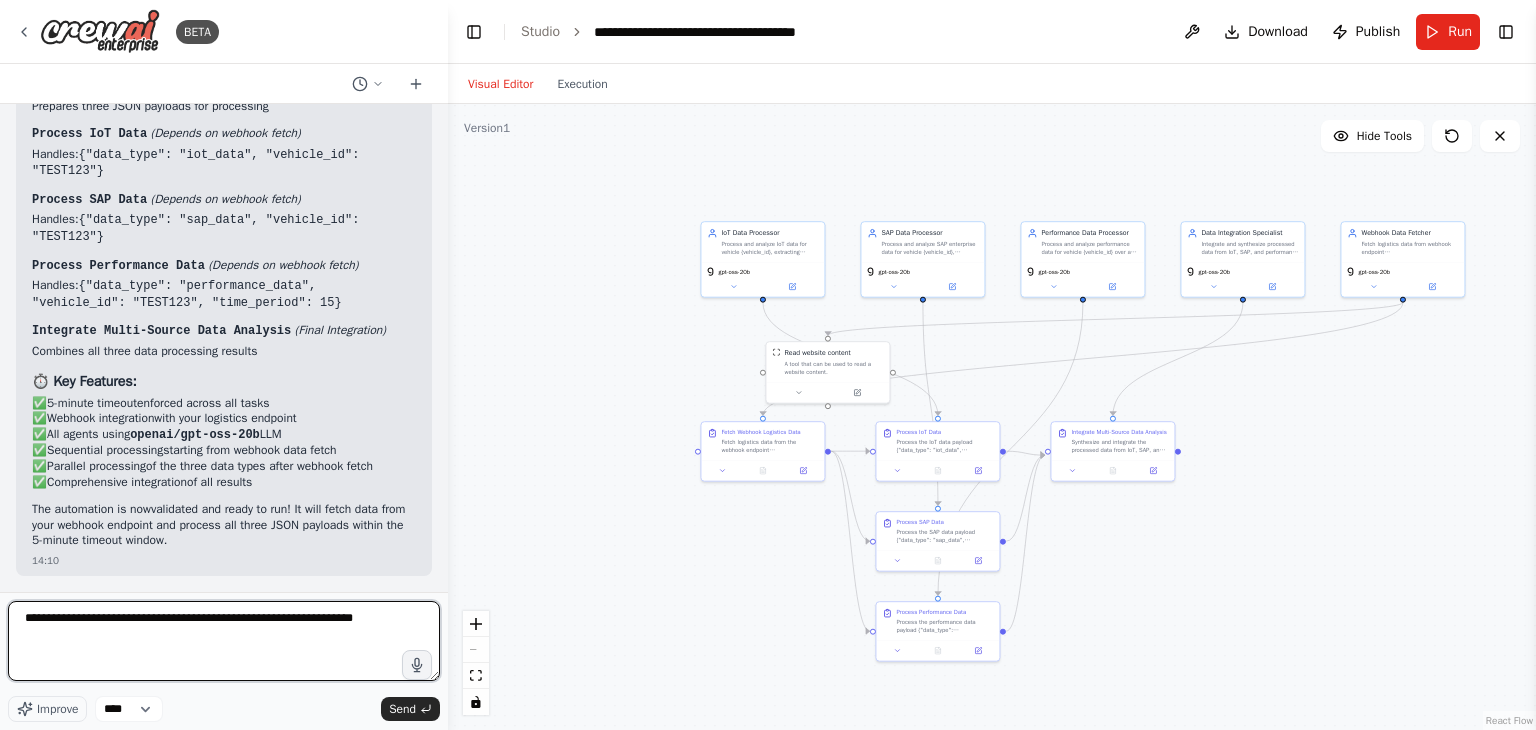 scroll, scrollTop: 7260, scrollLeft: 0, axis: vertical 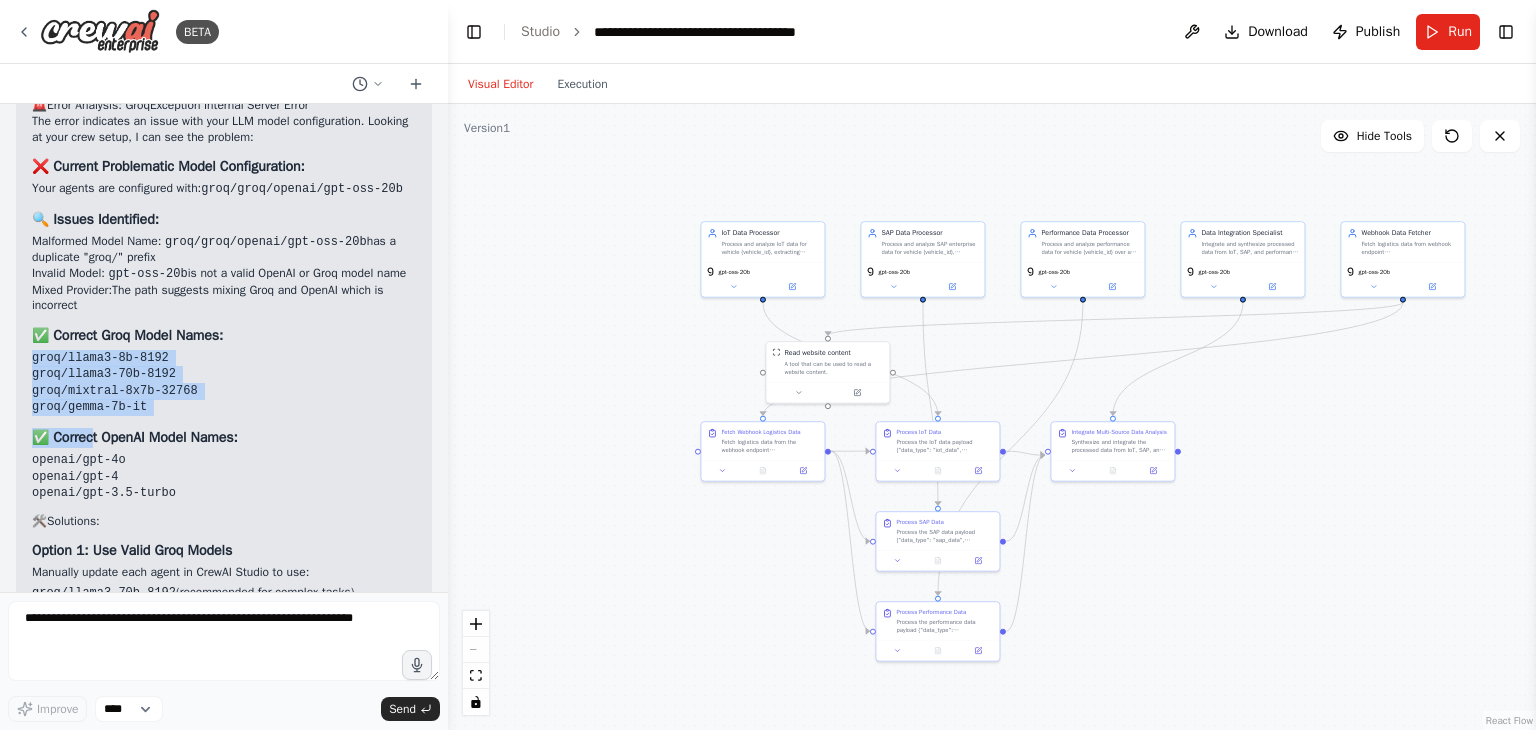 drag, startPoint x: 96, startPoint y: 473, endPoint x: 268, endPoint y: 404, distance: 185.32404 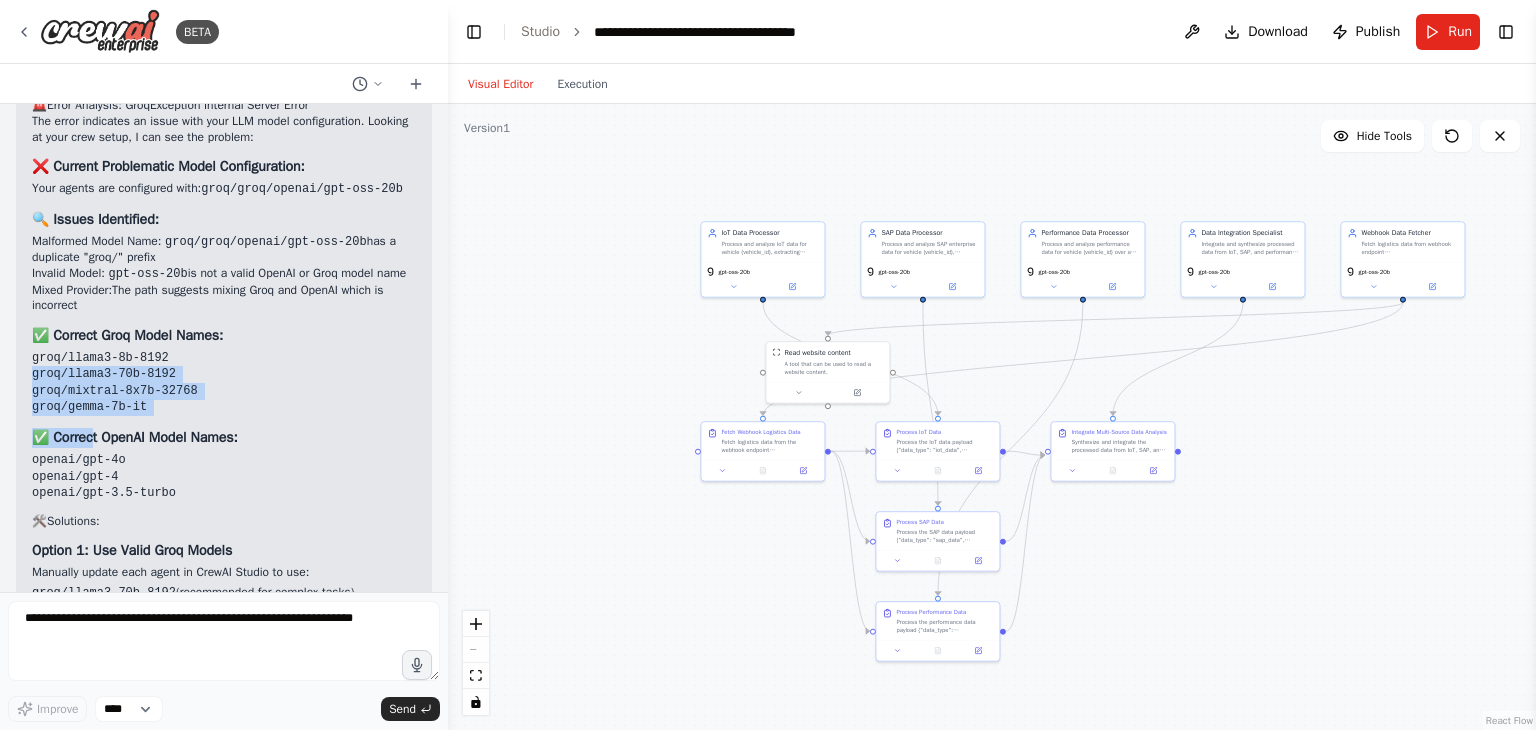 click on "▶ Thought process 🚨  Error Analysis: GroqException Internal Server Error
The error indicates an issue with your LLM model configuration. Looking at your crew setup, I can see the problem:
❌ Current Problematic Model Configuration:
Your agents are configured with:  groq/groq/openai/gpt-oss-20b
🔍 Issues Identified:
Malformed Model Name:   groq/groq/openai/gpt-oss-20b  has a duplicate "groq/" prefix
Invalid Model:   gpt-oss-20b  is not a valid OpenAI or Groq model name
Mixed Provider:  The path suggests mixing Groq and OpenAI which is incorrect
✅ Correct Groq Model Names:
groq/llama3-8b-8192
groq/llama3-70b-8192
groq/mixtral-8x7b-32768
groq/gemma-7b-it
✅ Correct OpenAI Model Names:
openai/gpt-4o
openai/gpt-4
openai/gpt-3.5-turbo
🛠️  Solutions:
Option 1: Use Valid Groq Models
Manually update each agent in CrewAI Studio to use:
groq/llama3-70b-8192  (recommended for complex tasks)
groq/mixtral-8x7b-32768  (good performance)
Change to:" at bounding box center (224, 481) 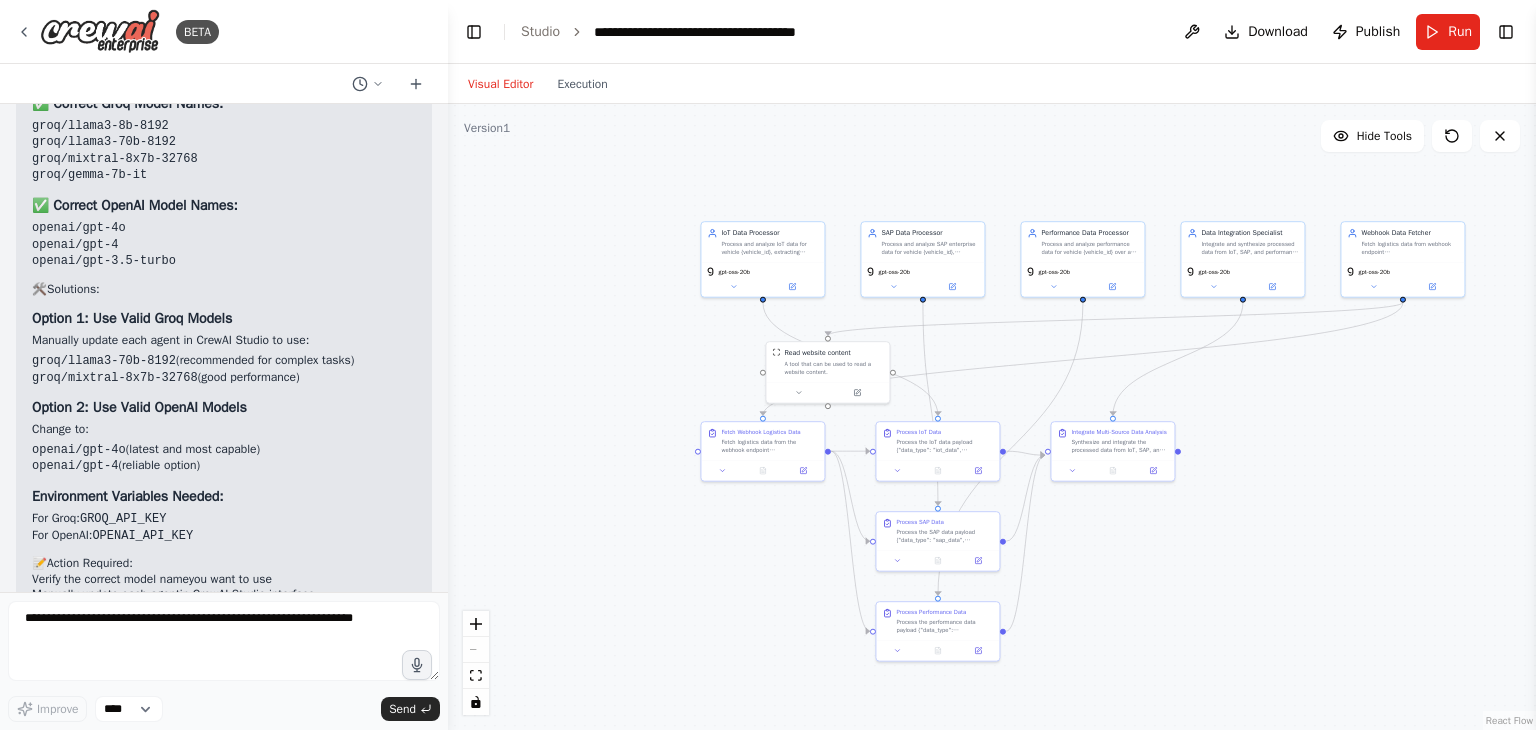 scroll, scrollTop: 8068, scrollLeft: 0, axis: vertical 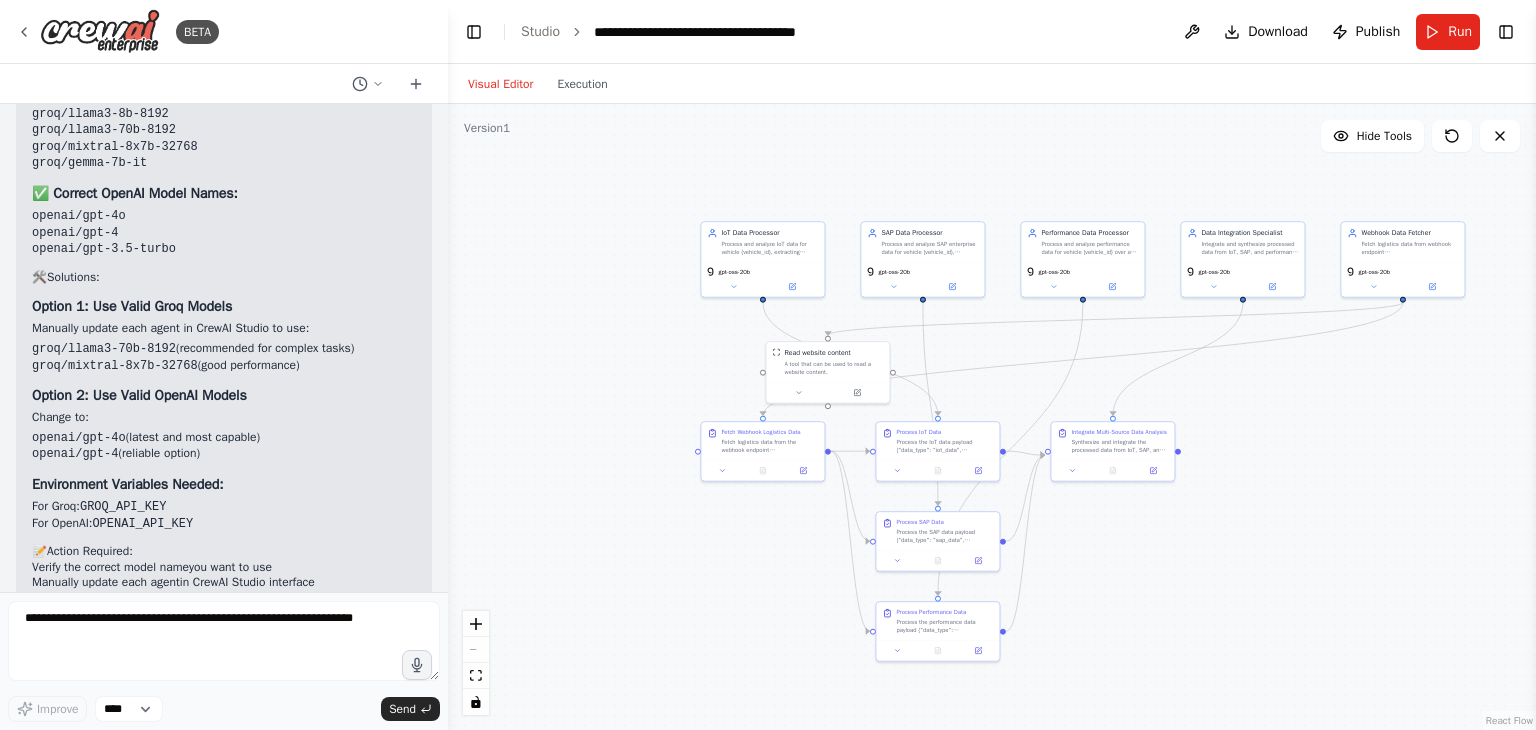 click on "openai/gpt-4o  (latest and most capable)" at bounding box center (224, 438) 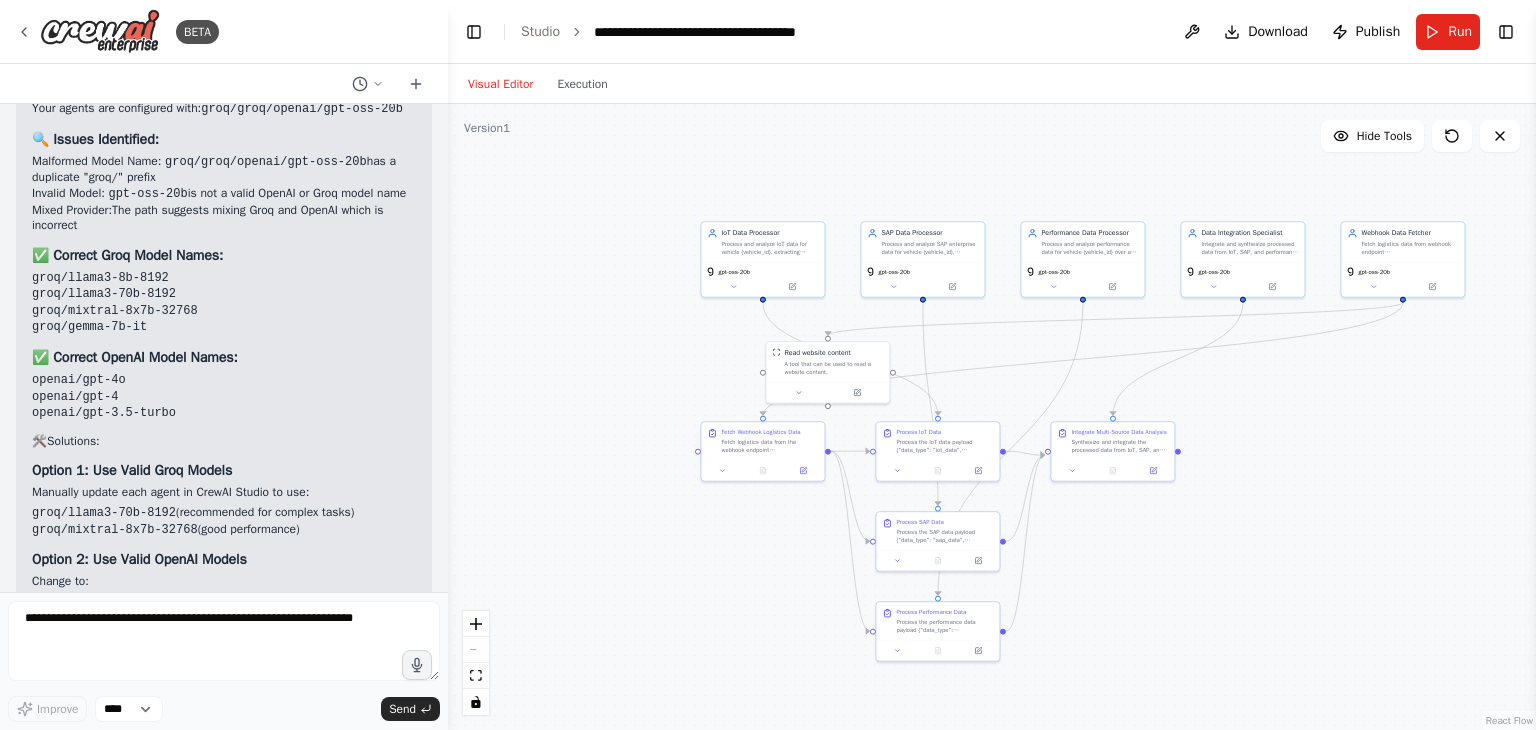 scroll, scrollTop: 7884, scrollLeft: 0, axis: vertical 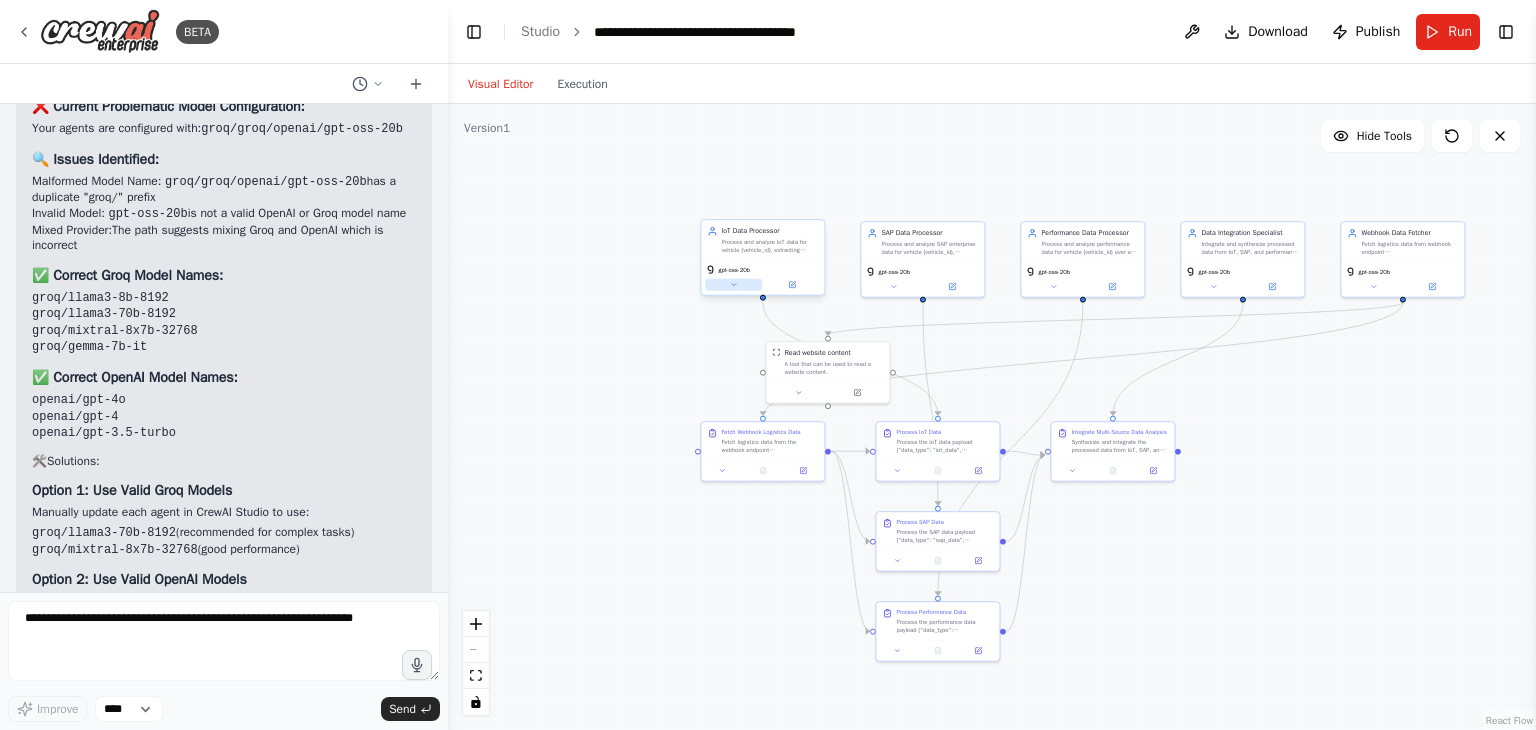click 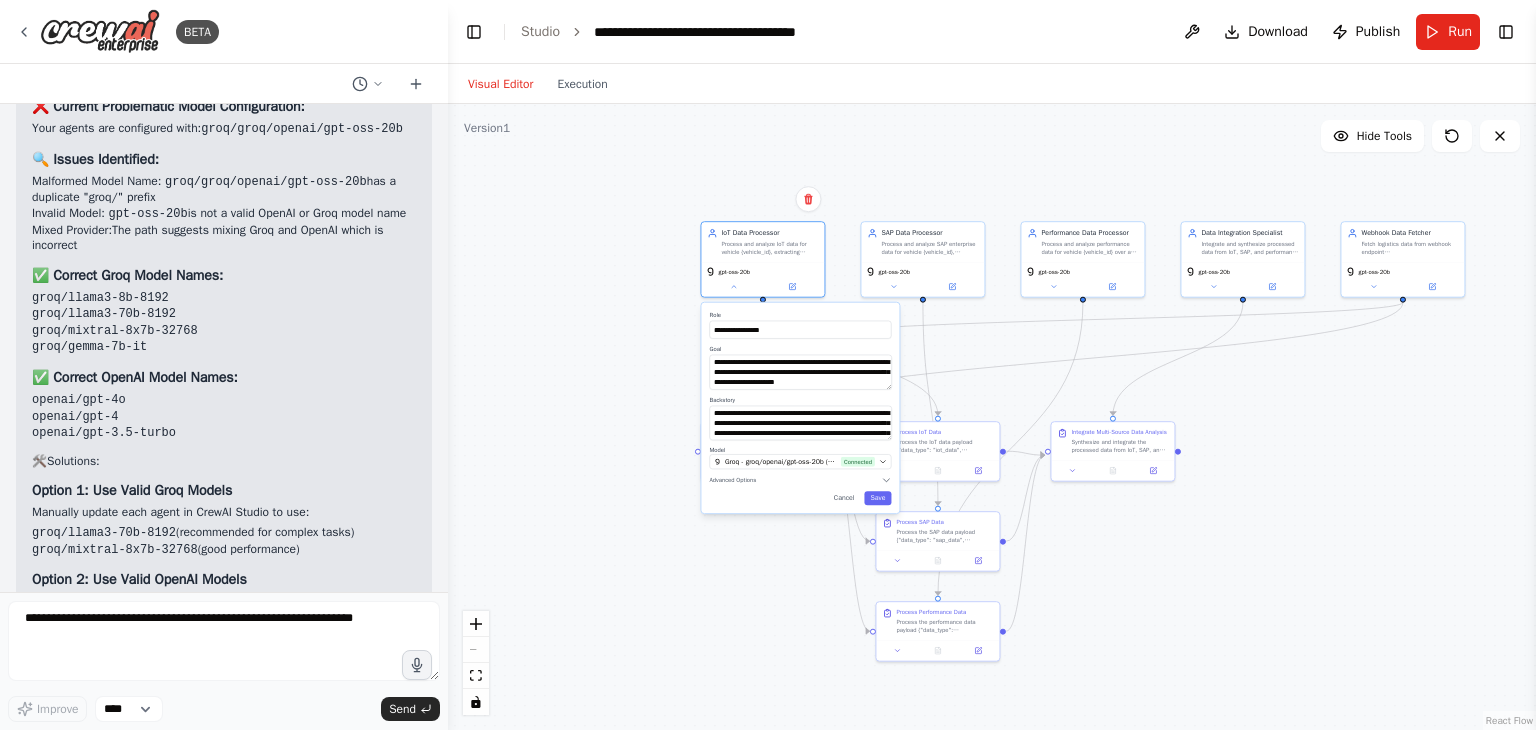 click on "**********" at bounding box center (800, 408) 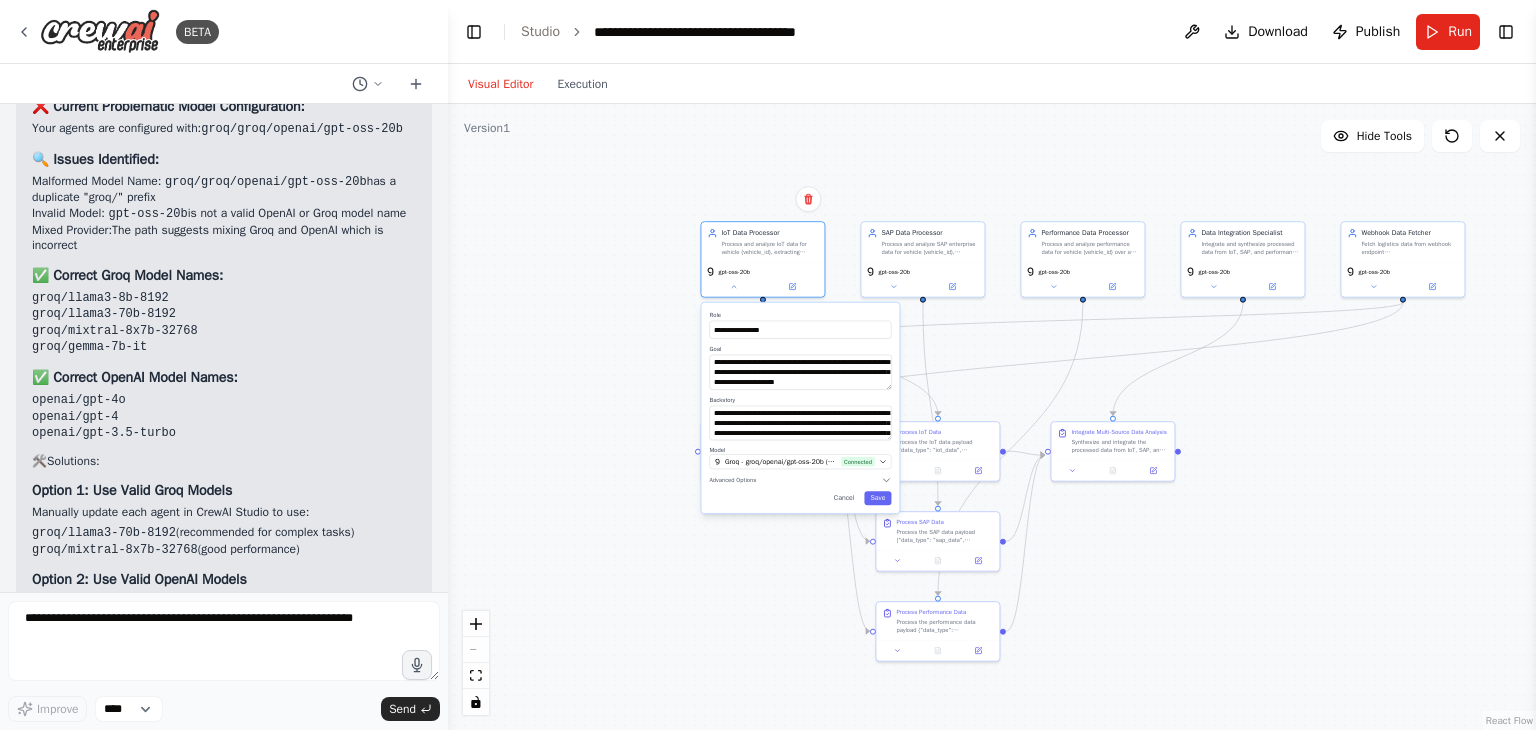 click on "**********" at bounding box center [800, 408] 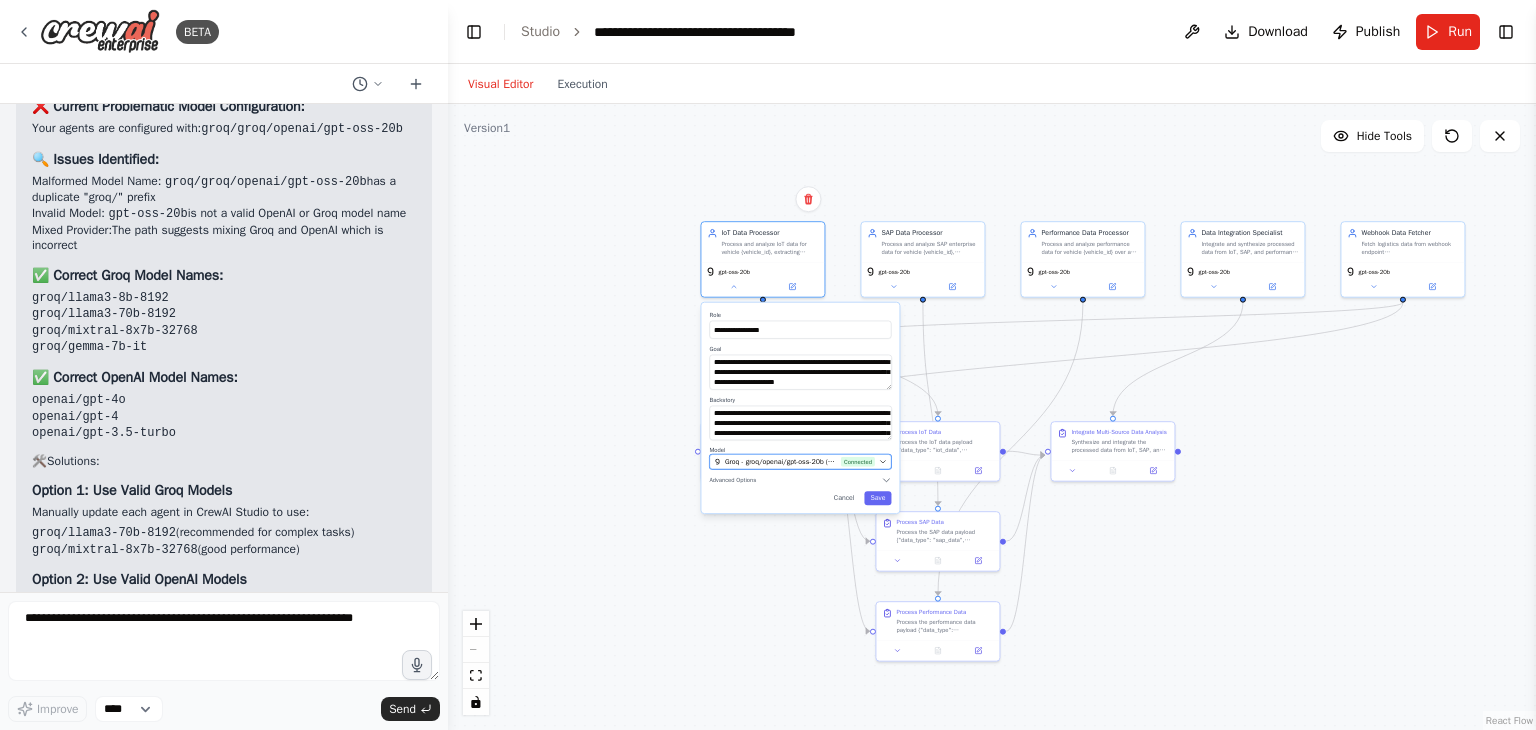 click on "Groq - groq/openai/gpt-oss-20b (groq-connection) Connected" at bounding box center [800, 461] 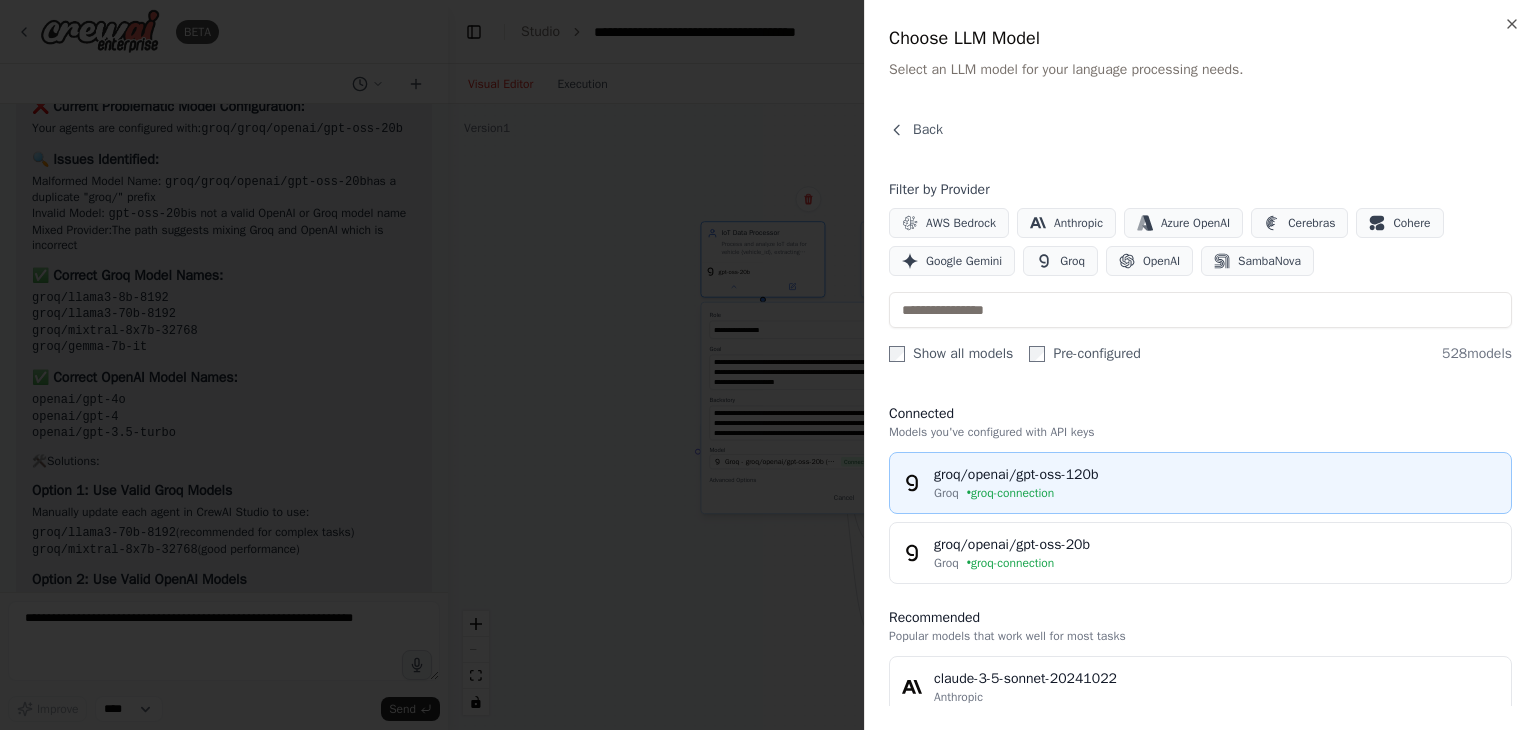 click on "groq/openai/gpt-oss-120b" at bounding box center [1216, 475] 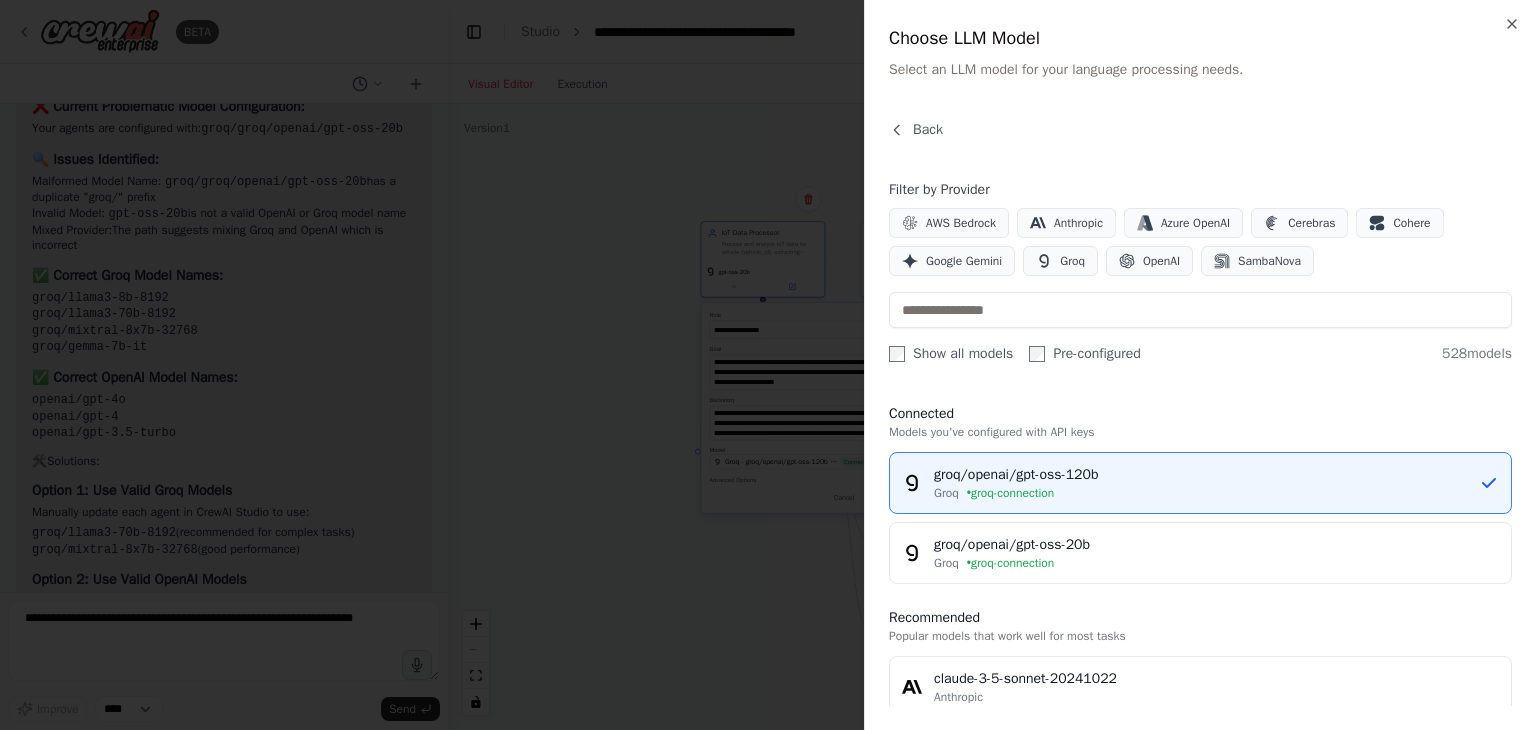 scroll, scrollTop: 51, scrollLeft: 0, axis: vertical 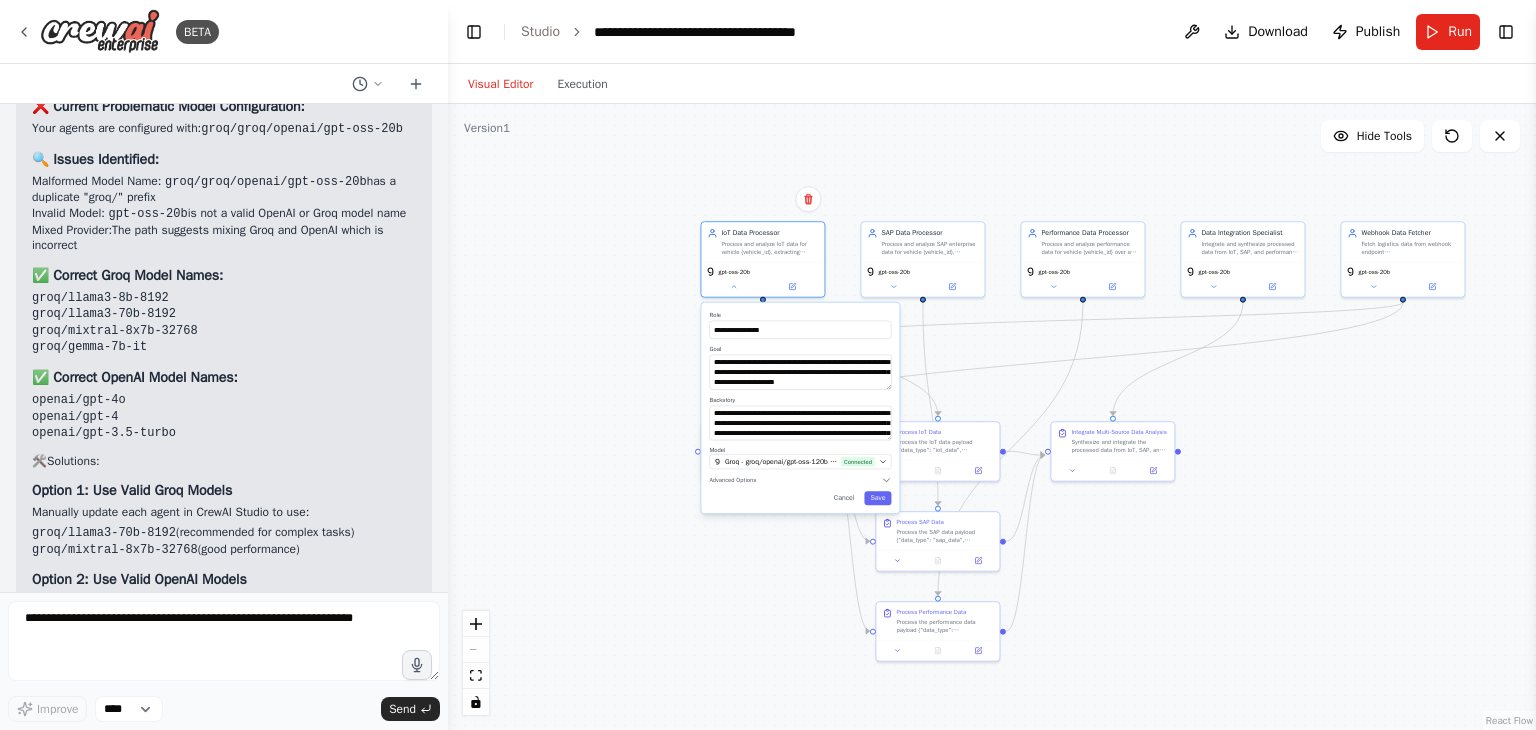 click on "**********" at bounding box center [800, 408] 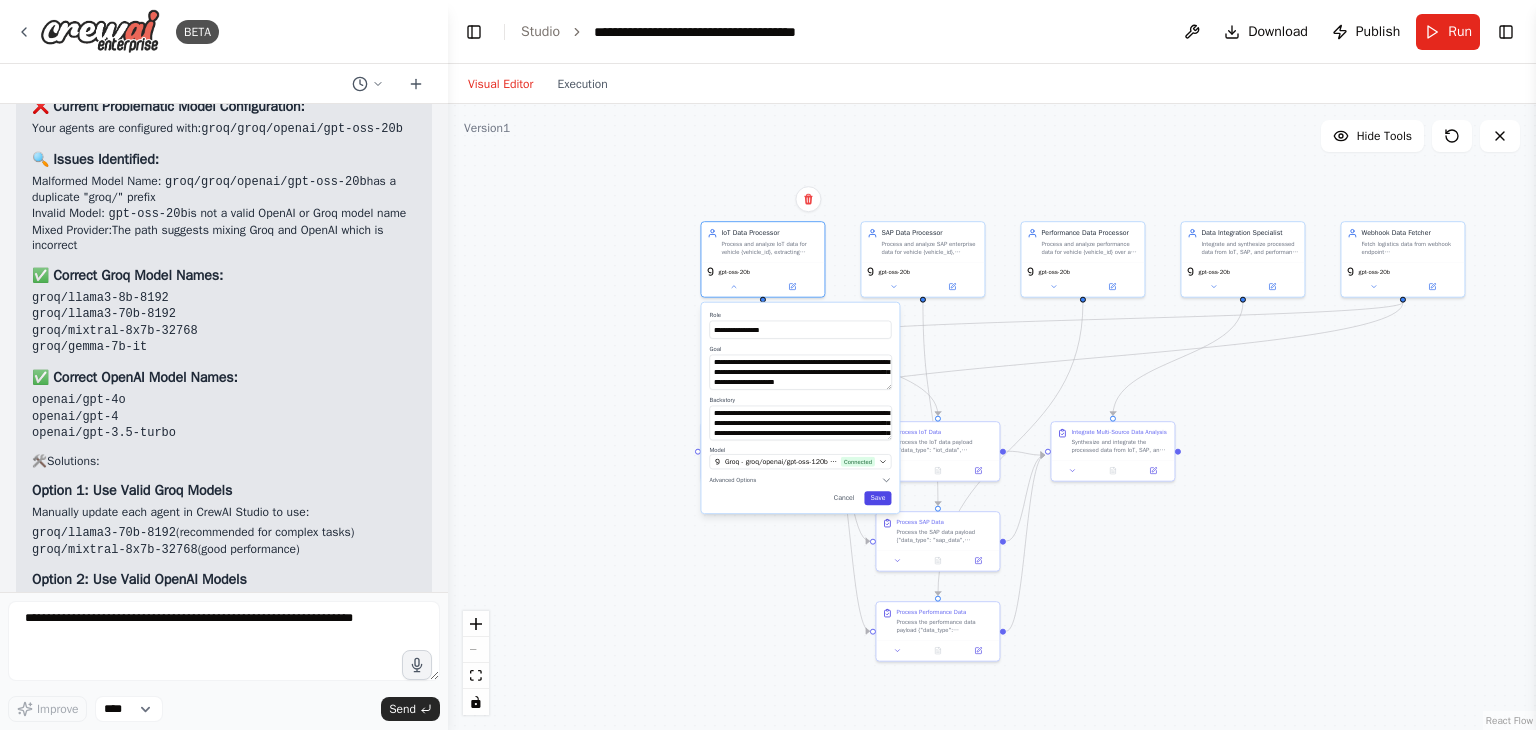 click on "Save" at bounding box center [877, 498] 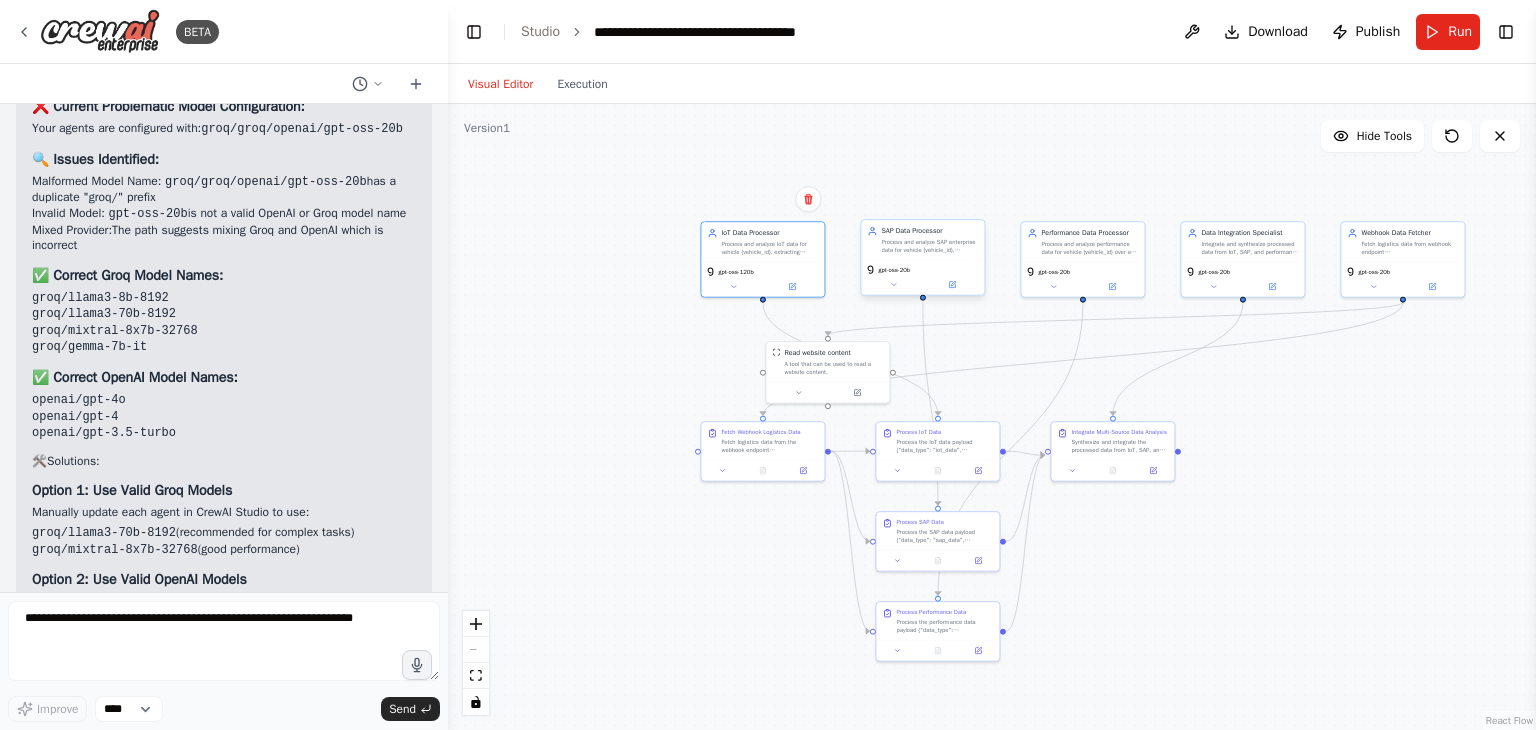 click on "gpt-oss-20b" at bounding box center (922, 277) 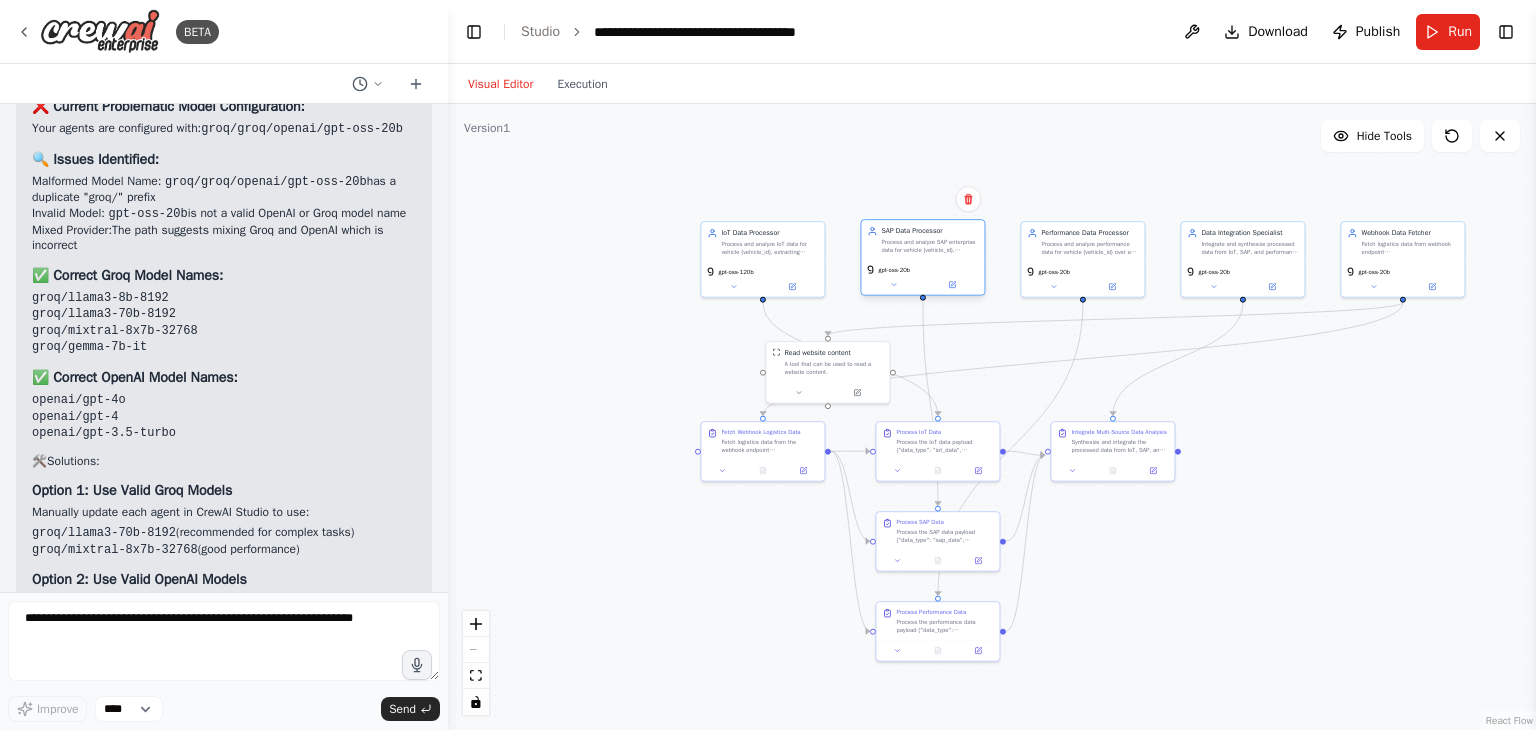 click on "gpt-oss-20b" at bounding box center [922, 277] 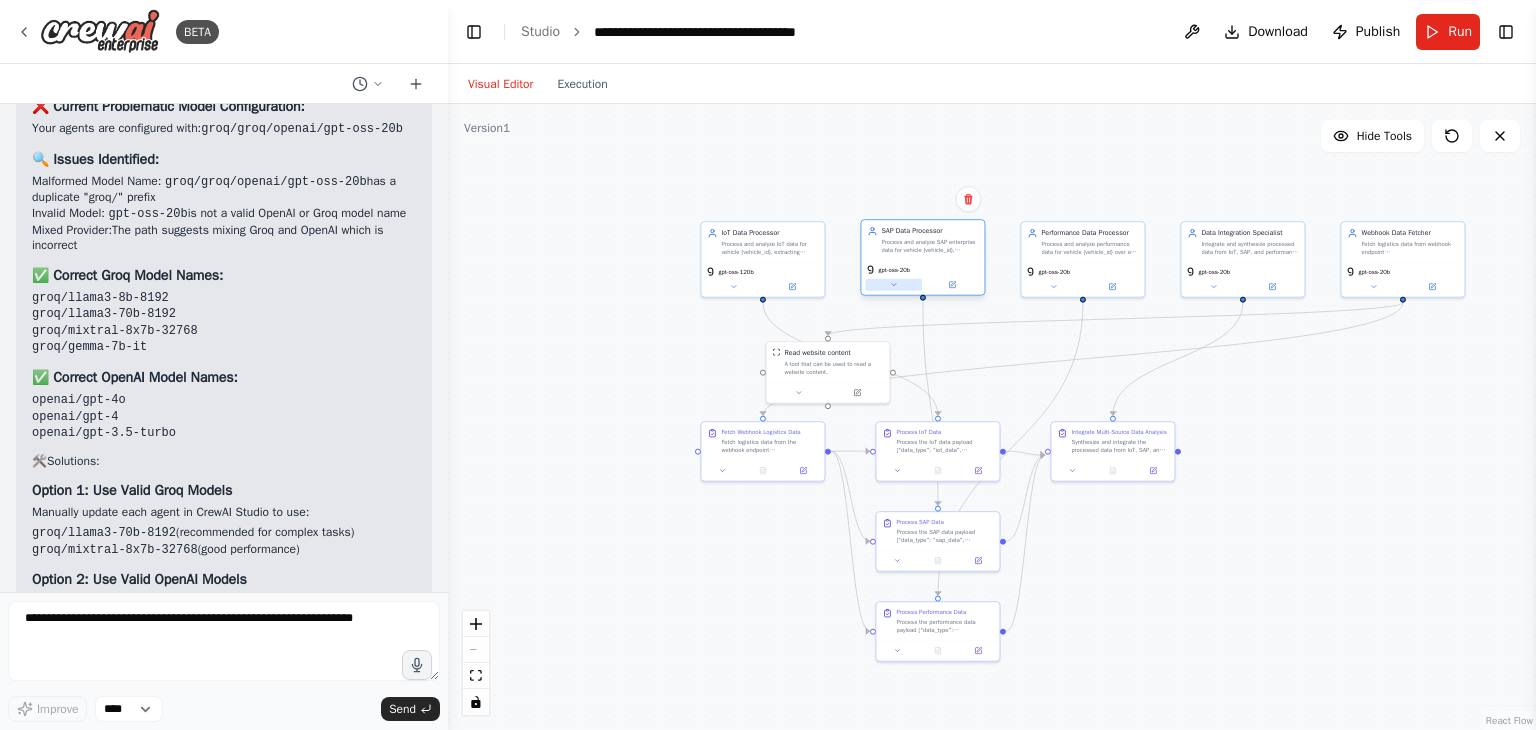 click 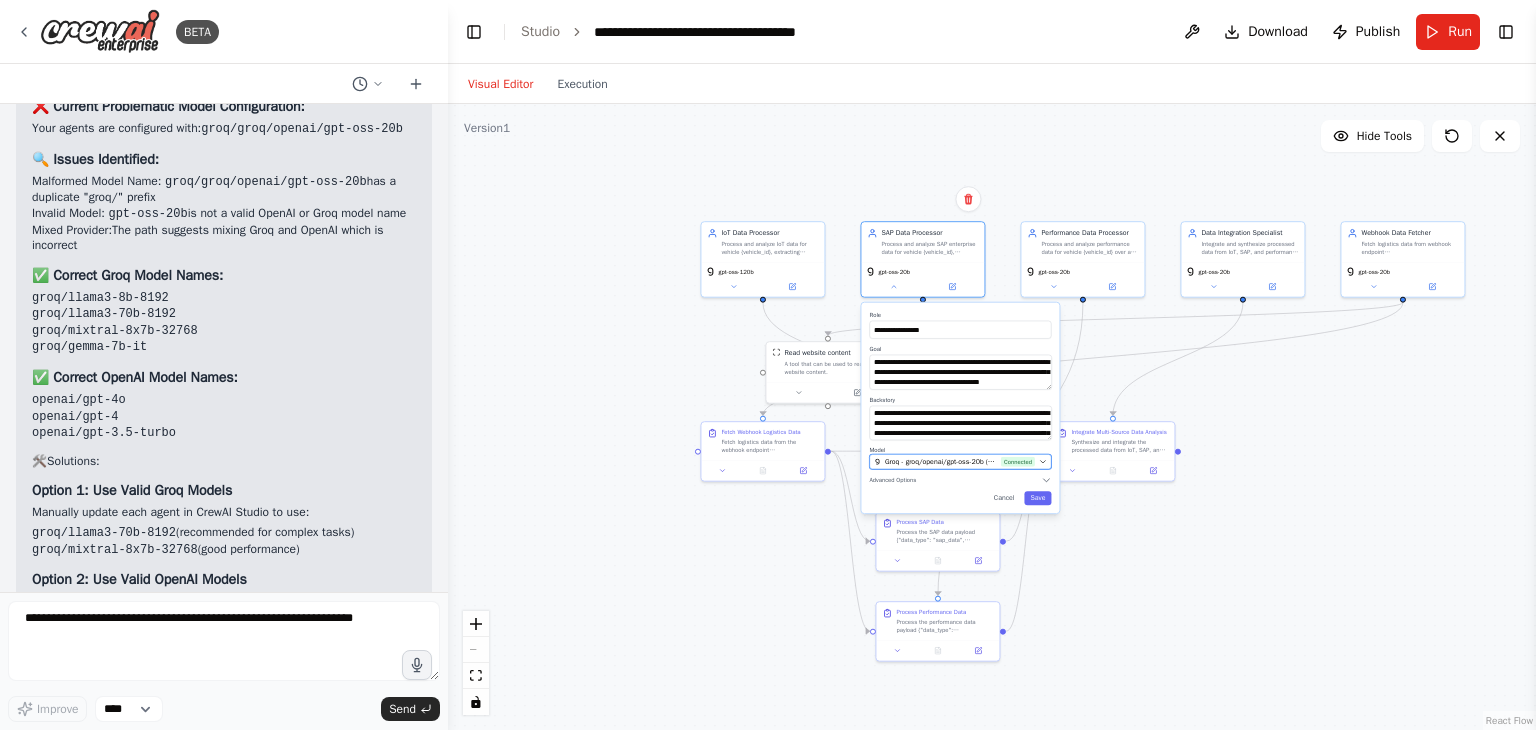 click on "Groq - groq/openai/gpt-oss-20b (groq-connection)" at bounding box center (941, 462) 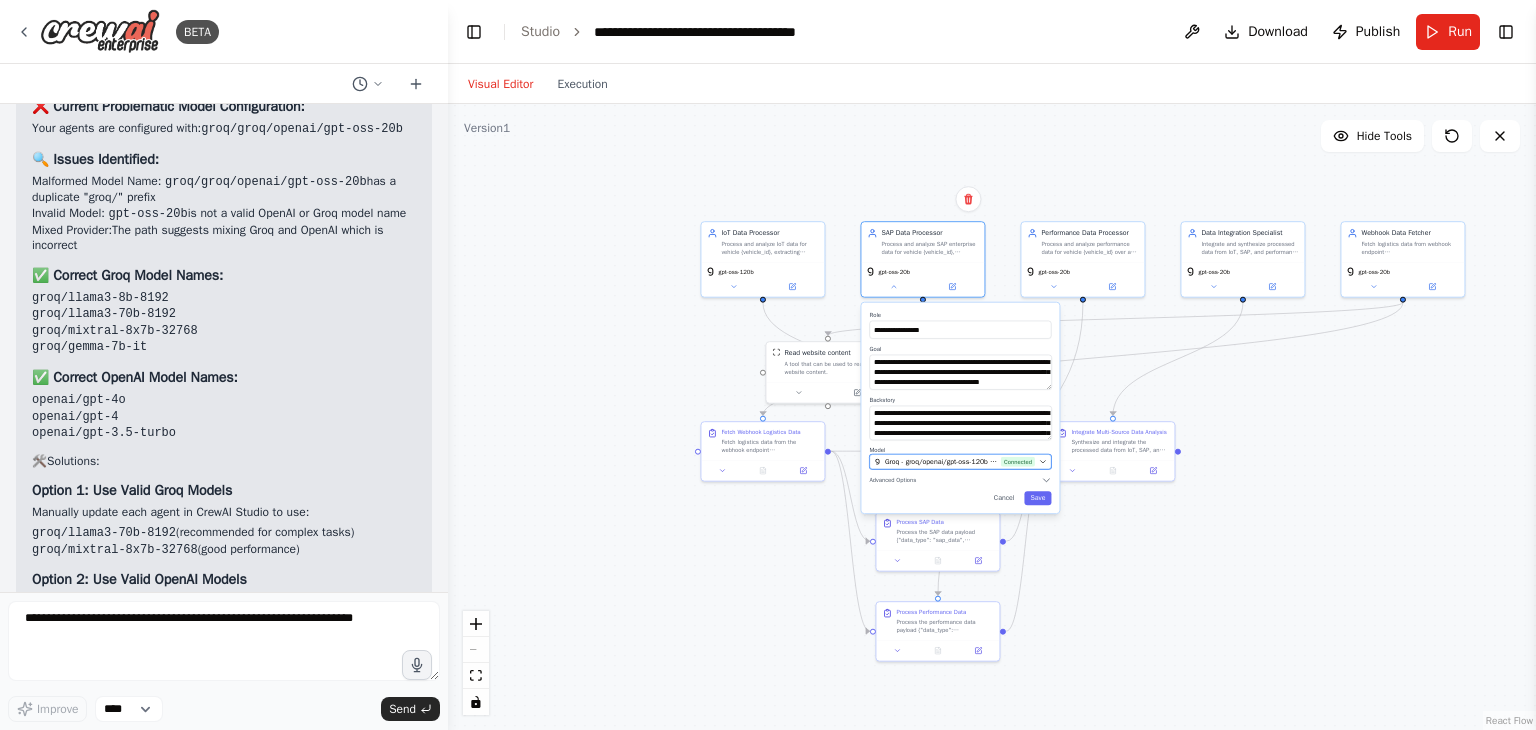 click on "Groq - groq/openai/gpt-oss-120b (groq-connection) Connected" at bounding box center [960, 461] 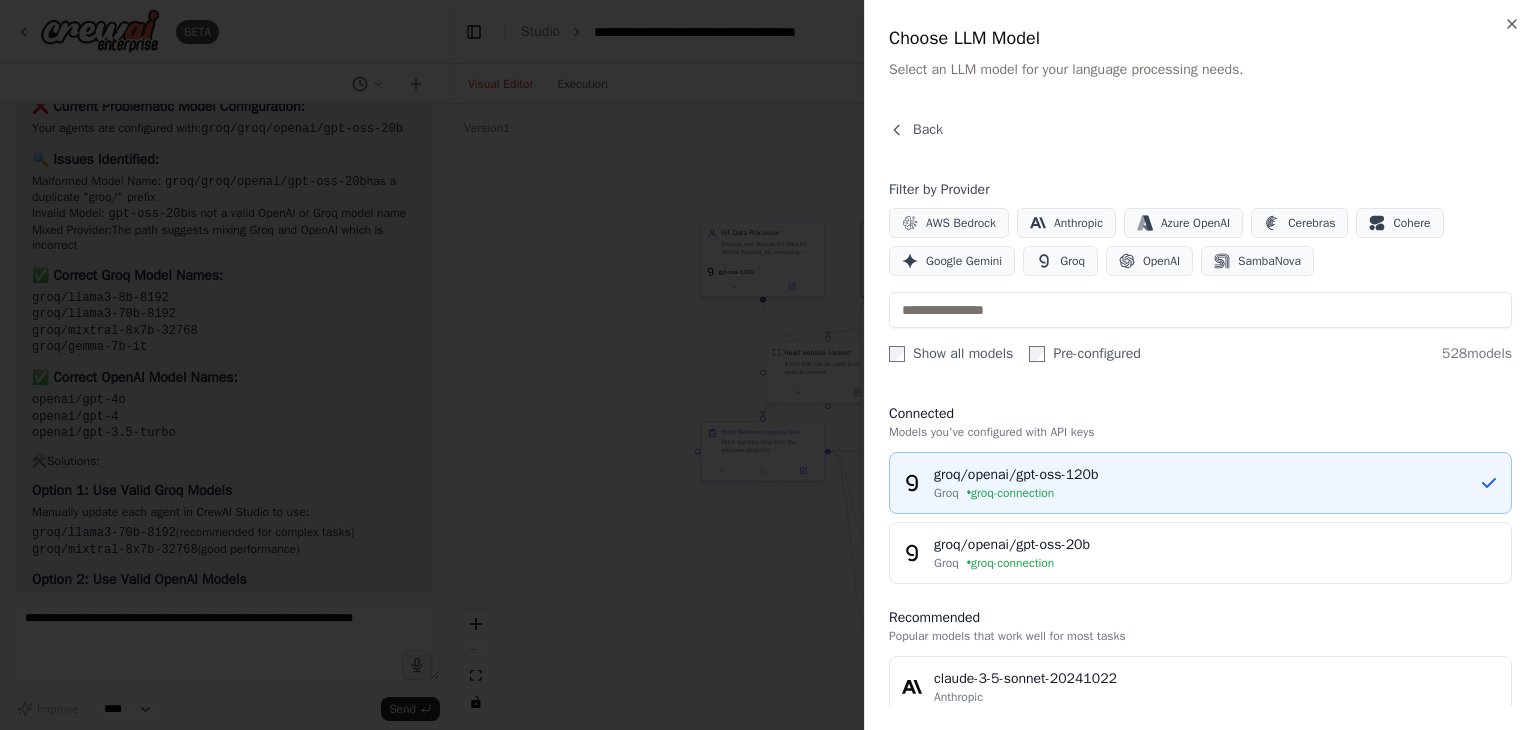 click on "groq/openai/gpt-oss-120b" at bounding box center [1206, 475] 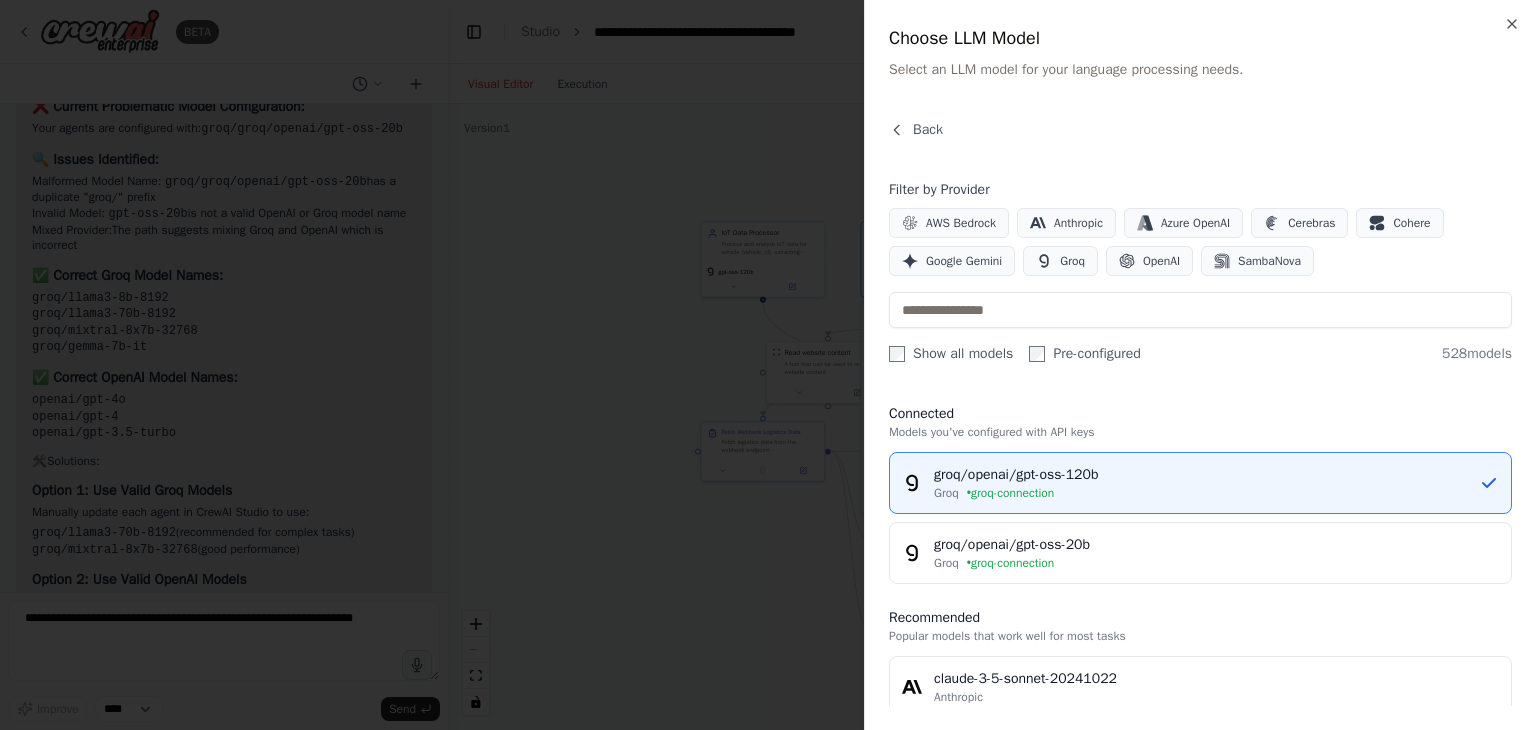 click on "BETA json payload -
tool 1:
{"data_type": "iot_data", "vehicle_id": "TEST123"}
tool 2:
{"data_type": "sap_data", "vehicle_id": "TEST123"}
tool 3:
{"data_type": "performance_data", "vehicle_id": "TEST123", "time_period": 15}
keep the timeout to 5 minutes 13:56 ▶ Thought process I'll help you create an automation to handle these three data sources with the specified parameters and timeout. Let me first check what tools are available and then build the appropriate crew. 13:56 Getting the list of ready-to-use tools Let me check the current crew state and available tools for data processing: 13:56 Getting the state of the automation Searching tool data processing API webhook JSON Searching tool HTTP request API call webhook Searching tool HTTP Let me search more specifically for tools that can handle API calls or data processing: 13:56 Searching tool request 13:57 Creating IoT Data Processor agent with the following tools: Search a JSON's content Creating Data Integration Specialist agent 13:57 13:57 13:57" at bounding box center [768, 365] 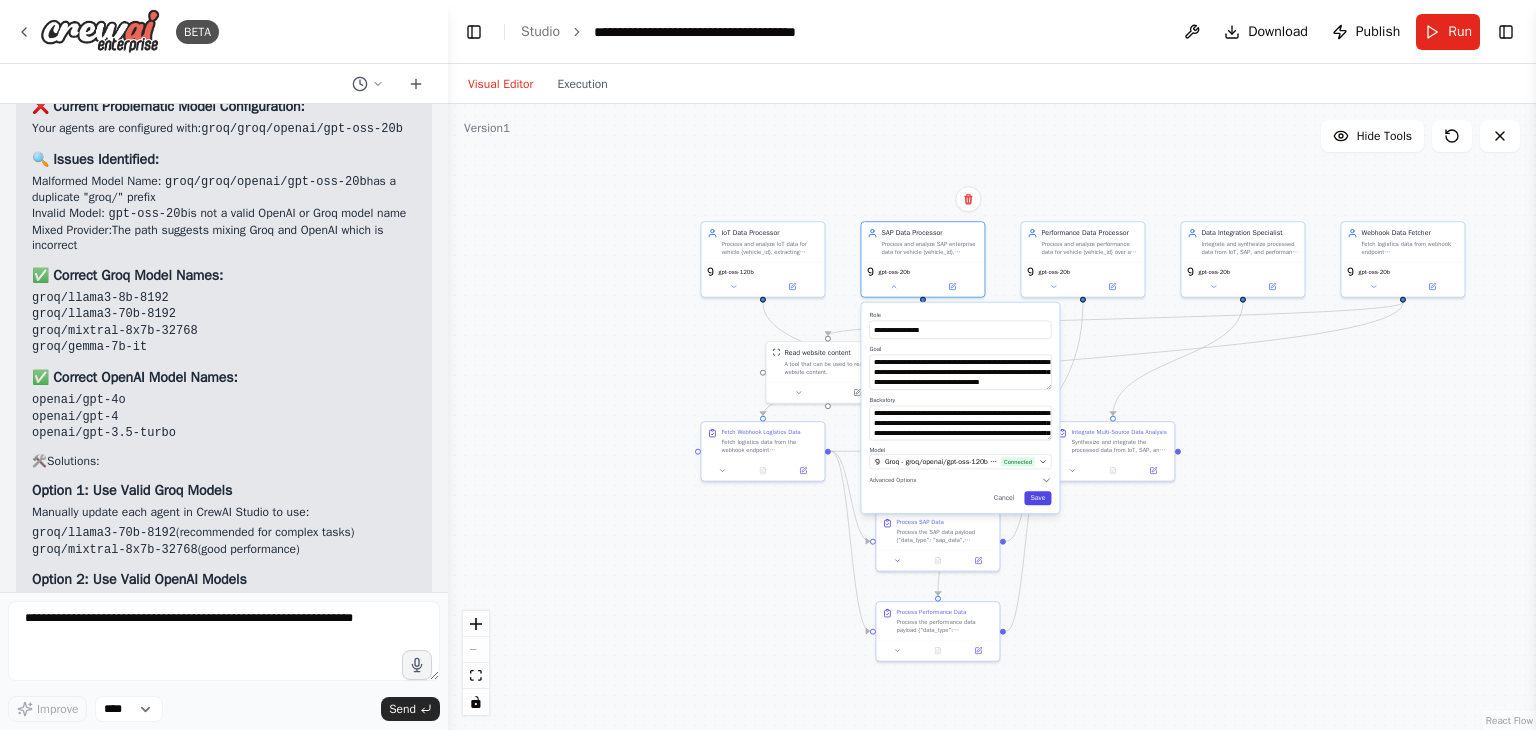 click on "Save" at bounding box center (1037, 498) 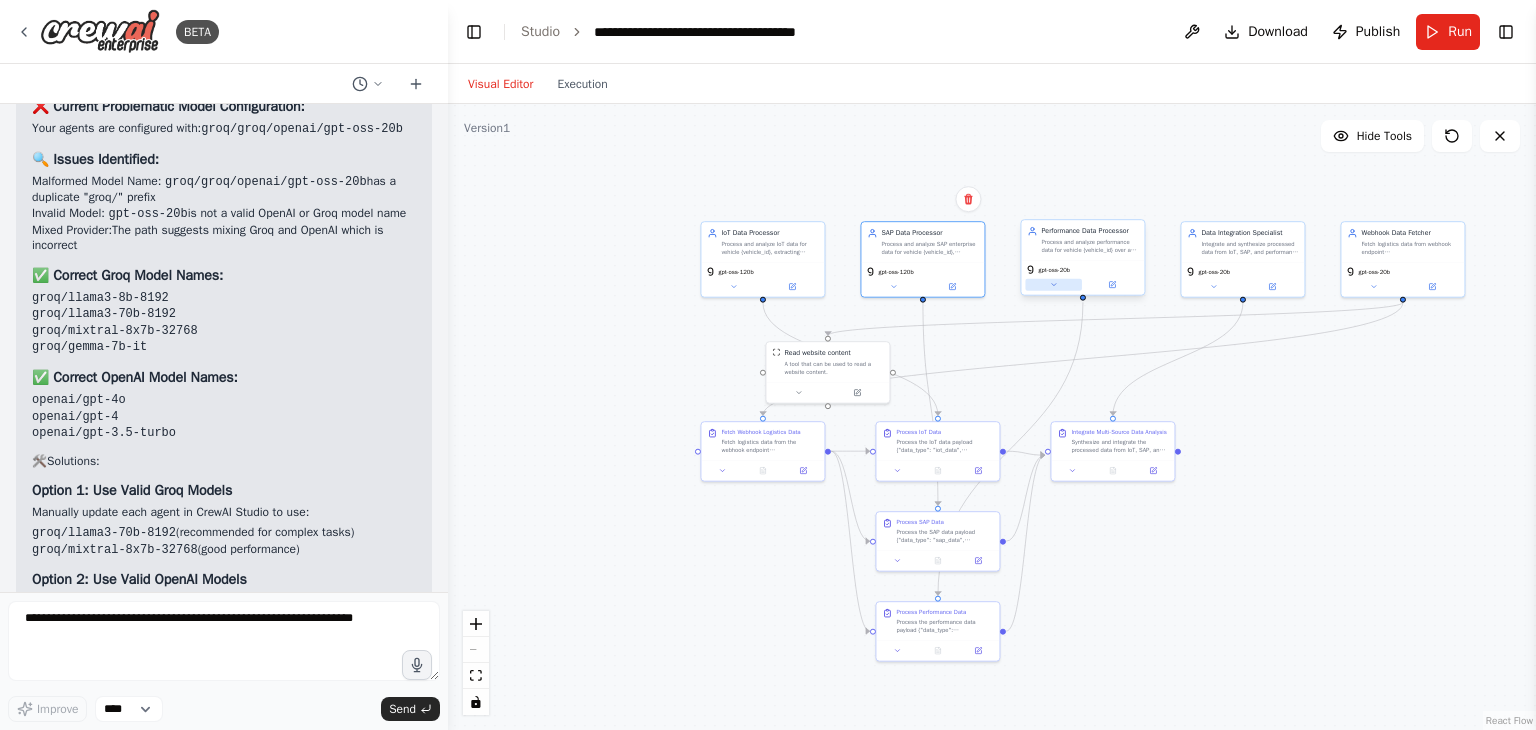 click 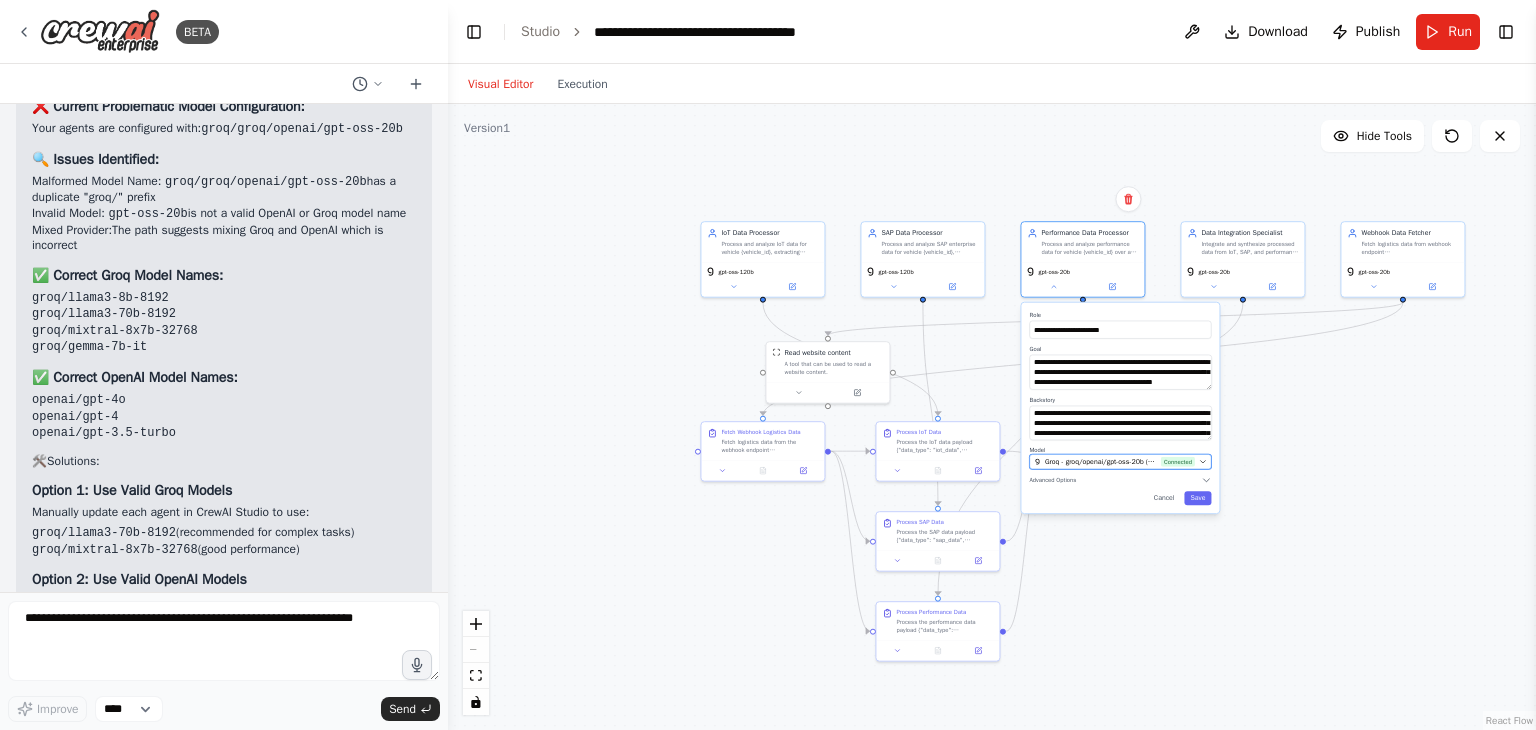 click on "Groq - groq/openai/gpt-oss-20b (groq-connection)" at bounding box center [1101, 462] 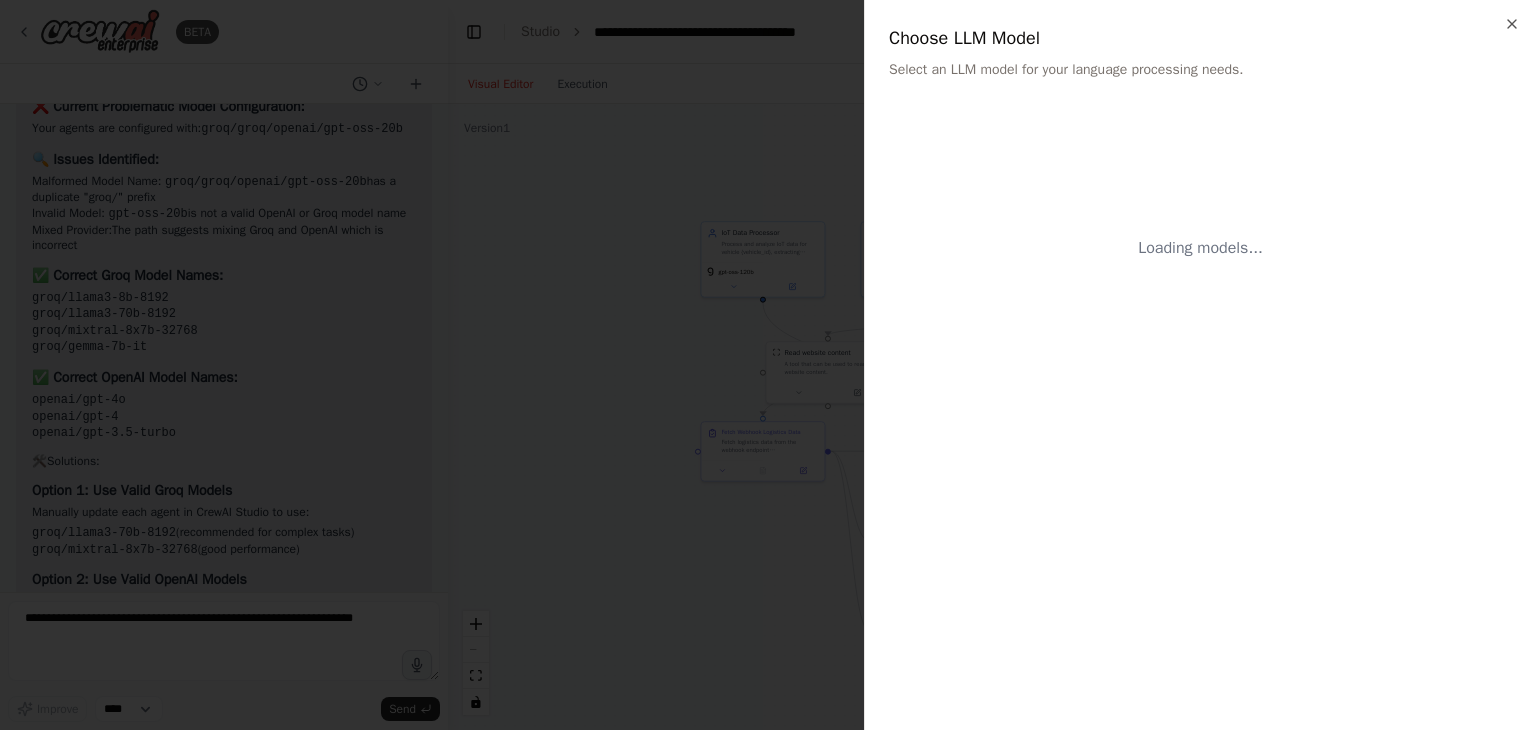 click at bounding box center [768, 365] 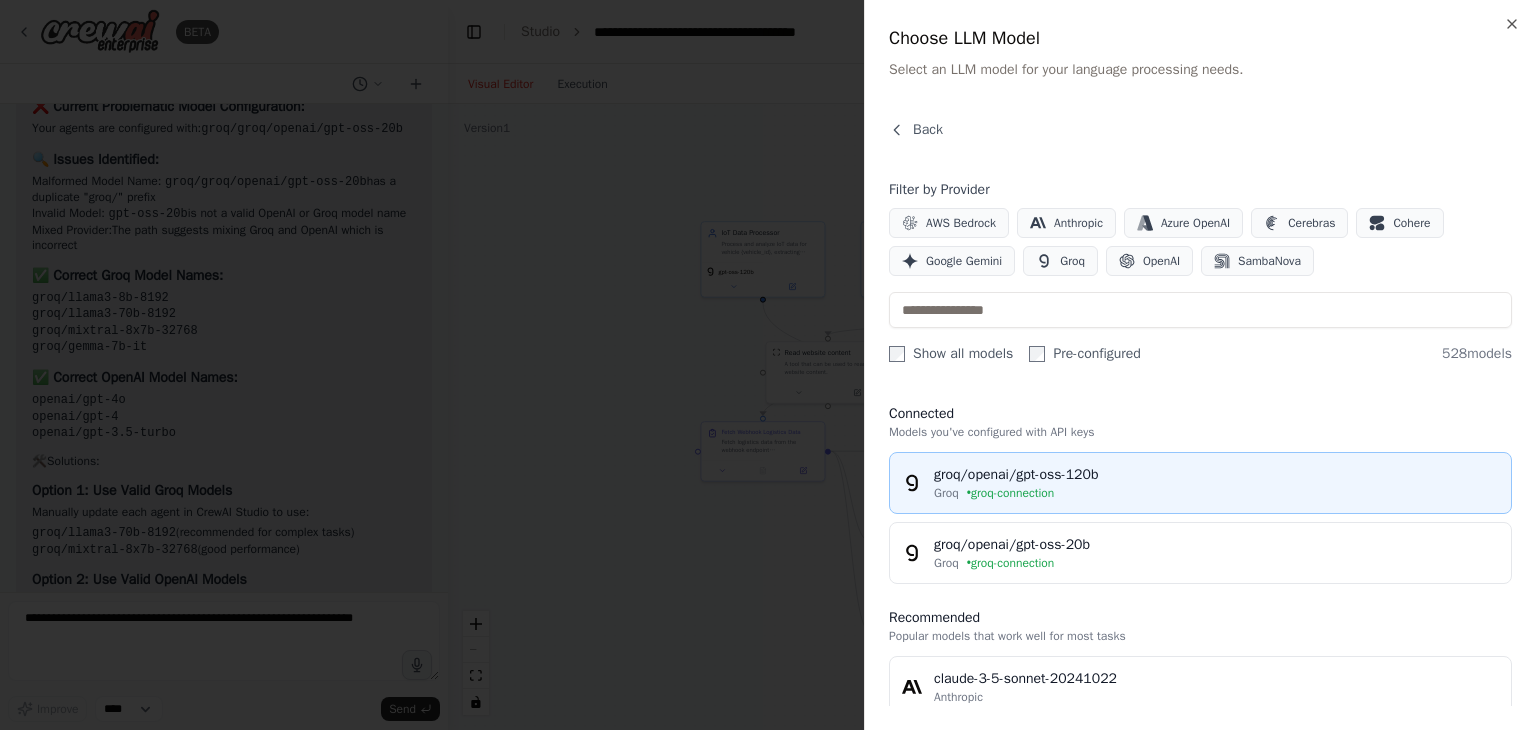 click on "groq/openai/gpt-oss-120b" at bounding box center [1216, 475] 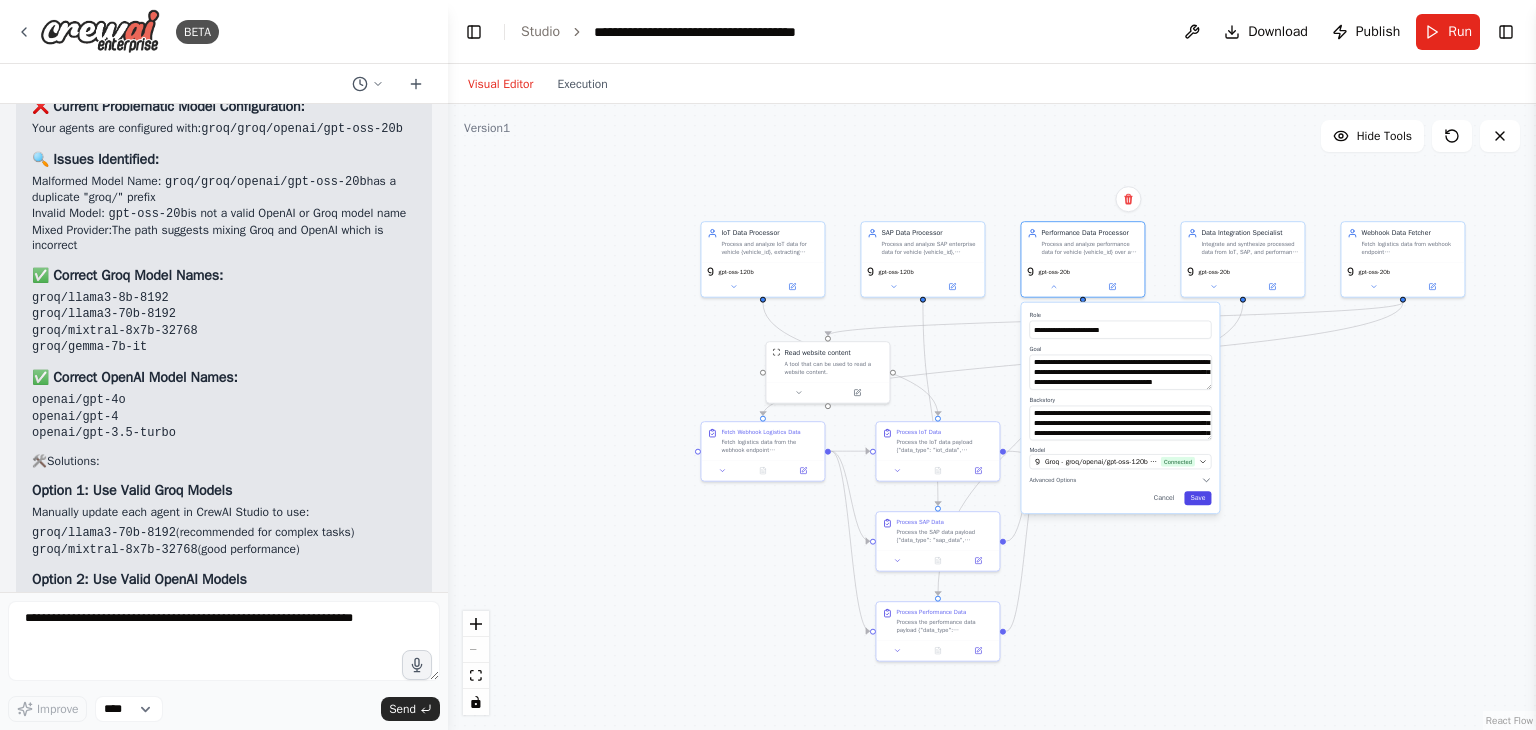 click on "Save" at bounding box center [1197, 498] 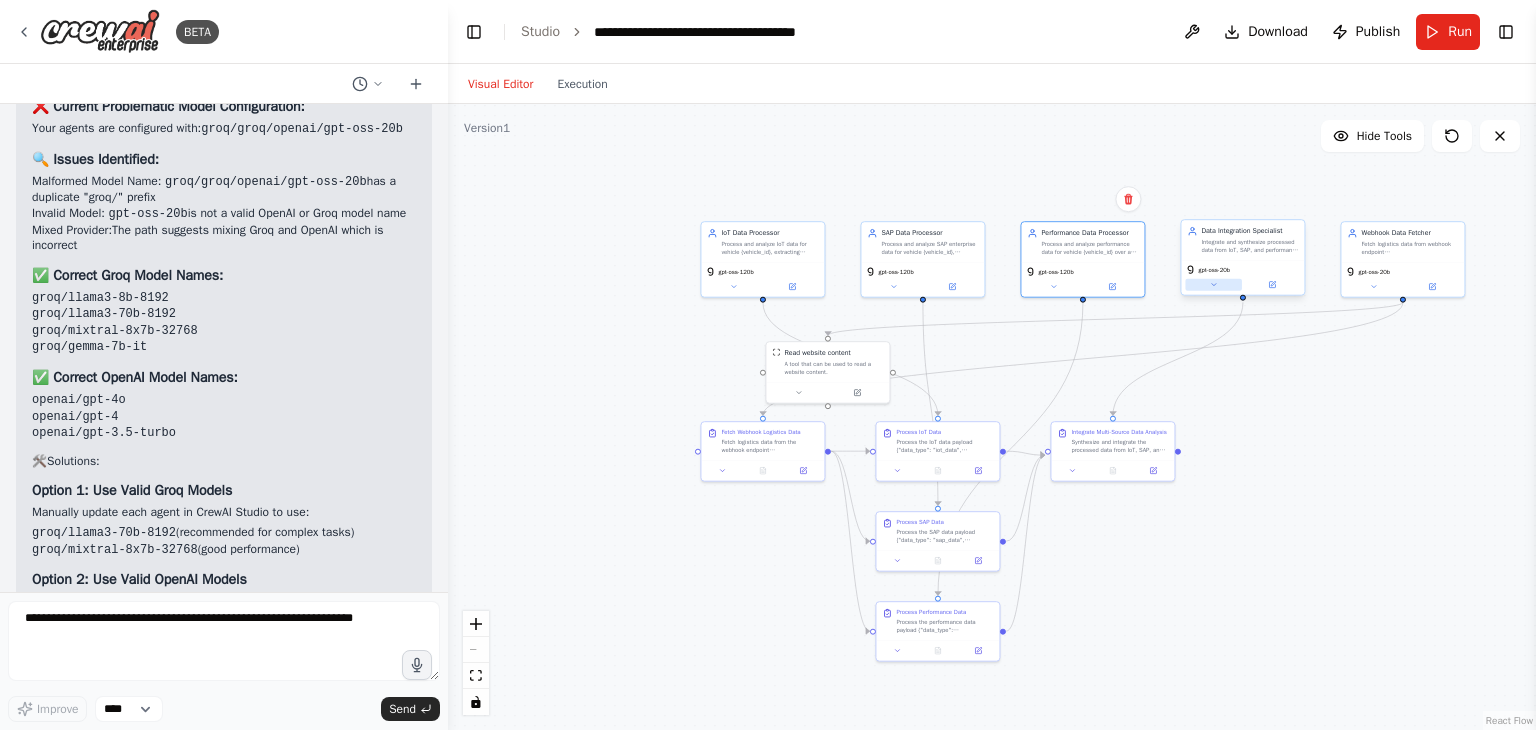 click at bounding box center (1213, 285) 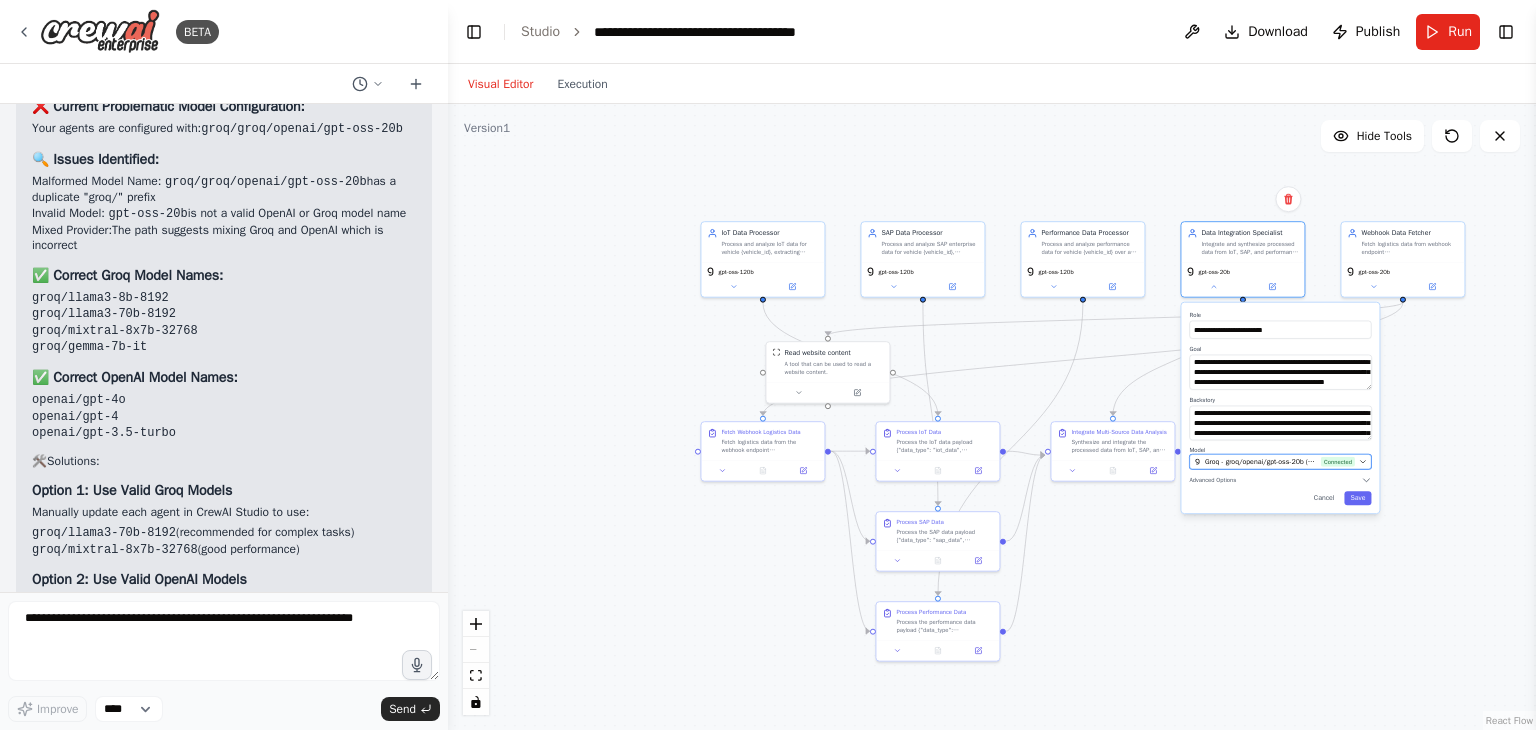 click on "Groq - groq/openai/gpt-oss-20b (groq-connection)" at bounding box center [1261, 462] 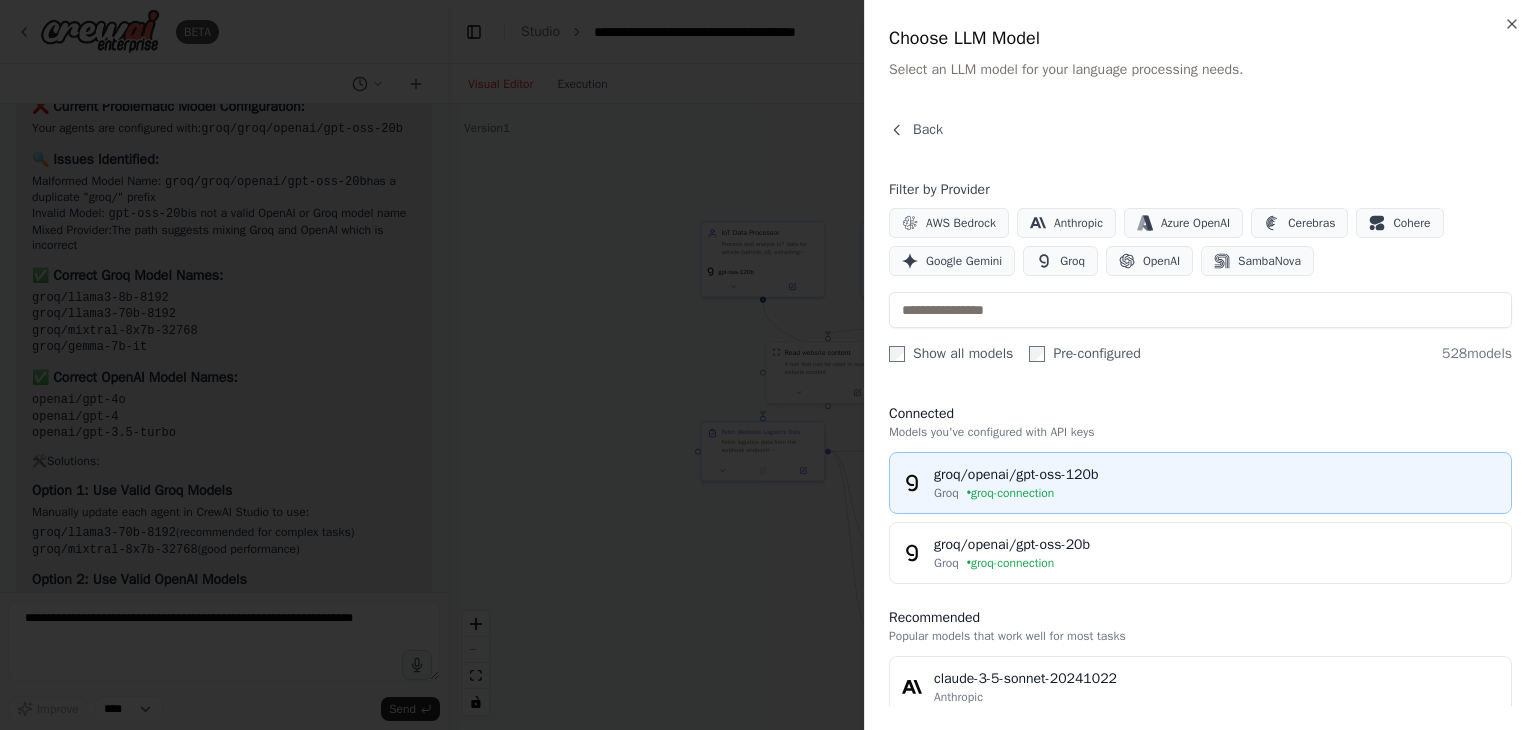 click on "groq/openai/gpt-oss-120b" at bounding box center (1216, 475) 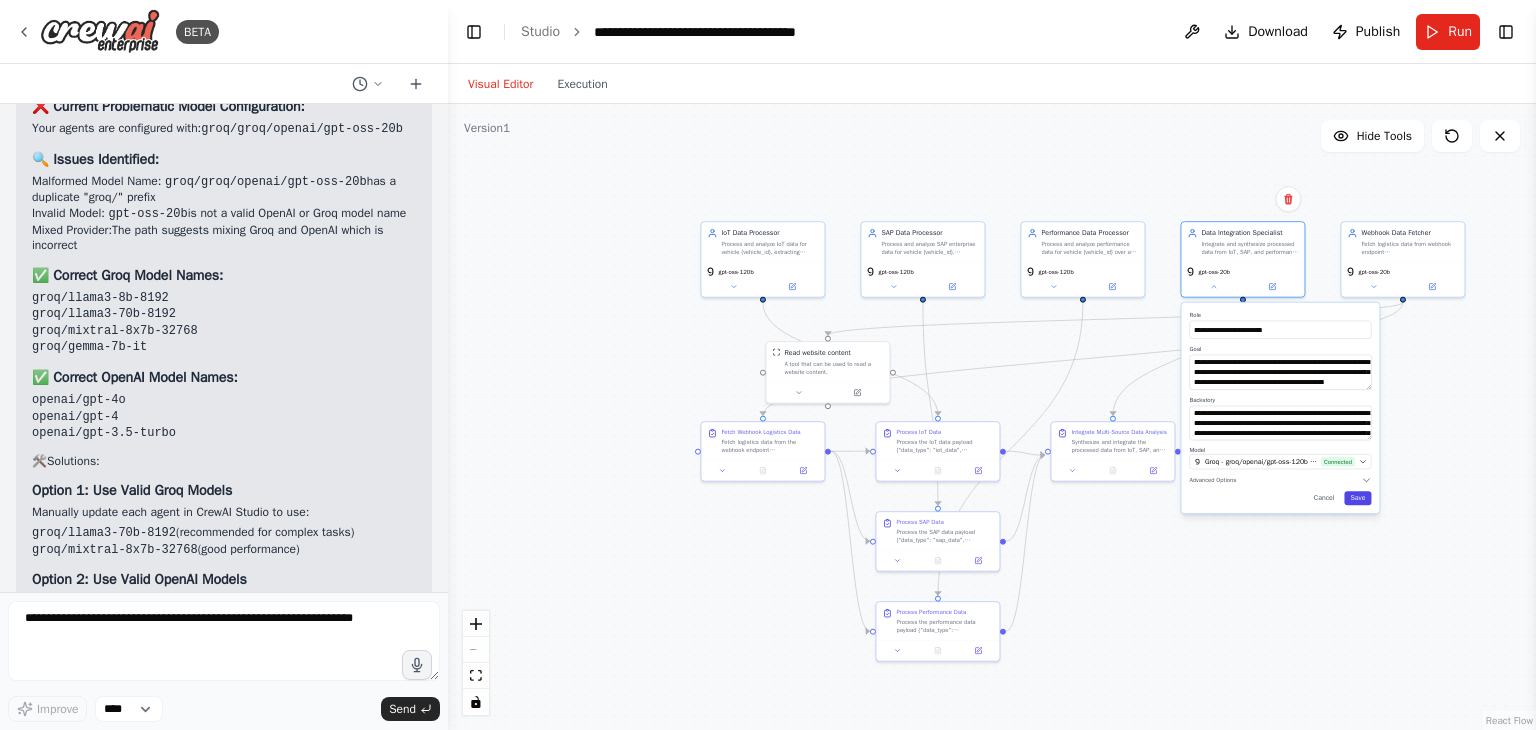 click on "Save" at bounding box center [1357, 498] 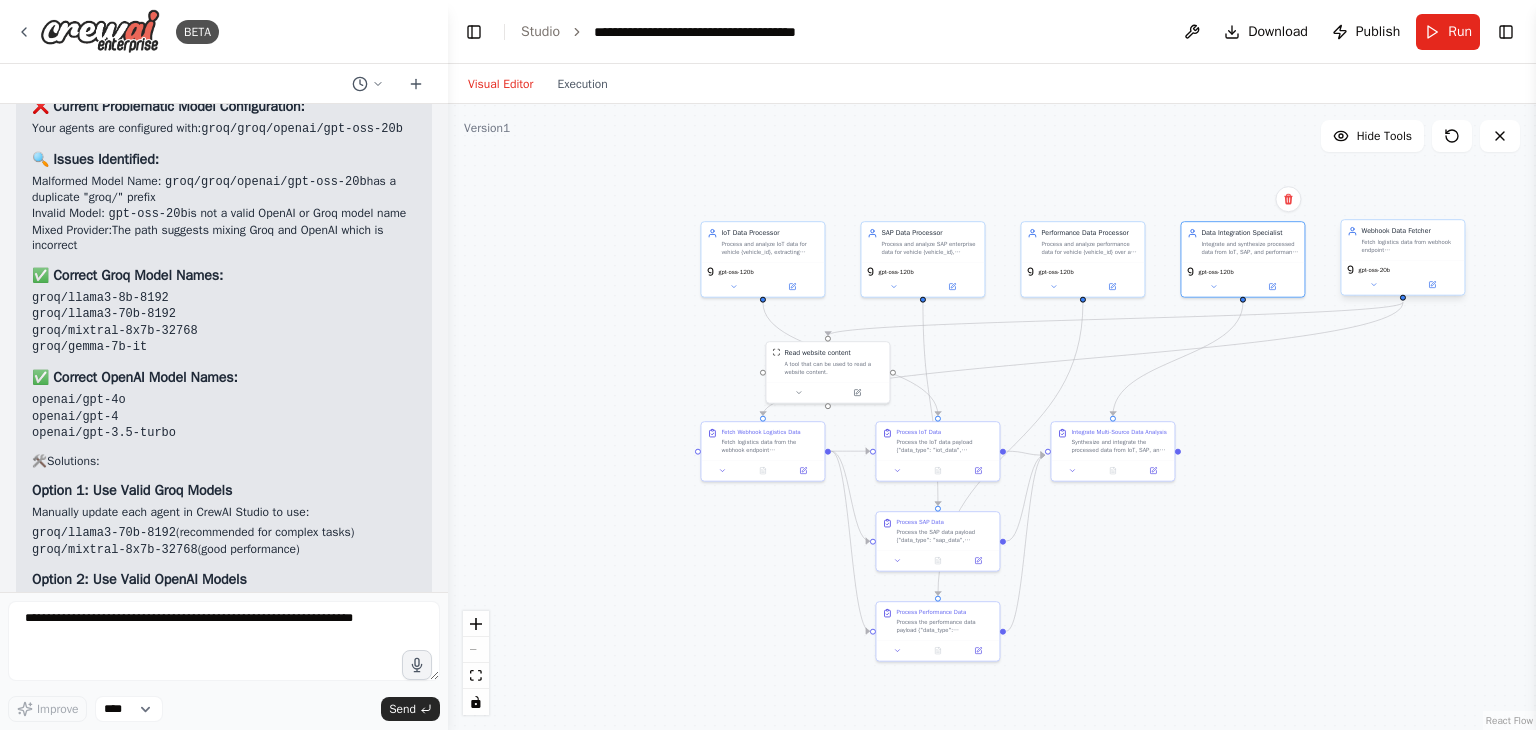 click on "gpt-oss-20b" at bounding box center [1402, 277] 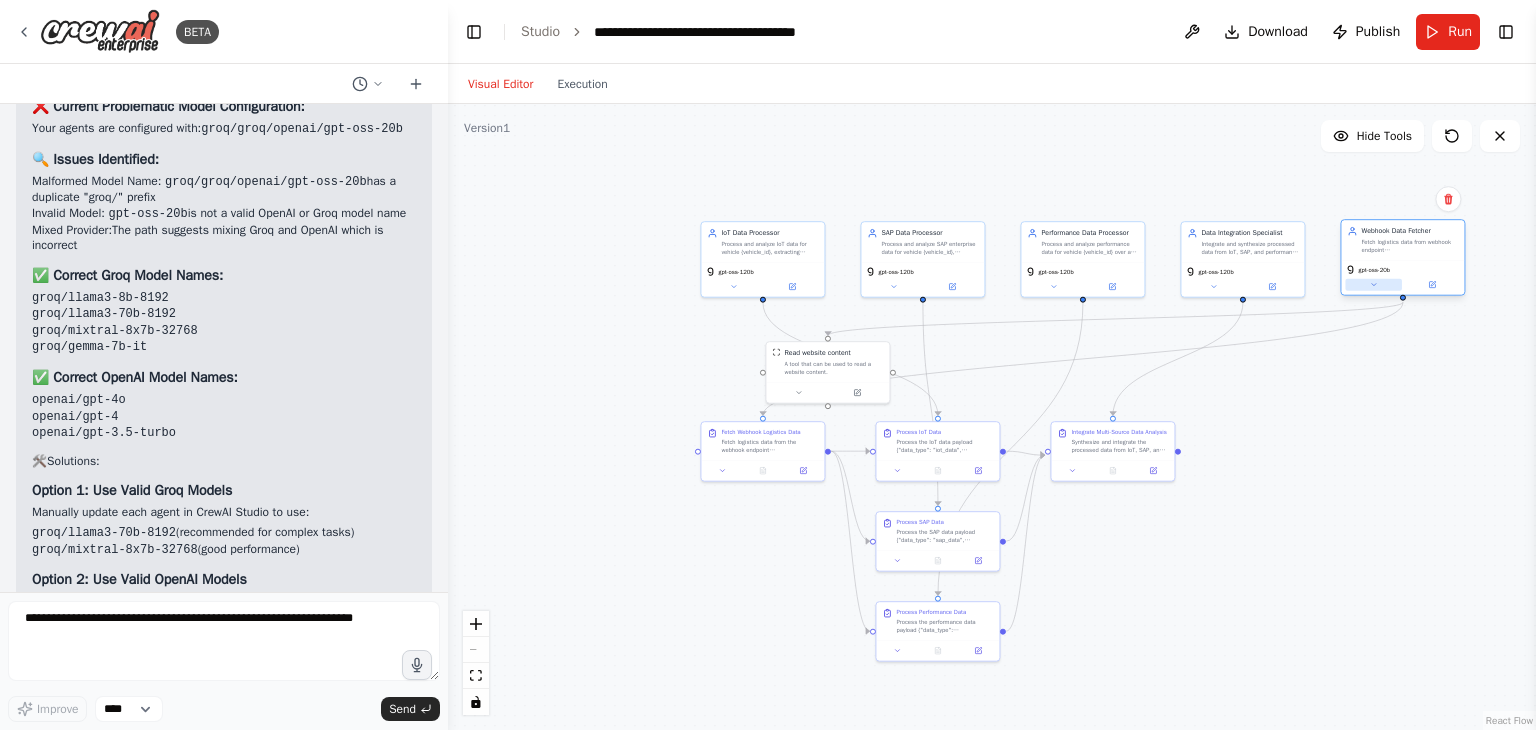 click 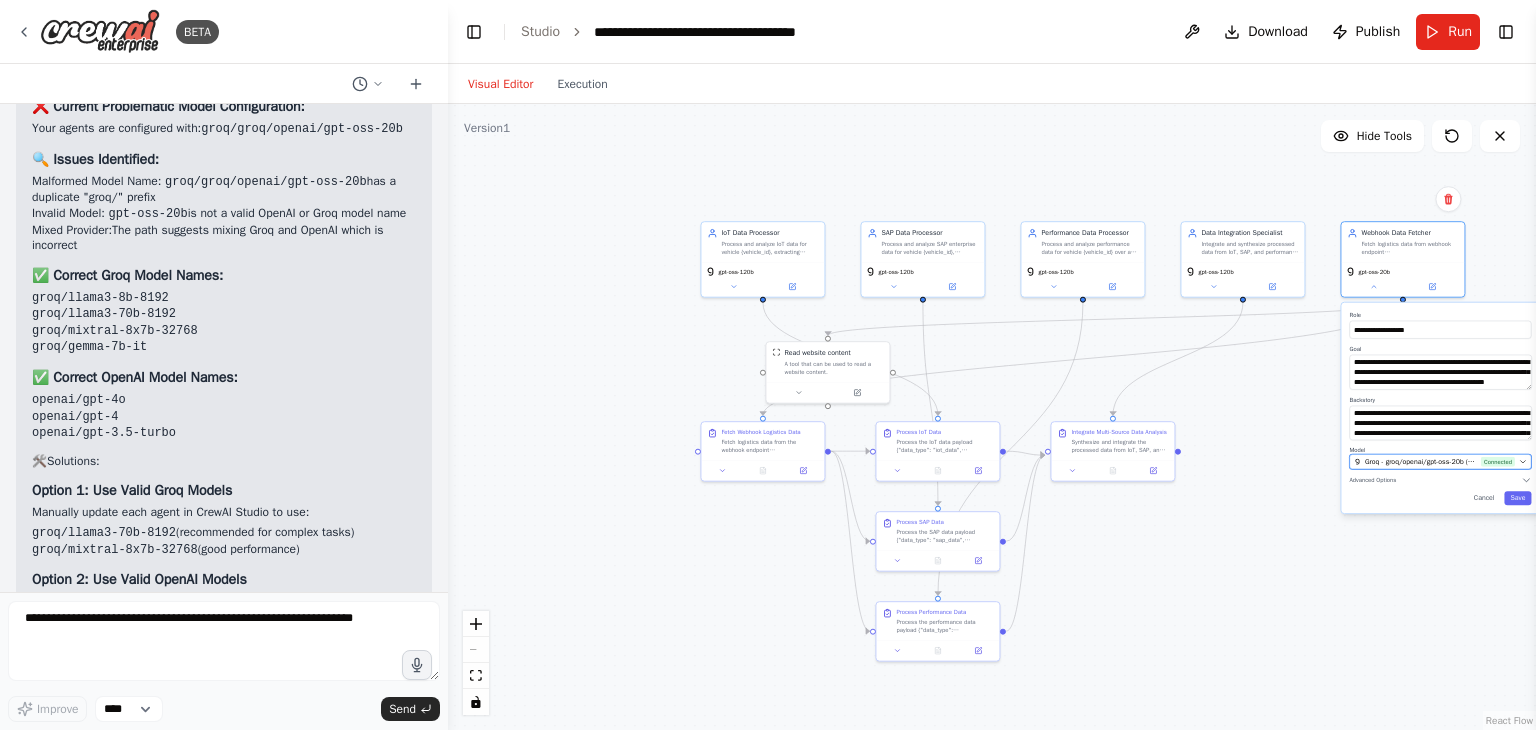 click on "Groq - groq/openai/gpt-oss-20b (groq-connection)" at bounding box center (1421, 462) 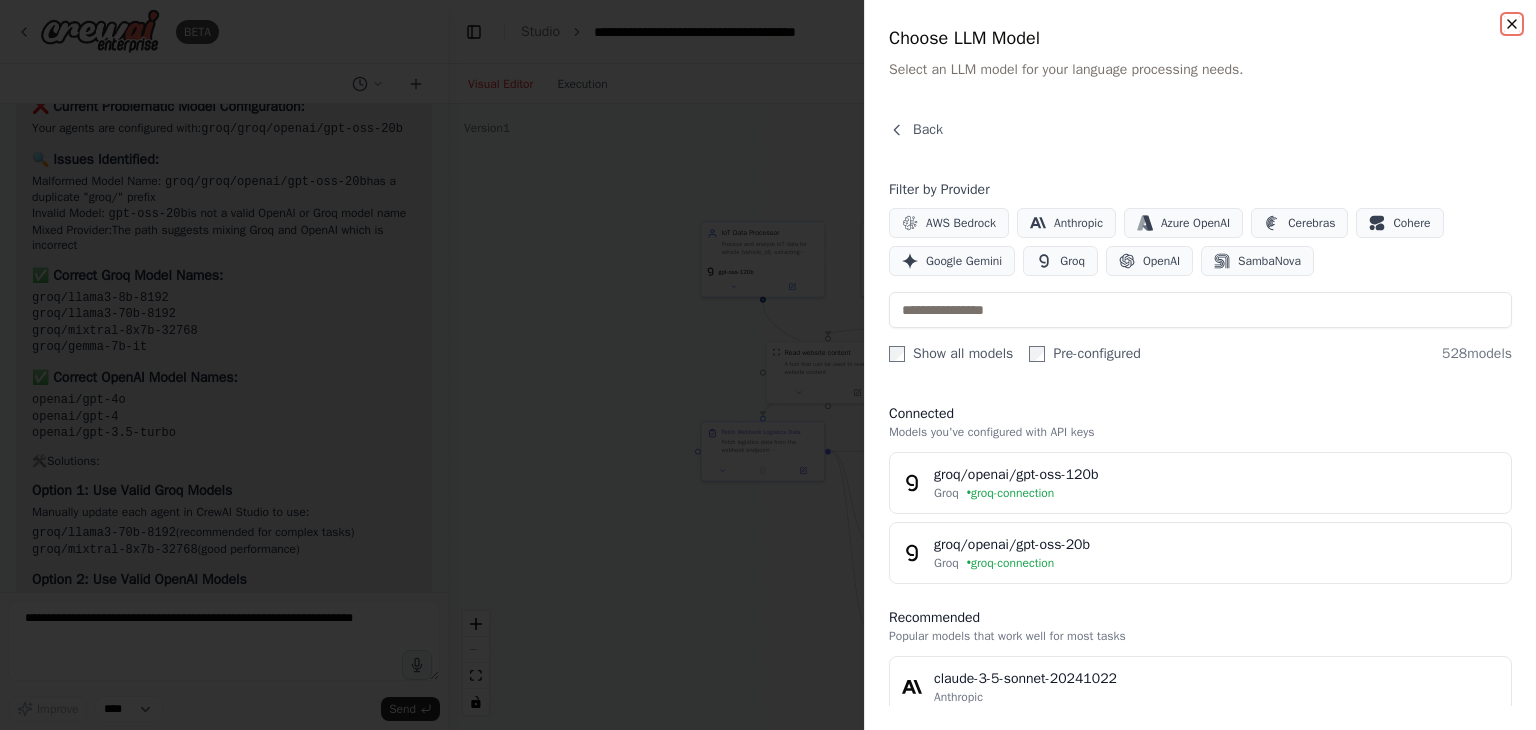 click 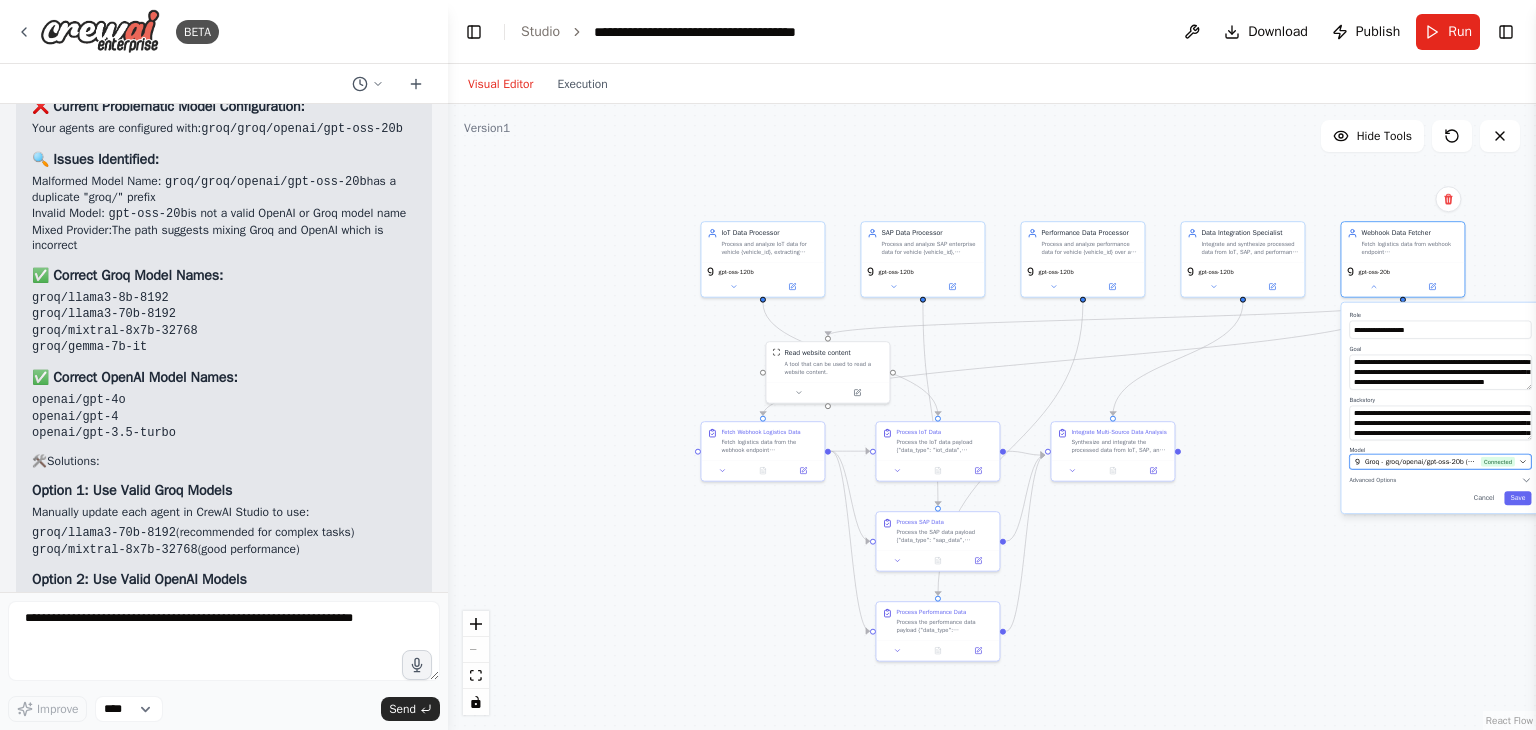 click on "Groq - groq/openai/gpt-oss-20b (groq-connection)" at bounding box center (1421, 462) 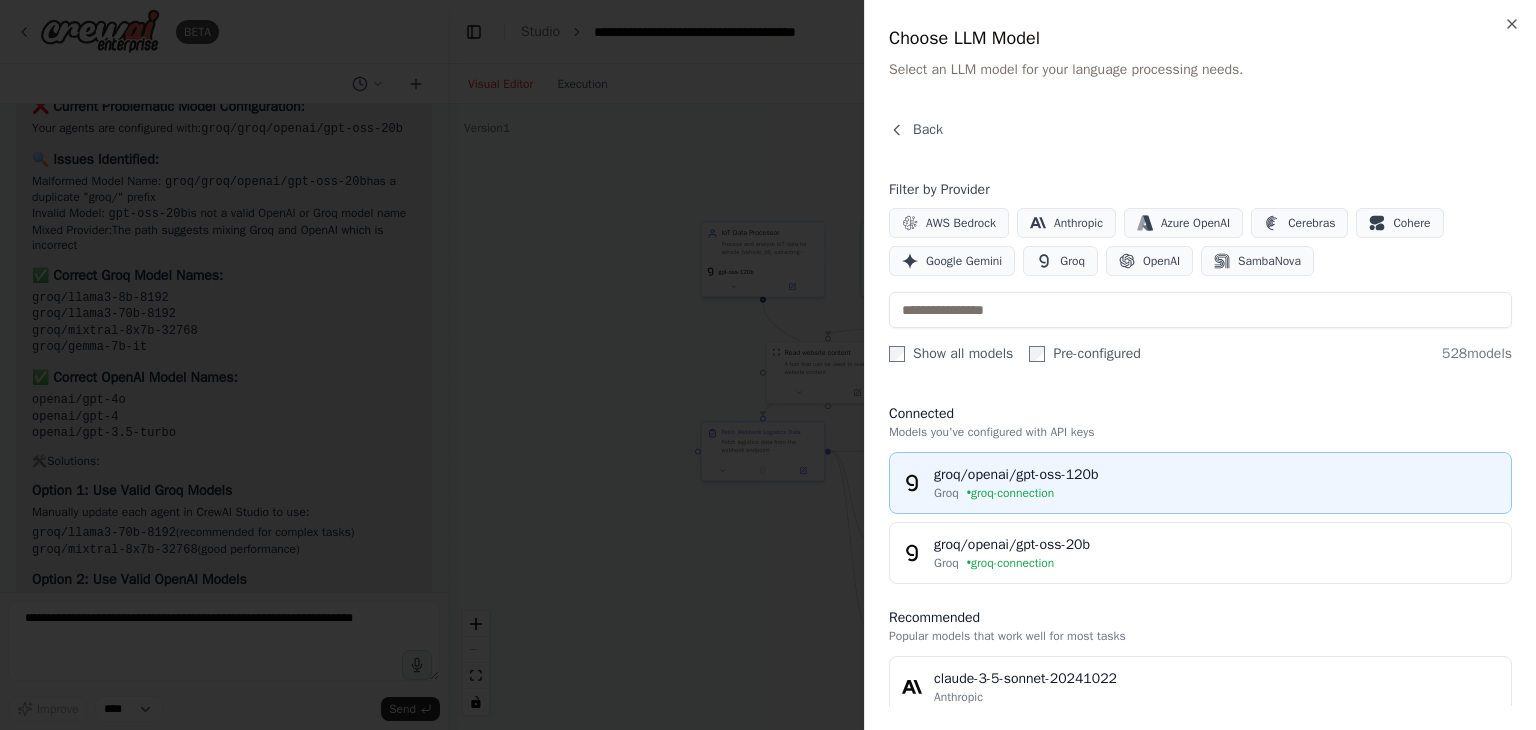 click on "groq/openai/gpt-oss-120b" at bounding box center (1216, 475) 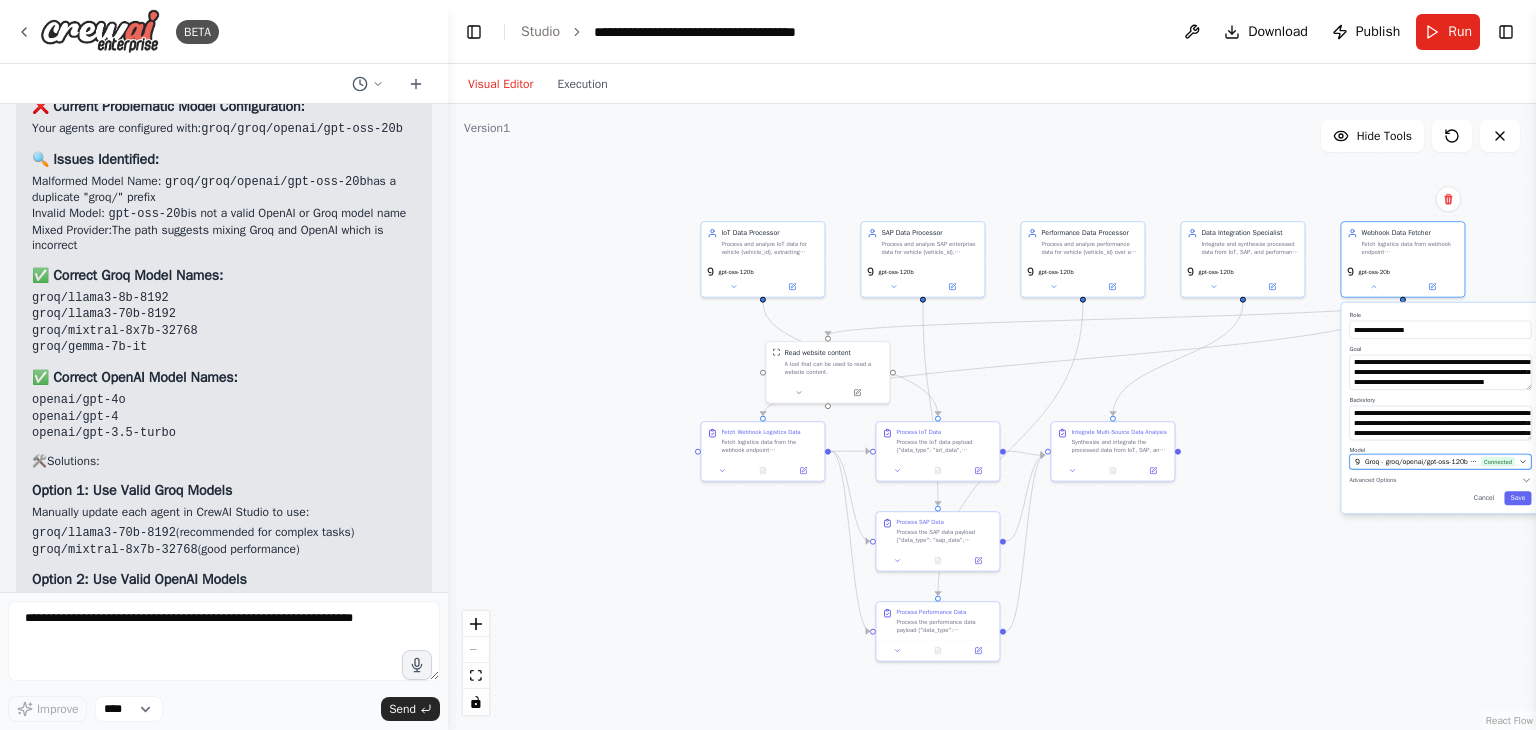 click on "Groq - groq/openai/gpt-oss-120b (groq-connection)" at bounding box center [1421, 462] 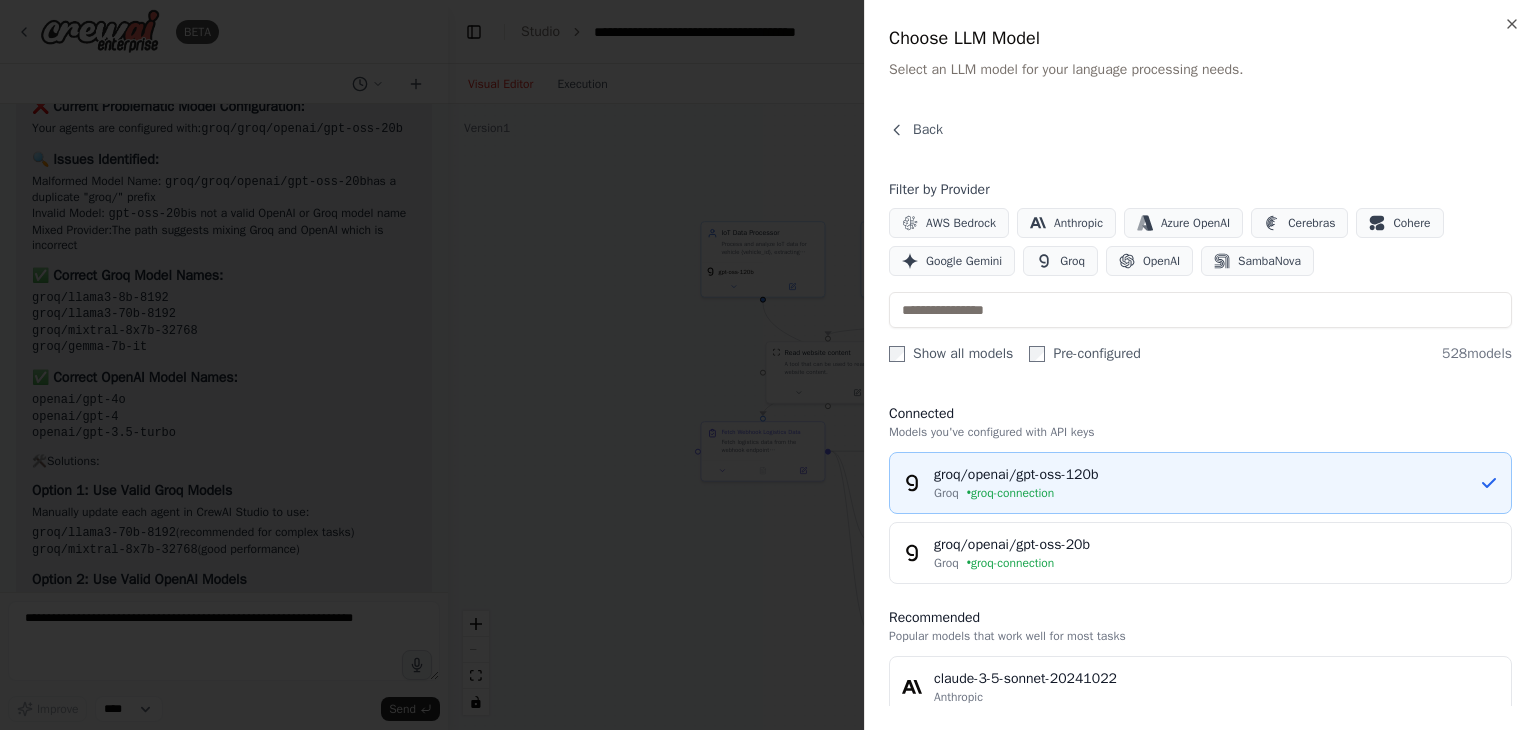 click on "groq/openai/gpt-oss-120b" at bounding box center [1206, 475] 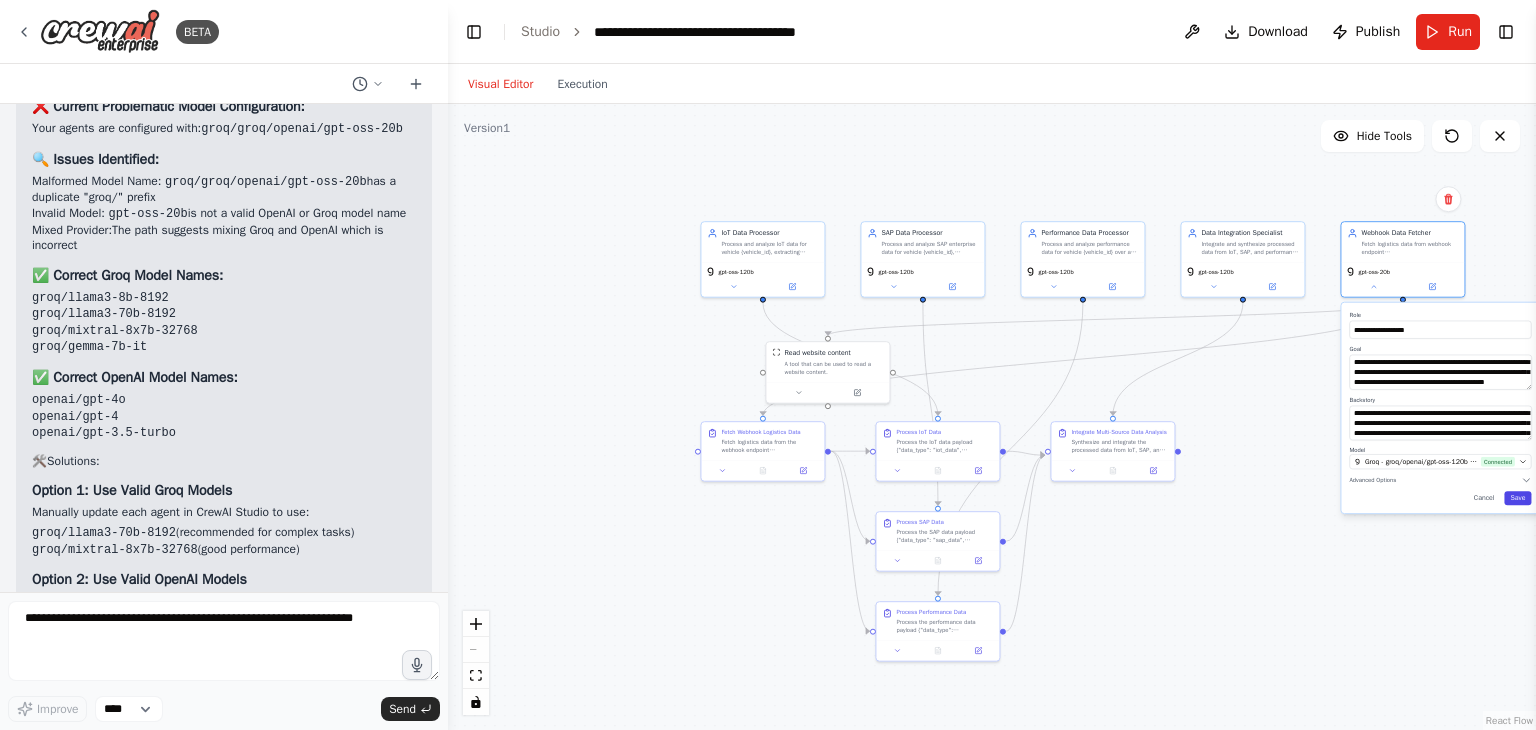 click on "Save" at bounding box center (1517, 498) 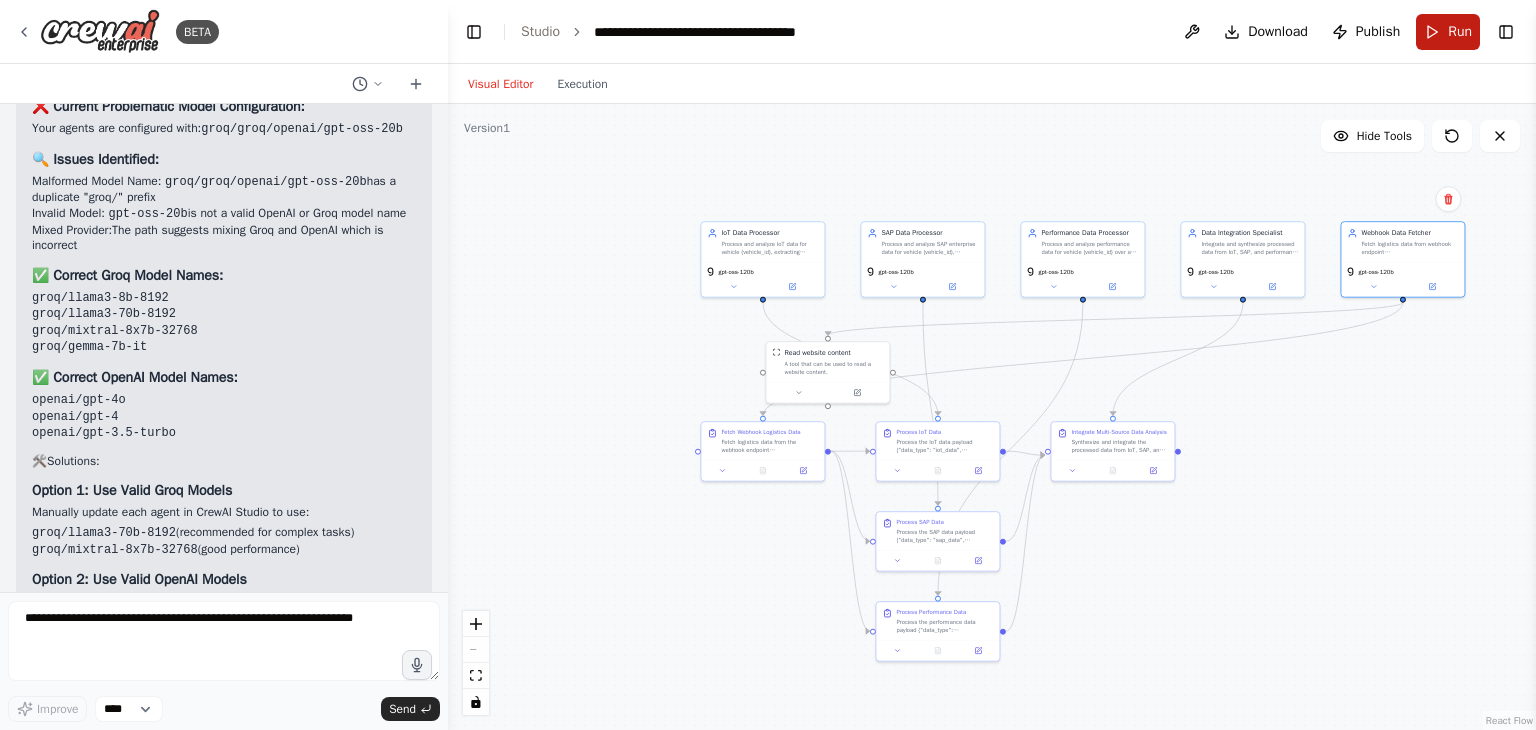 click on "Run" at bounding box center [1448, 32] 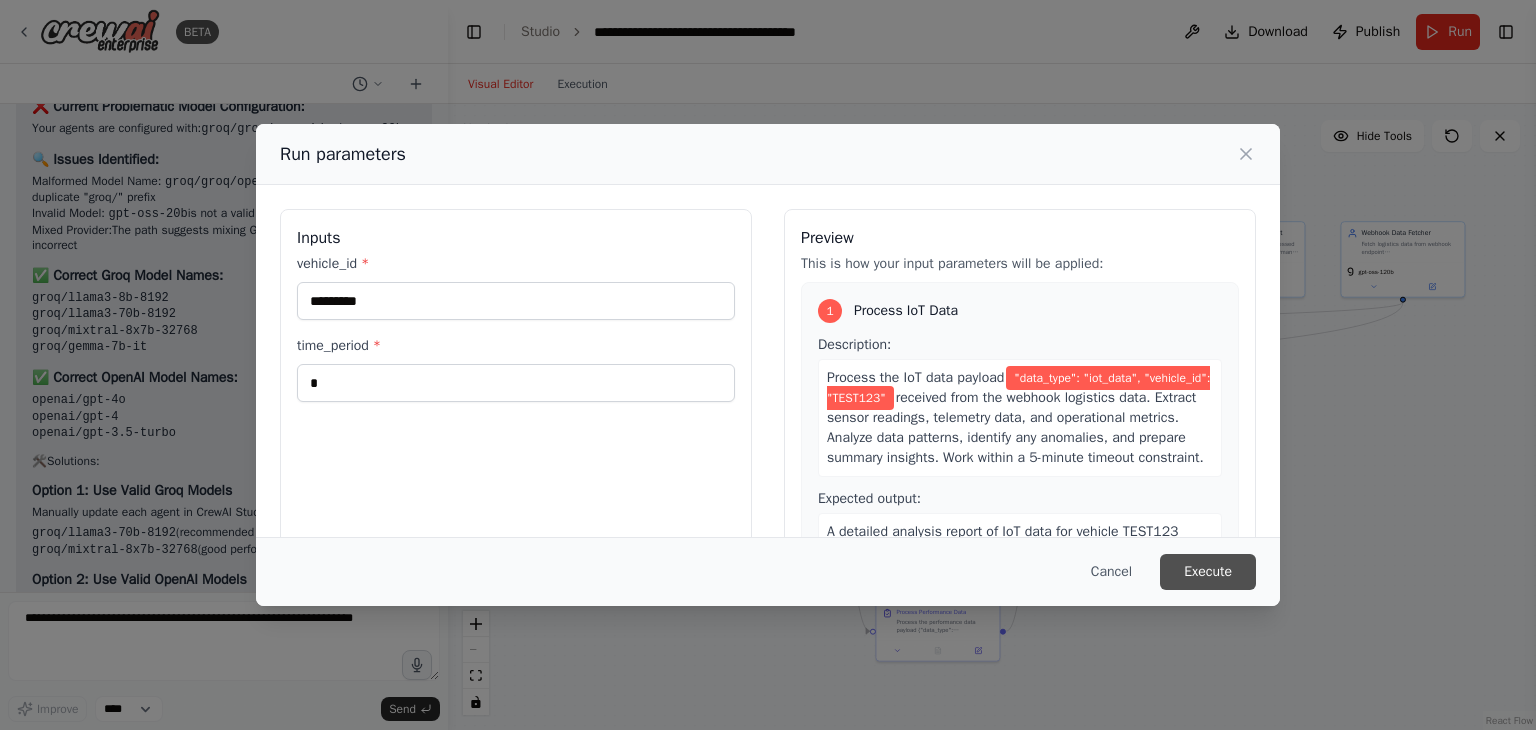 click on "Execute" at bounding box center [1208, 572] 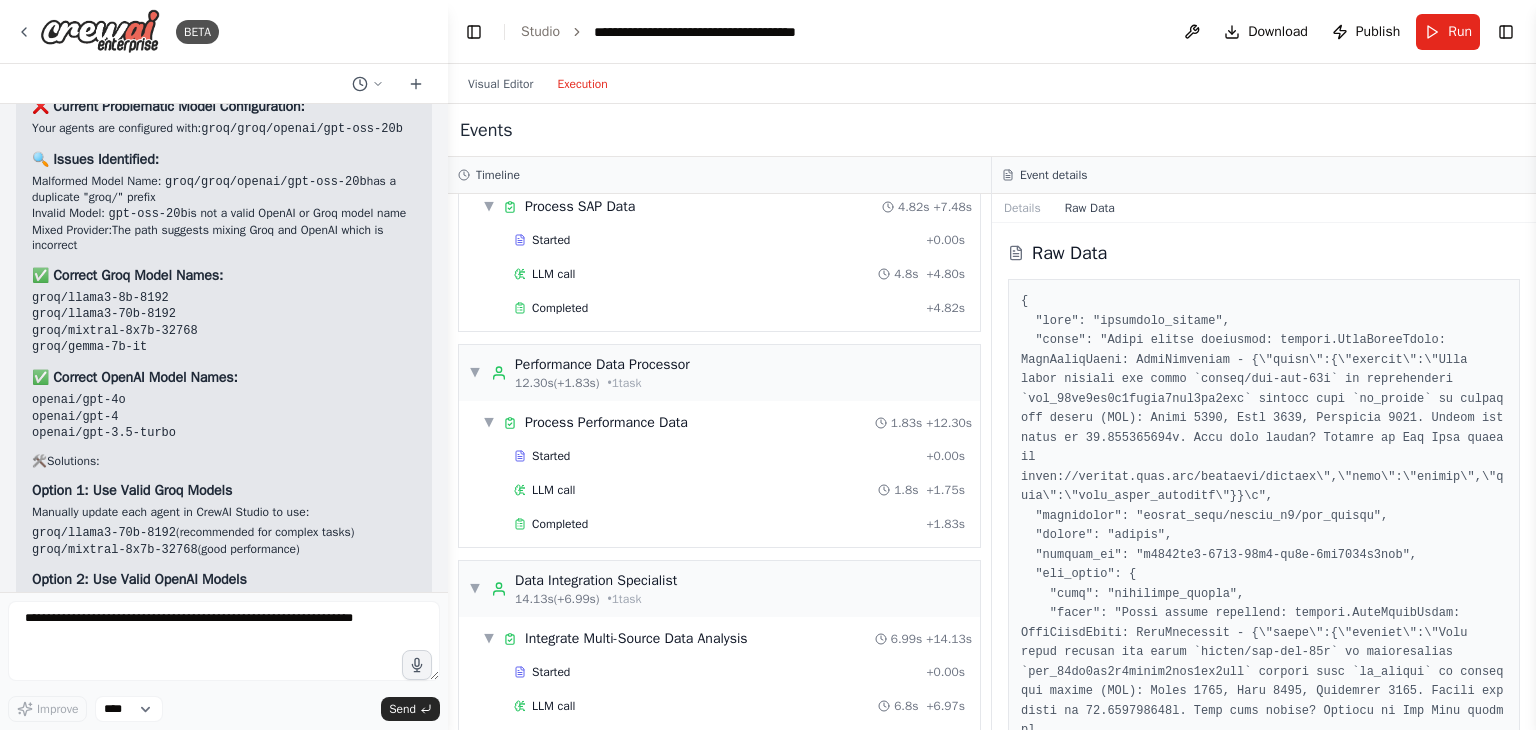 click on "Execution" at bounding box center (582, 84) 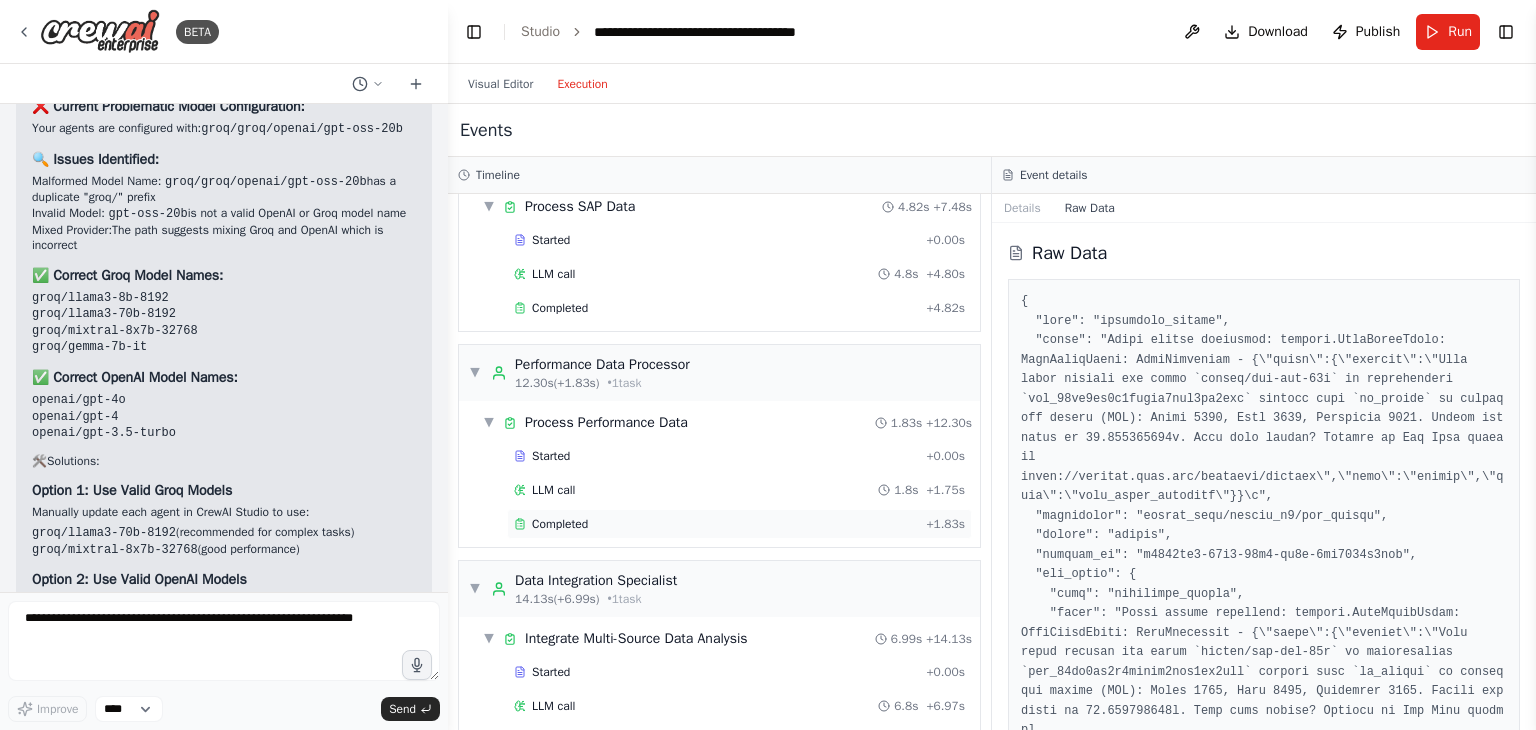 scroll, scrollTop: 756, scrollLeft: 0, axis: vertical 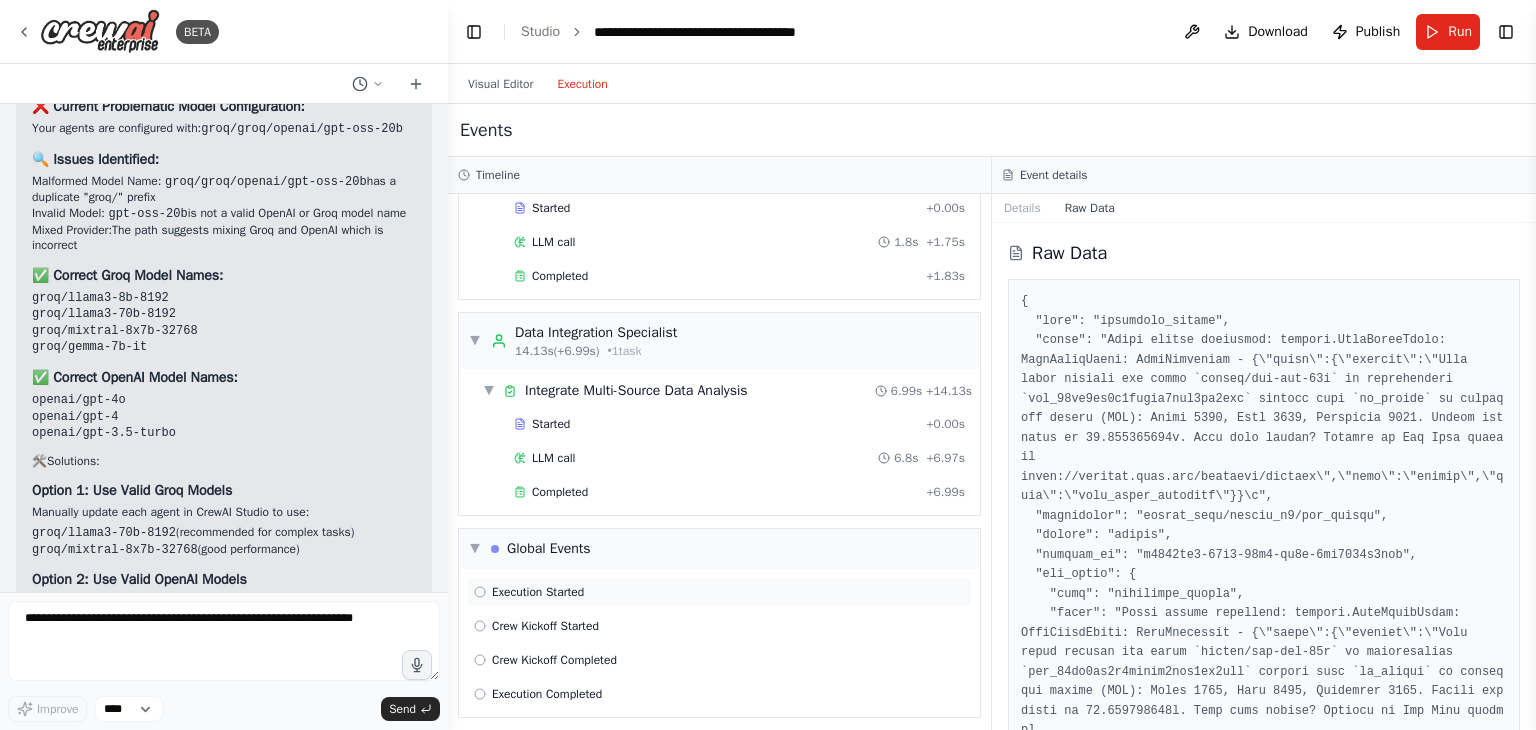 click on "Execution Started" at bounding box center (719, 592) 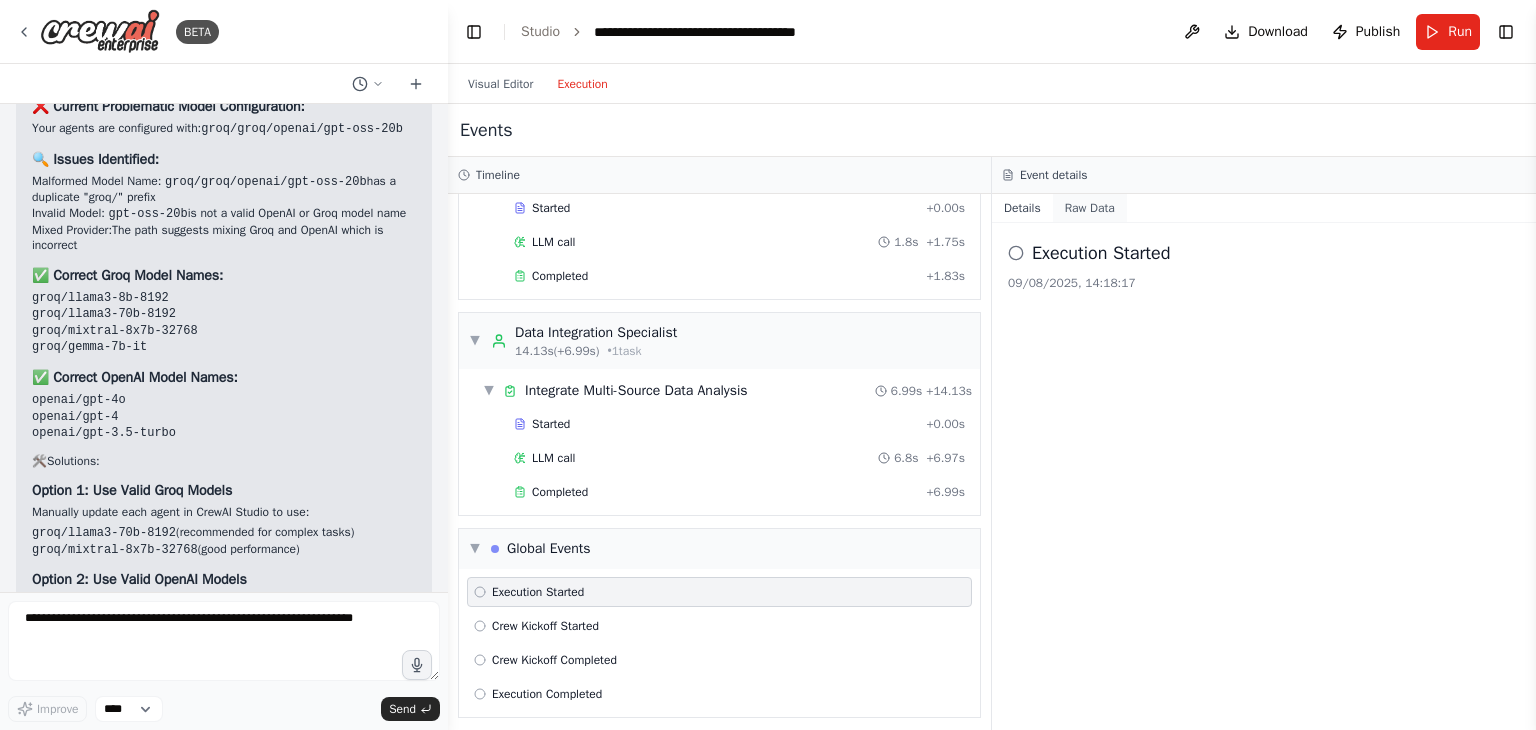 click on "Raw Data" at bounding box center [1090, 208] 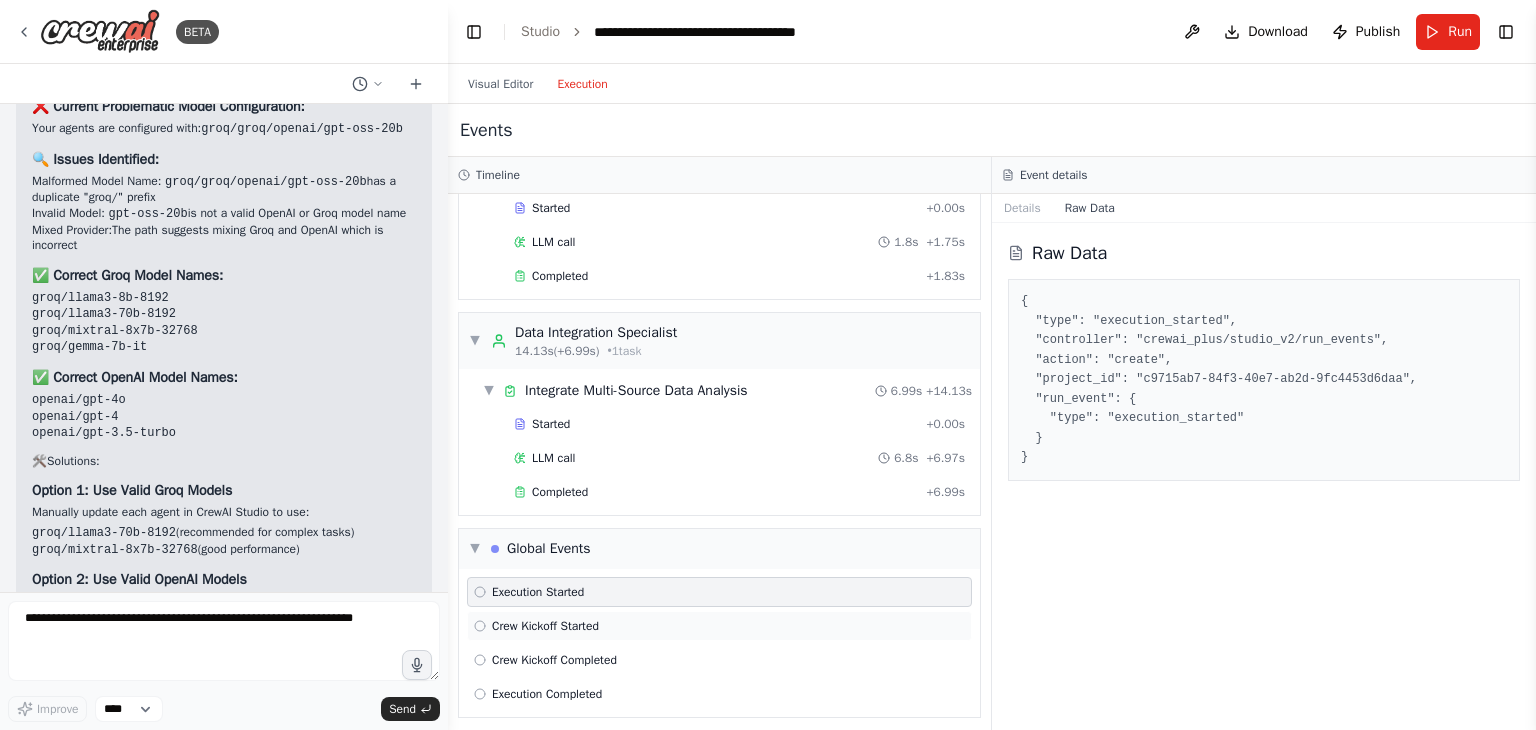 click on "Crew Kickoff Started" at bounding box center [545, 626] 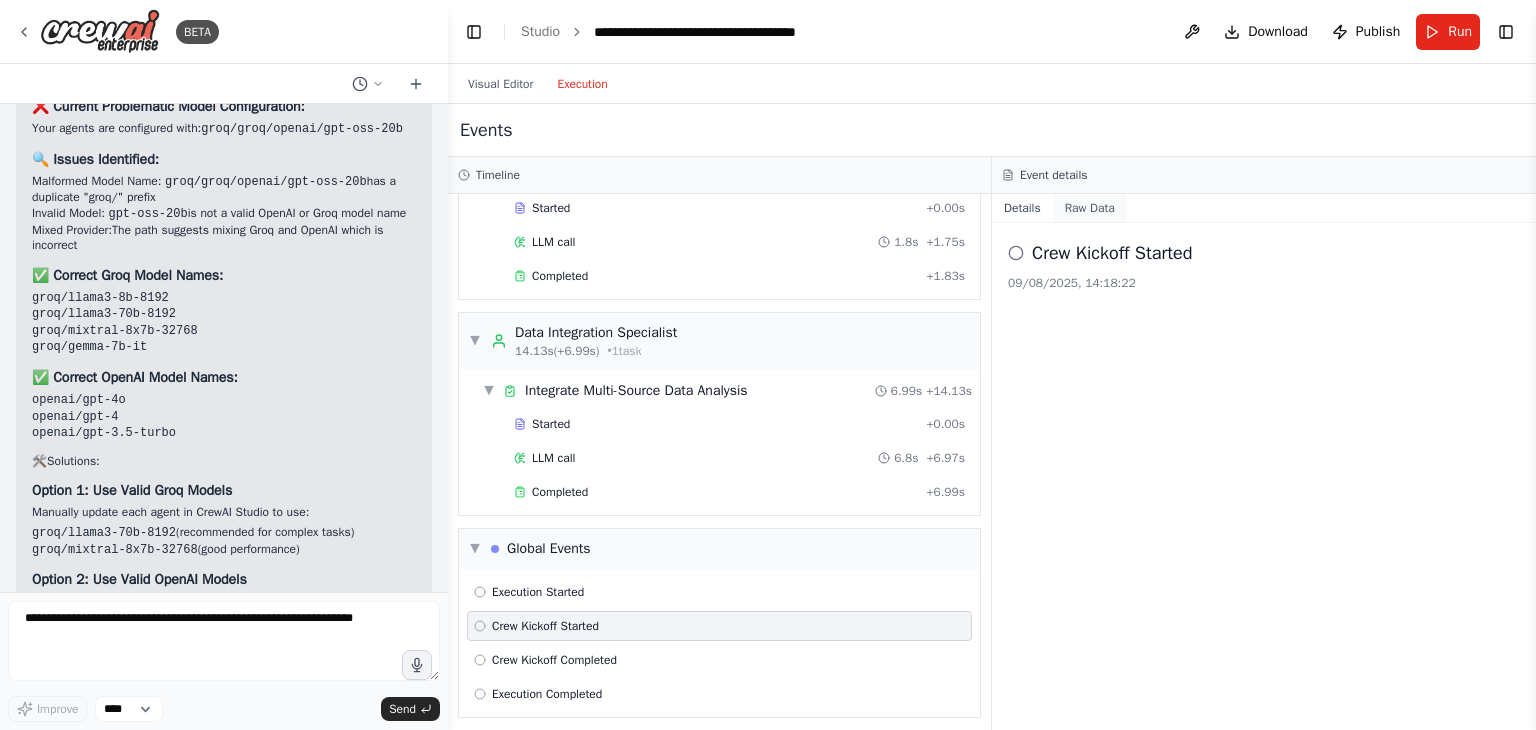 click on "Raw Data" at bounding box center [1090, 208] 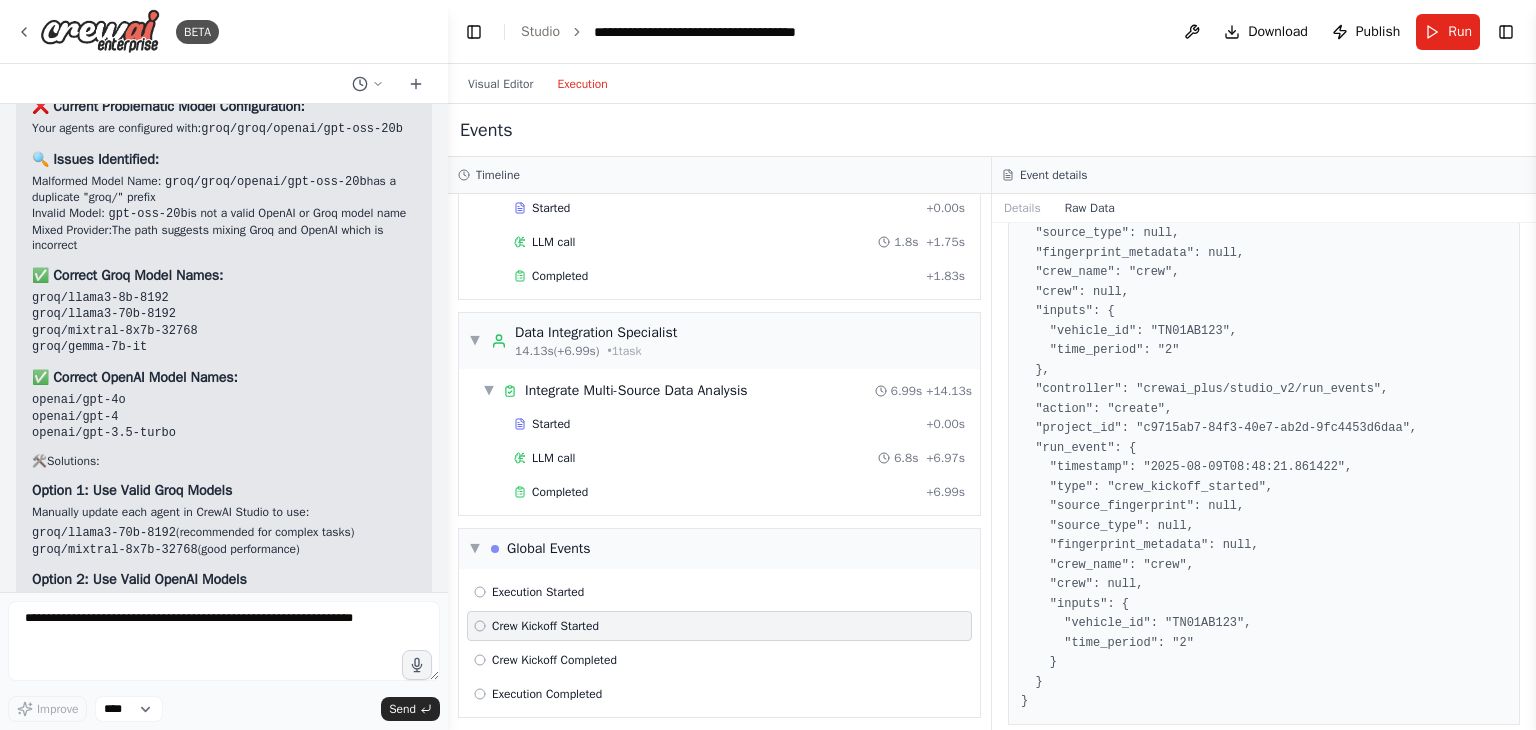 scroll, scrollTop: 156, scrollLeft: 0, axis: vertical 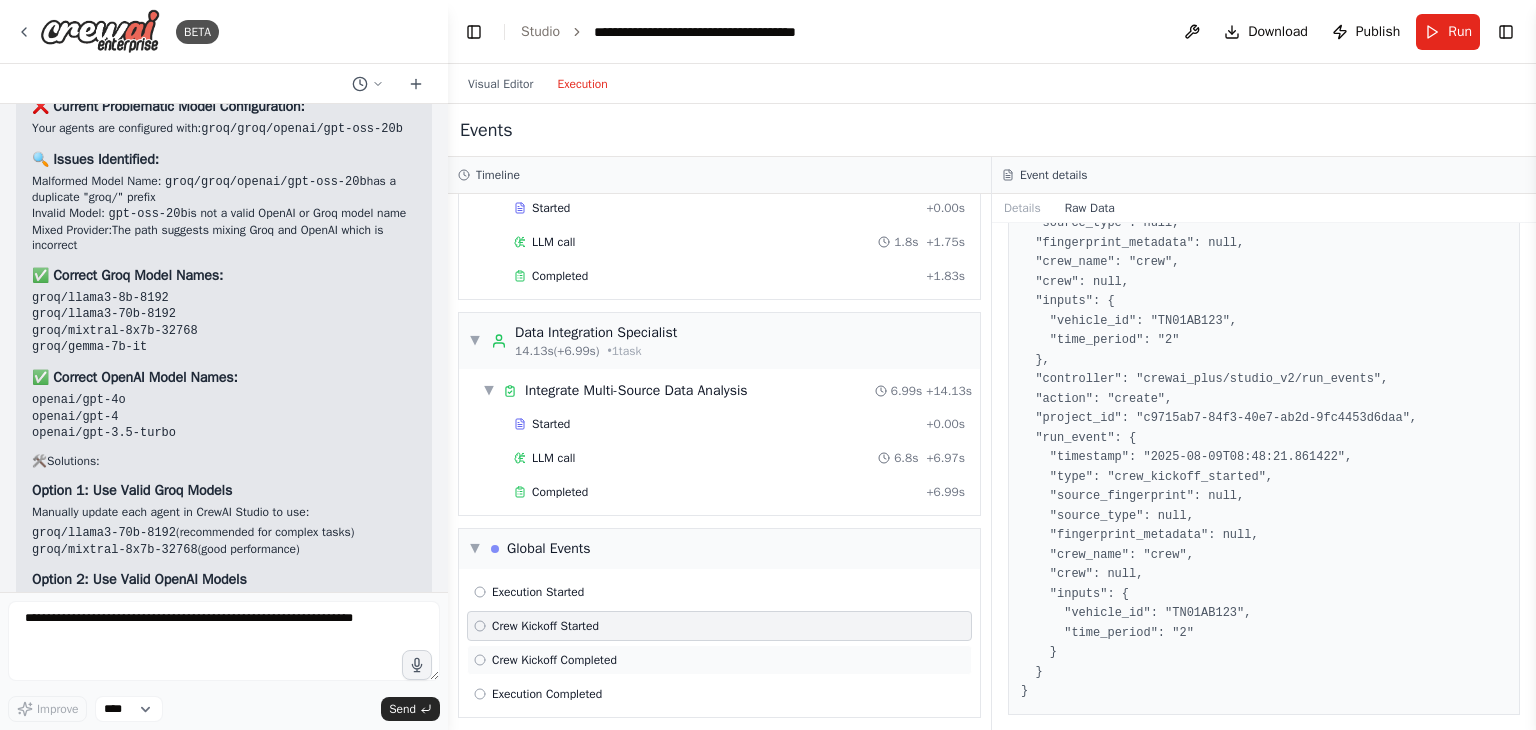 click on "Crew Kickoff Completed" at bounding box center [554, 660] 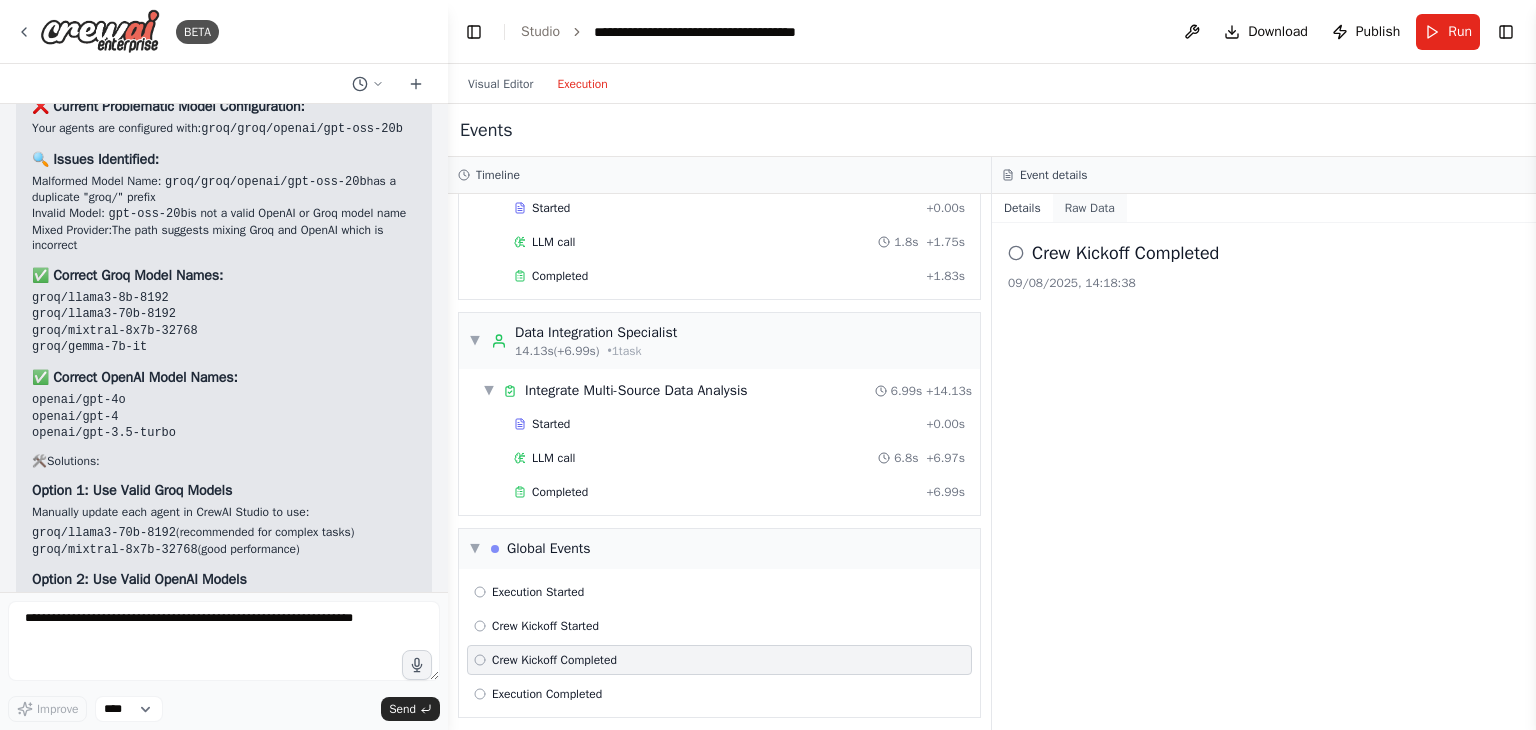 click on "Raw Data" at bounding box center [1090, 208] 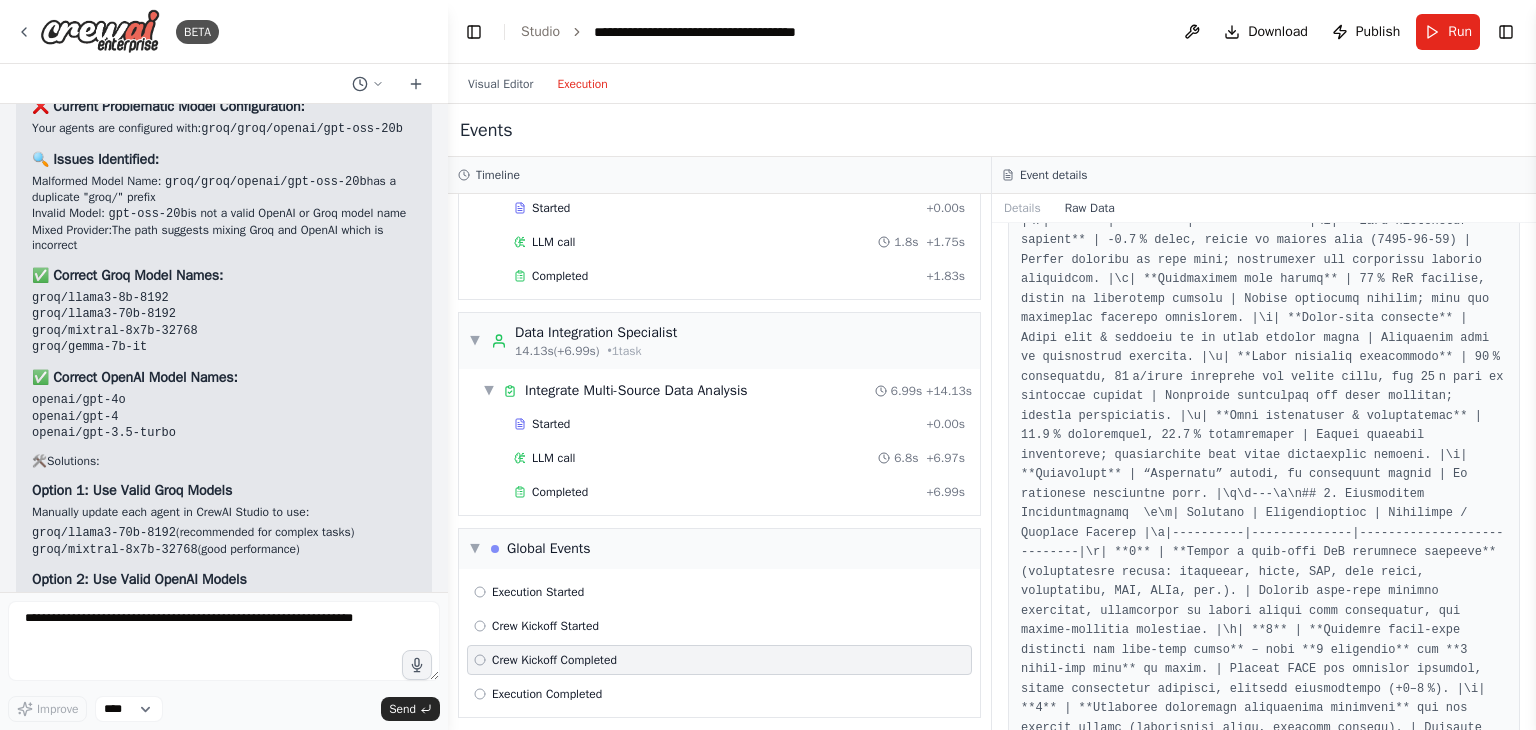 scroll, scrollTop: 6176, scrollLeft: 0, axis: vertical 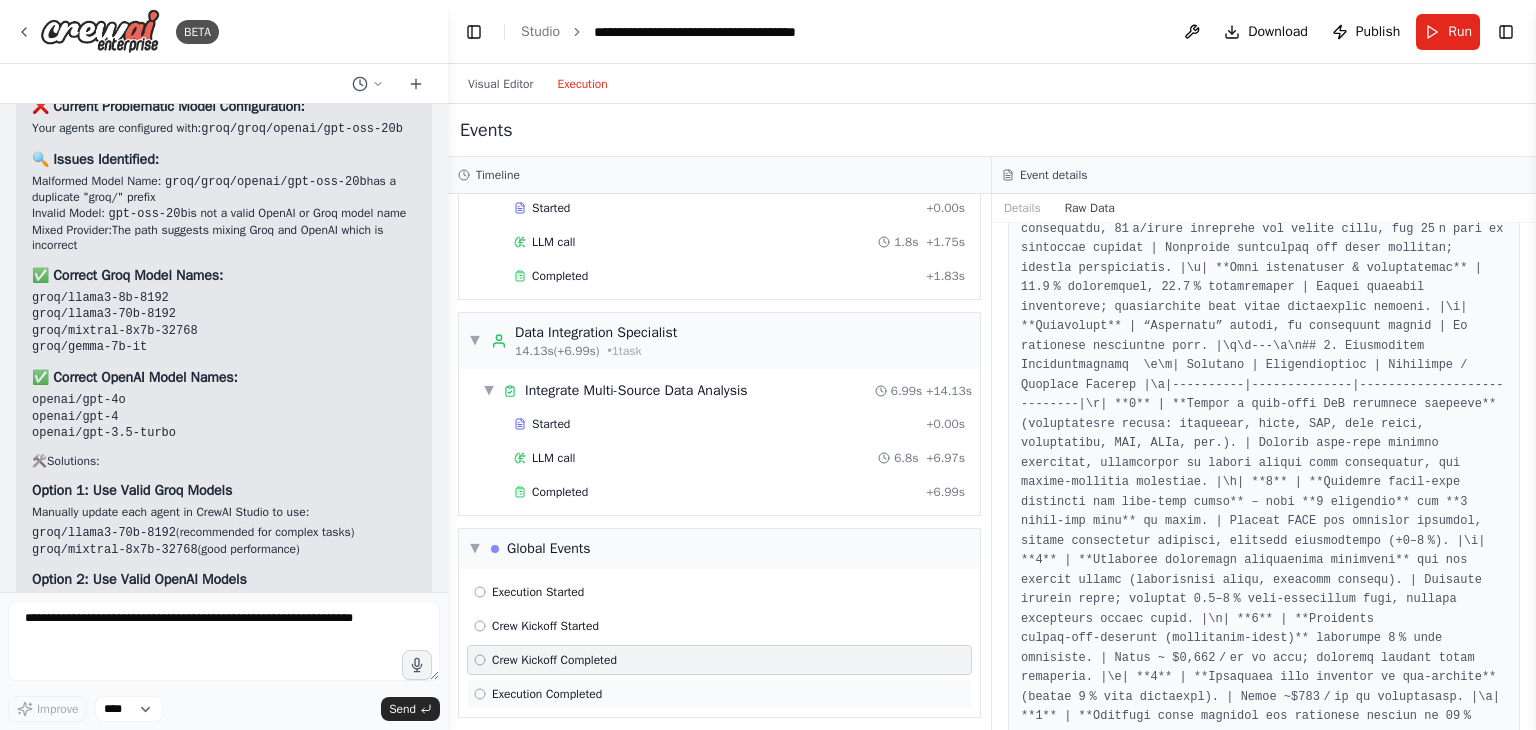 click on "Execution Completed" at bounding box center (719, 694) 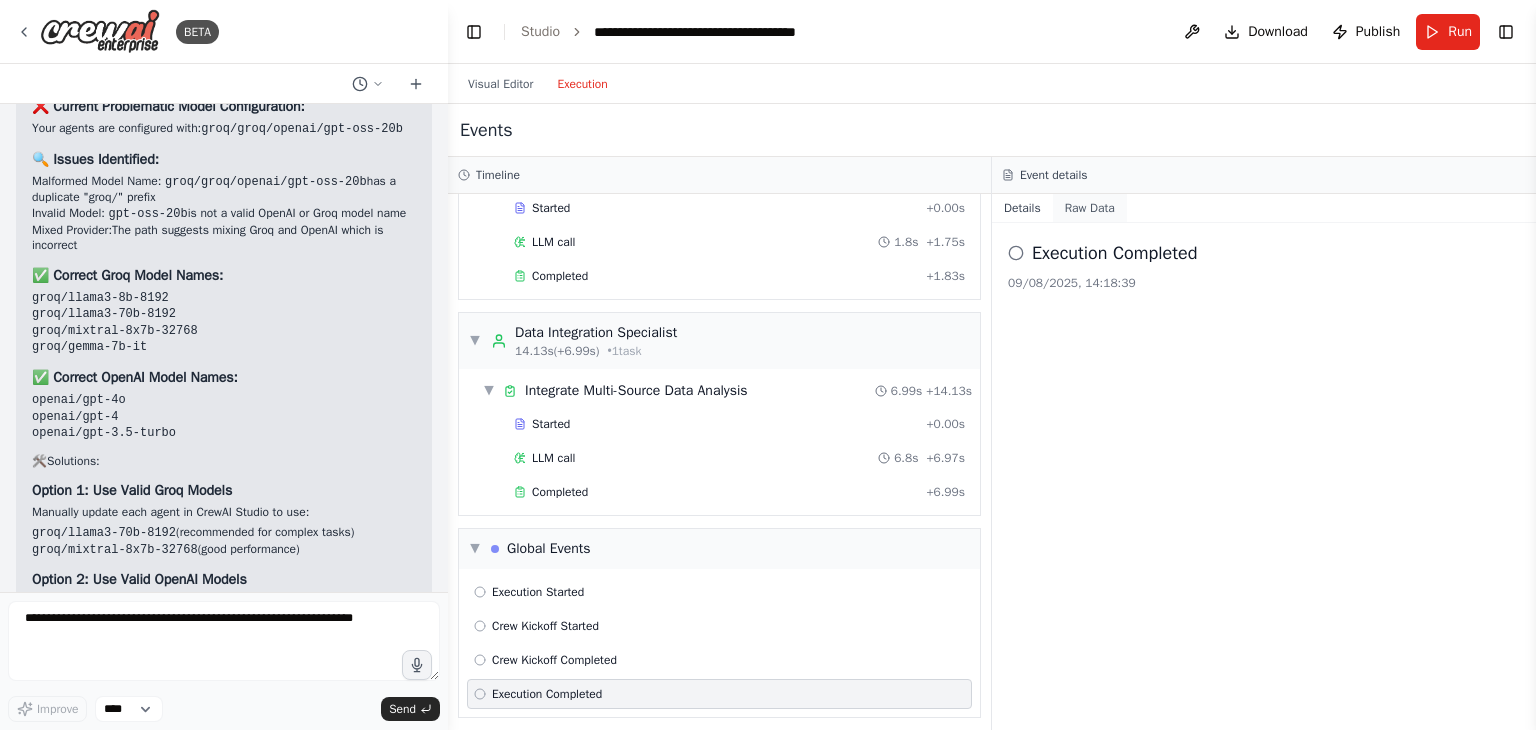 click on "Raw Data" at bounding box center [1090, 208] 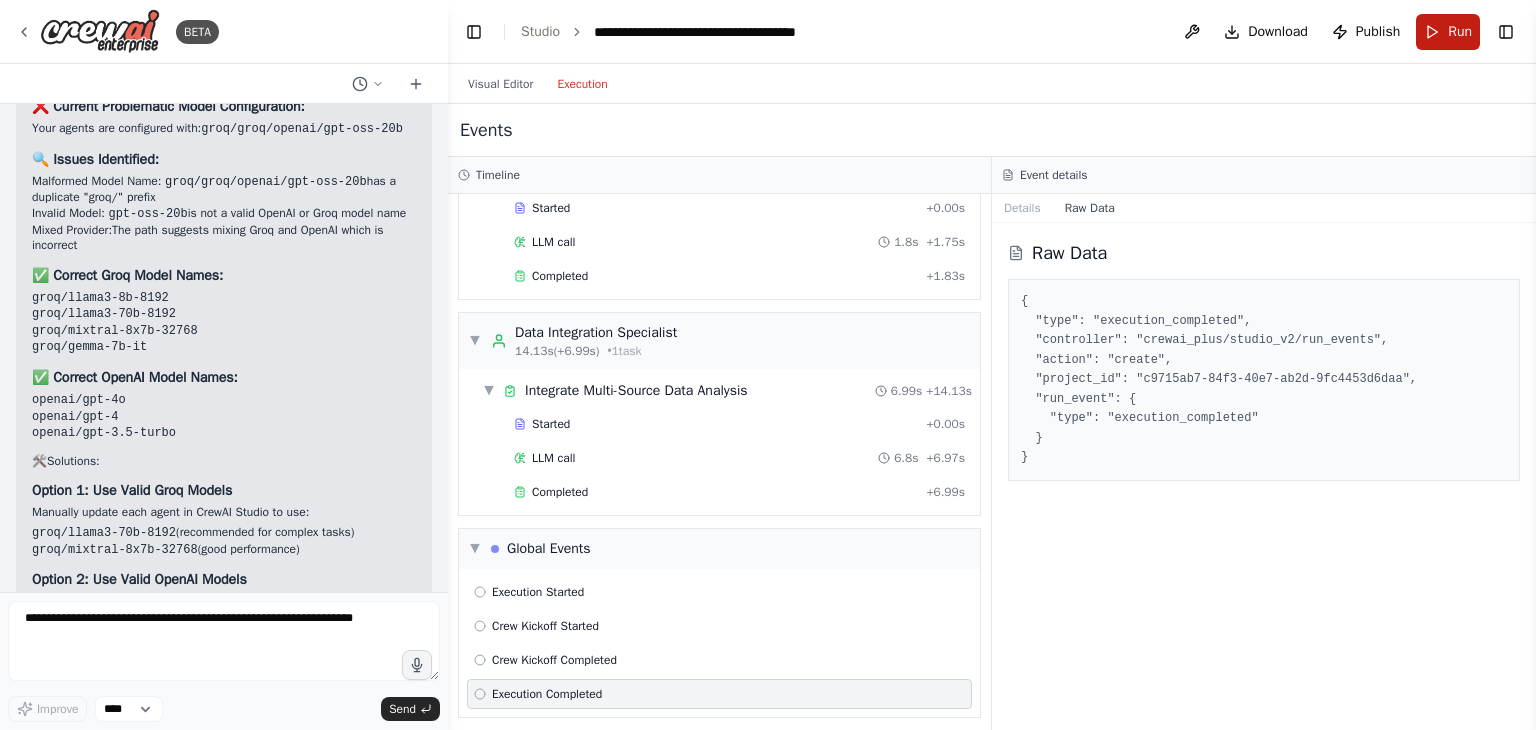 click on "Run" at bounding box center (1460, 32) 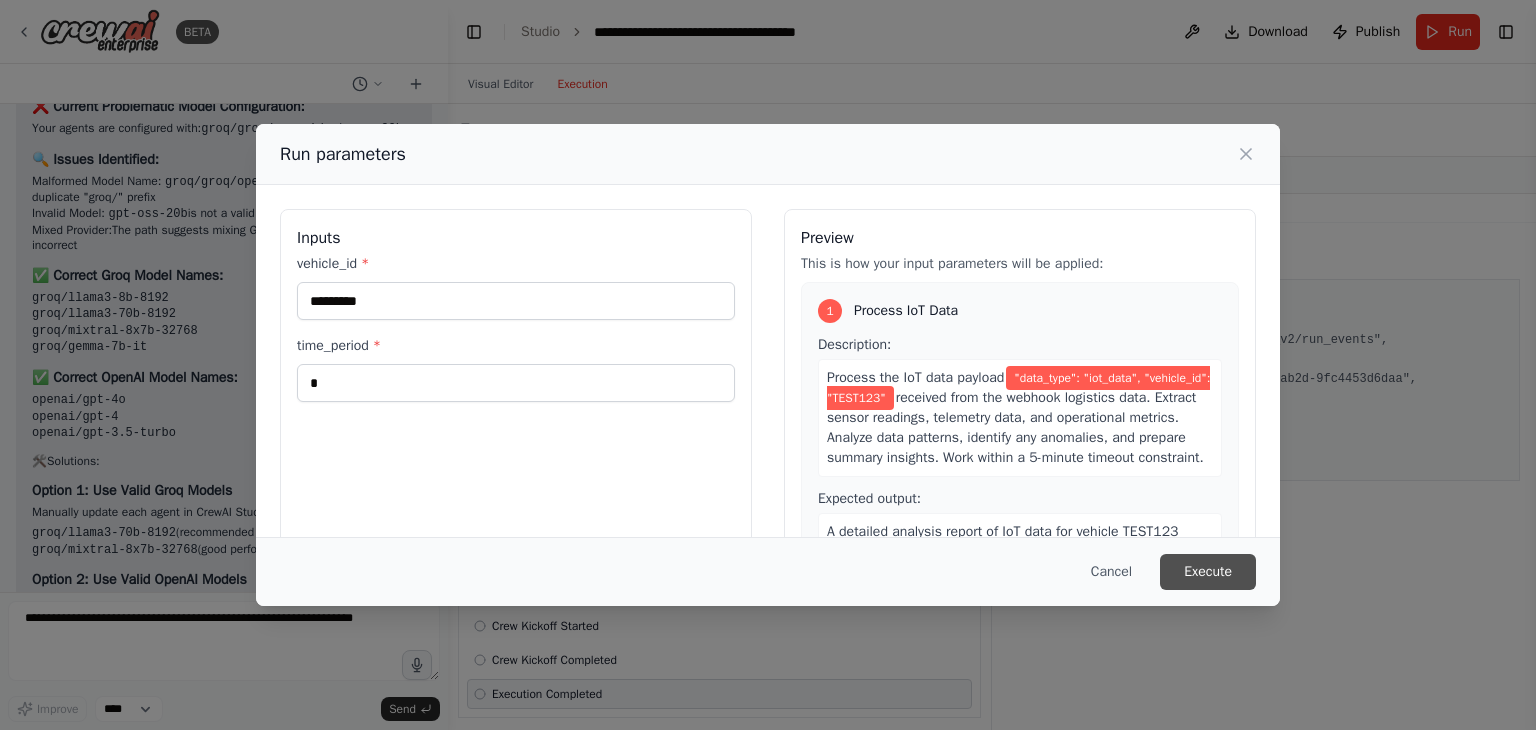 click on "Execute" at bounding box center [1208, 572] 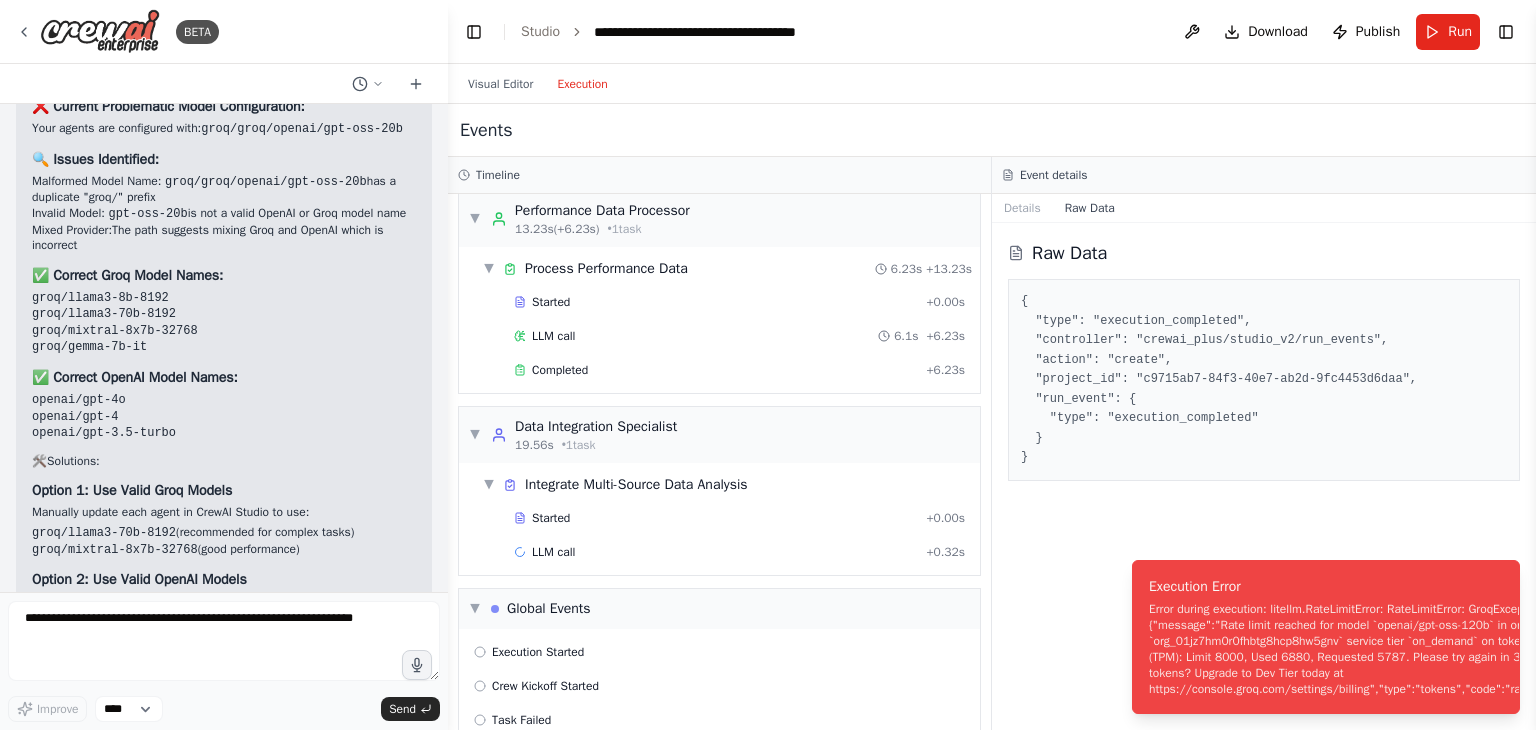 scroll, scrollTop: 722, scrollLeft: 0, axis: vertical 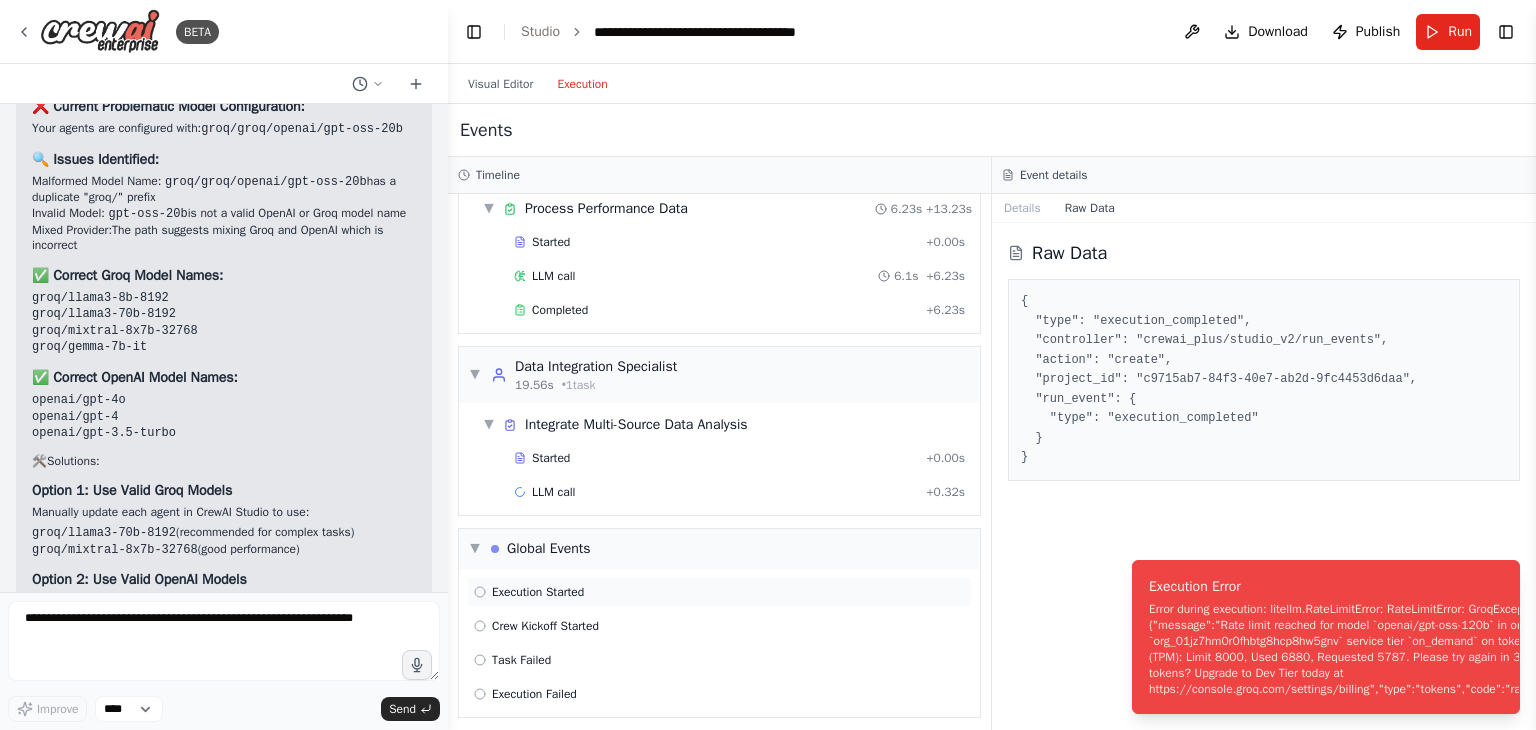 click on "Execution Started" at bounding box center [719, 592] 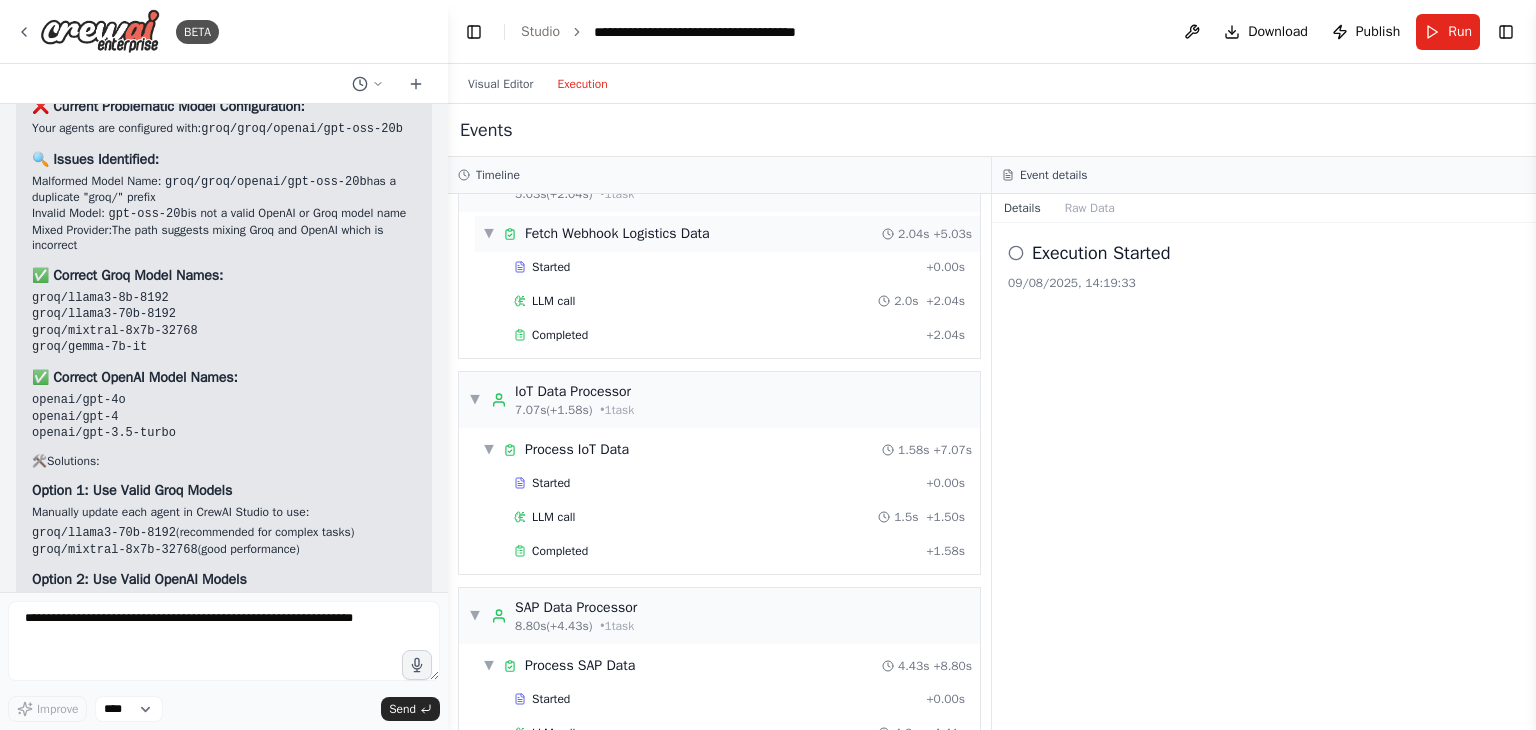 scroll, scrollTop: 22, scrollLeft: 0, axis: vertical 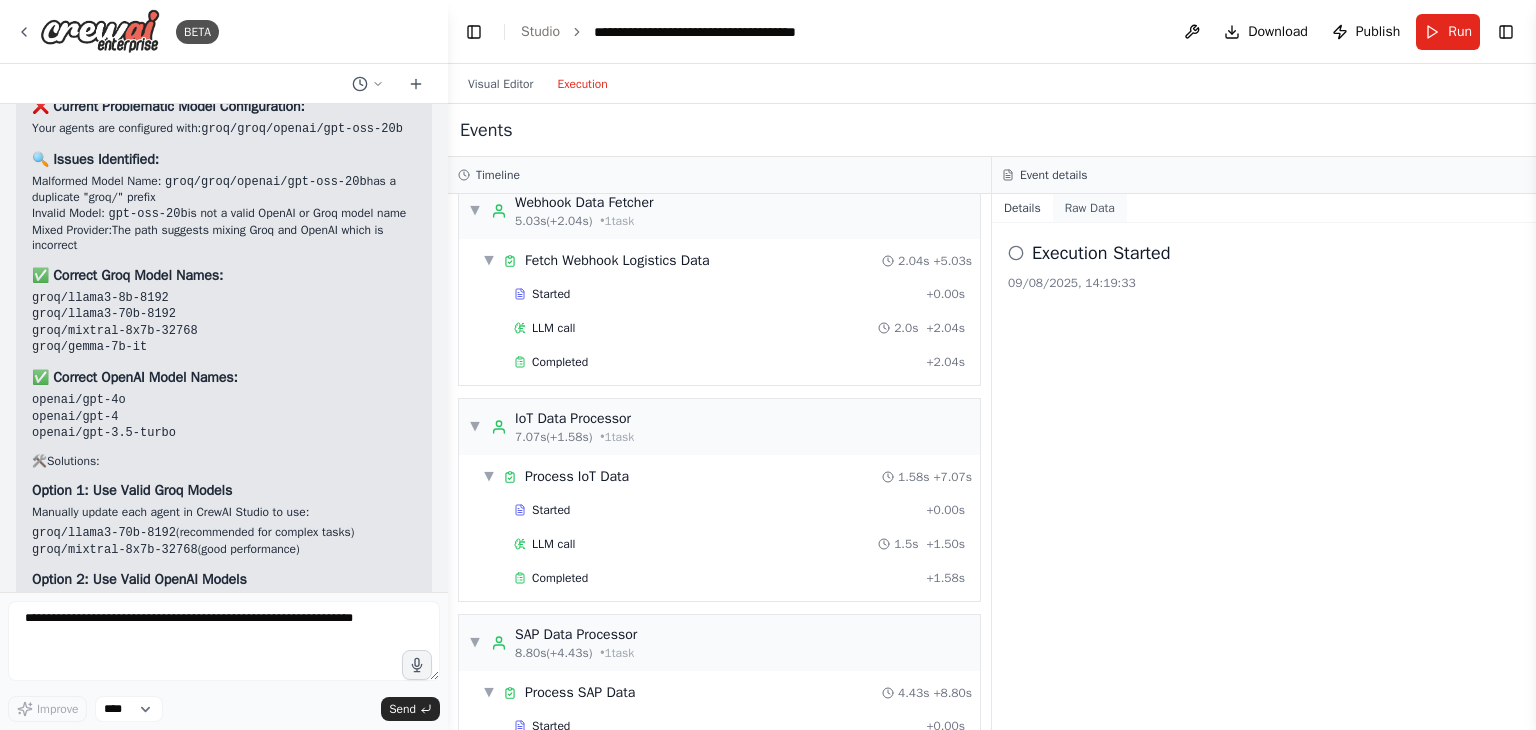click on "Raw Data" at bounding box center [1090, 208] 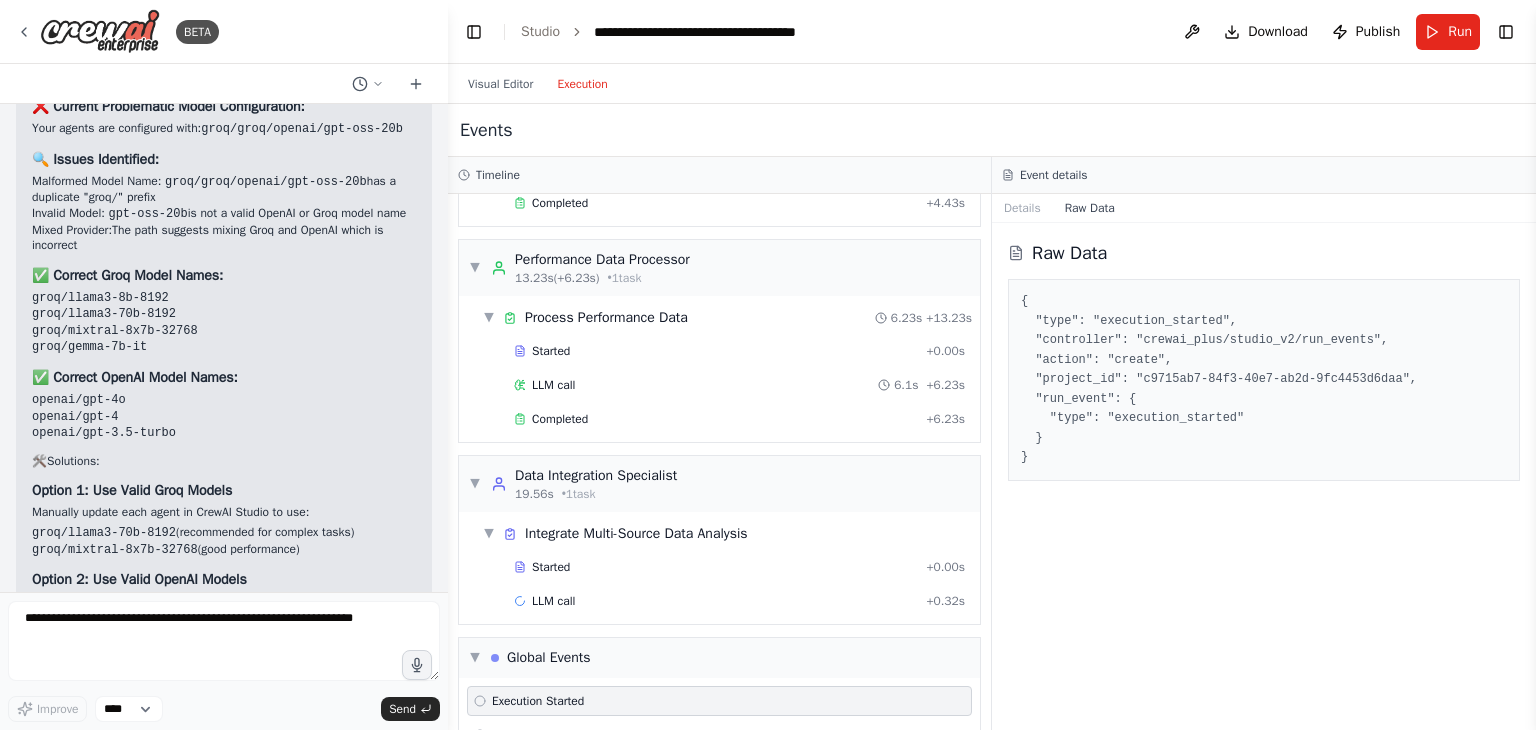 scroll, scrollTop: 722, scrollLeft: 0, axis: vertical 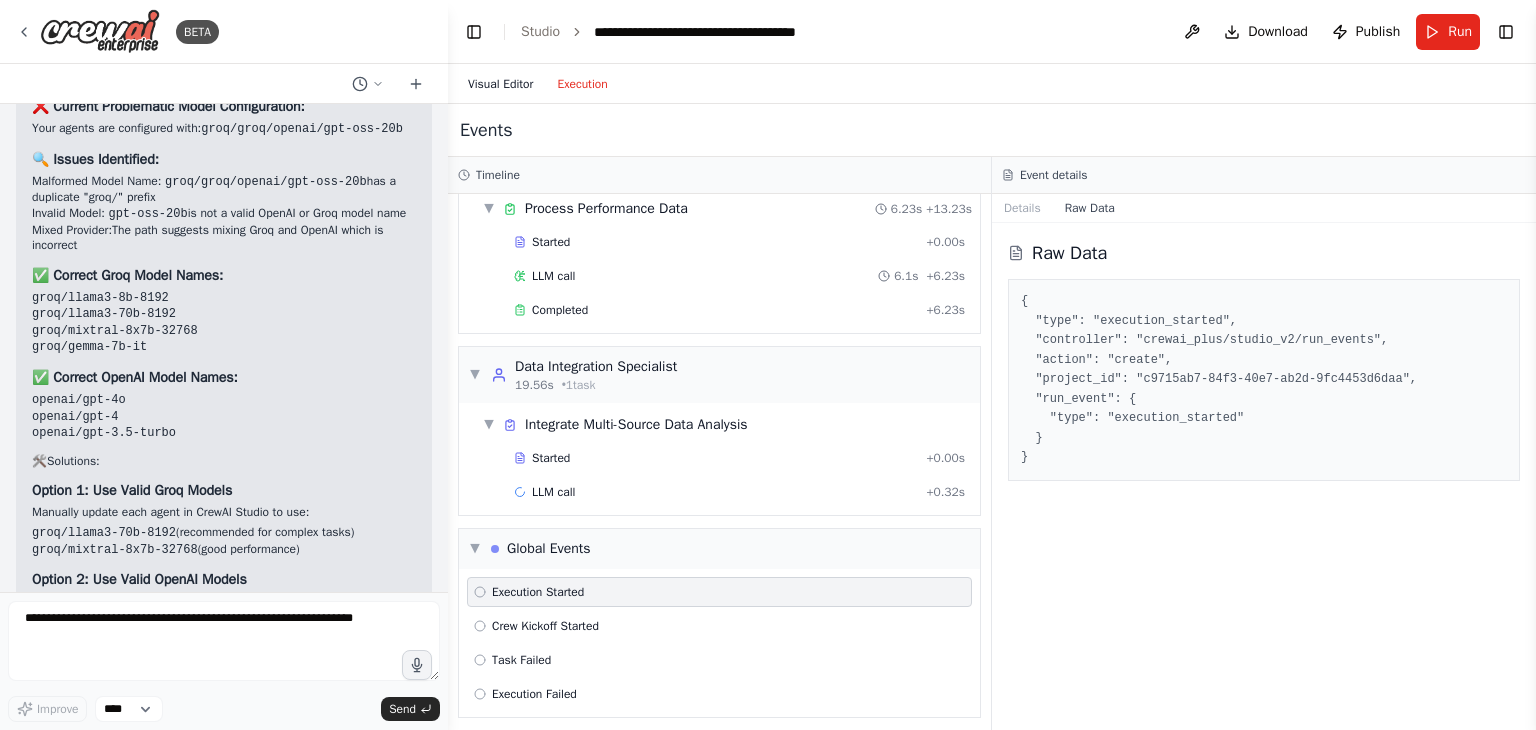 click on "Visual Editor" at bounding box center [500, 84] 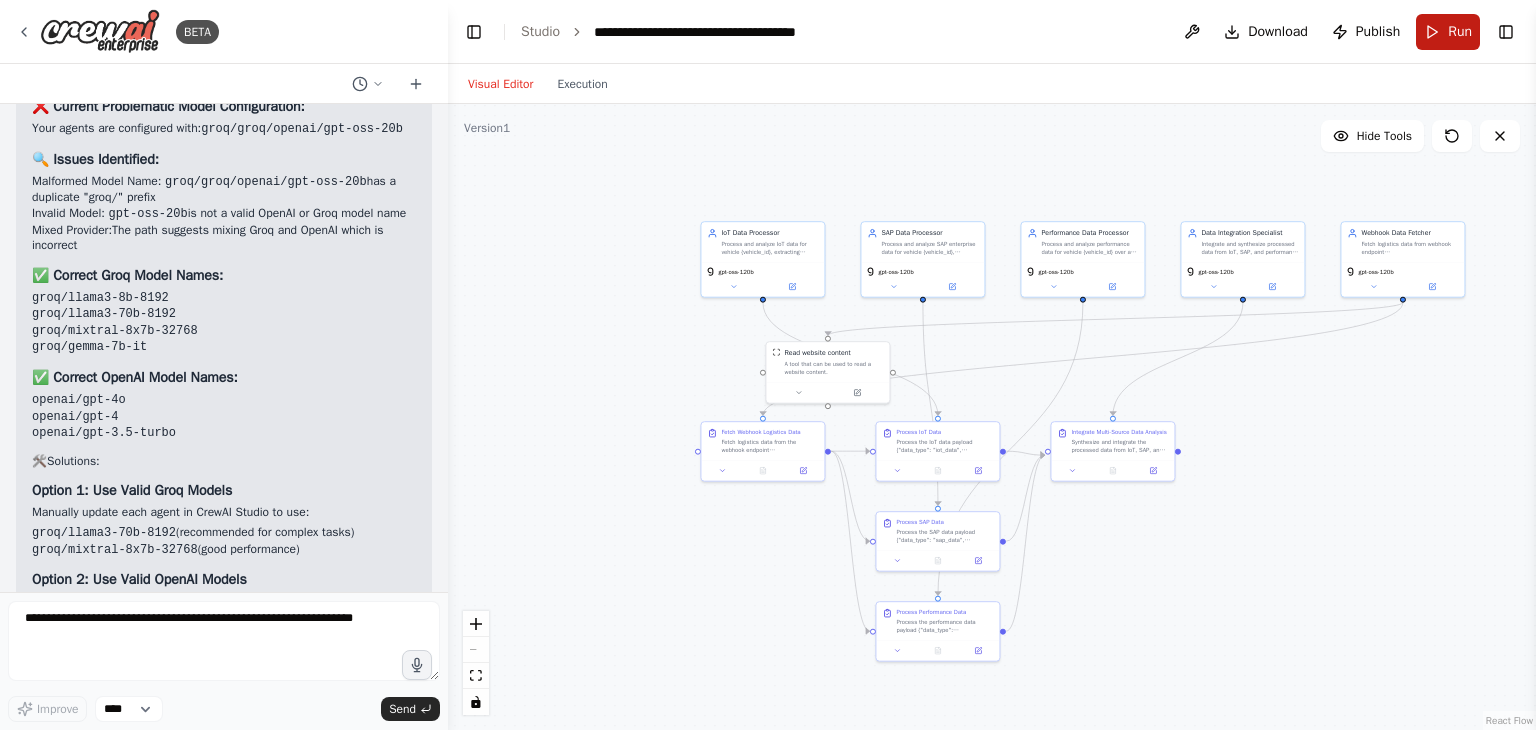 click on "Run" at bounding box center [1448, 32] 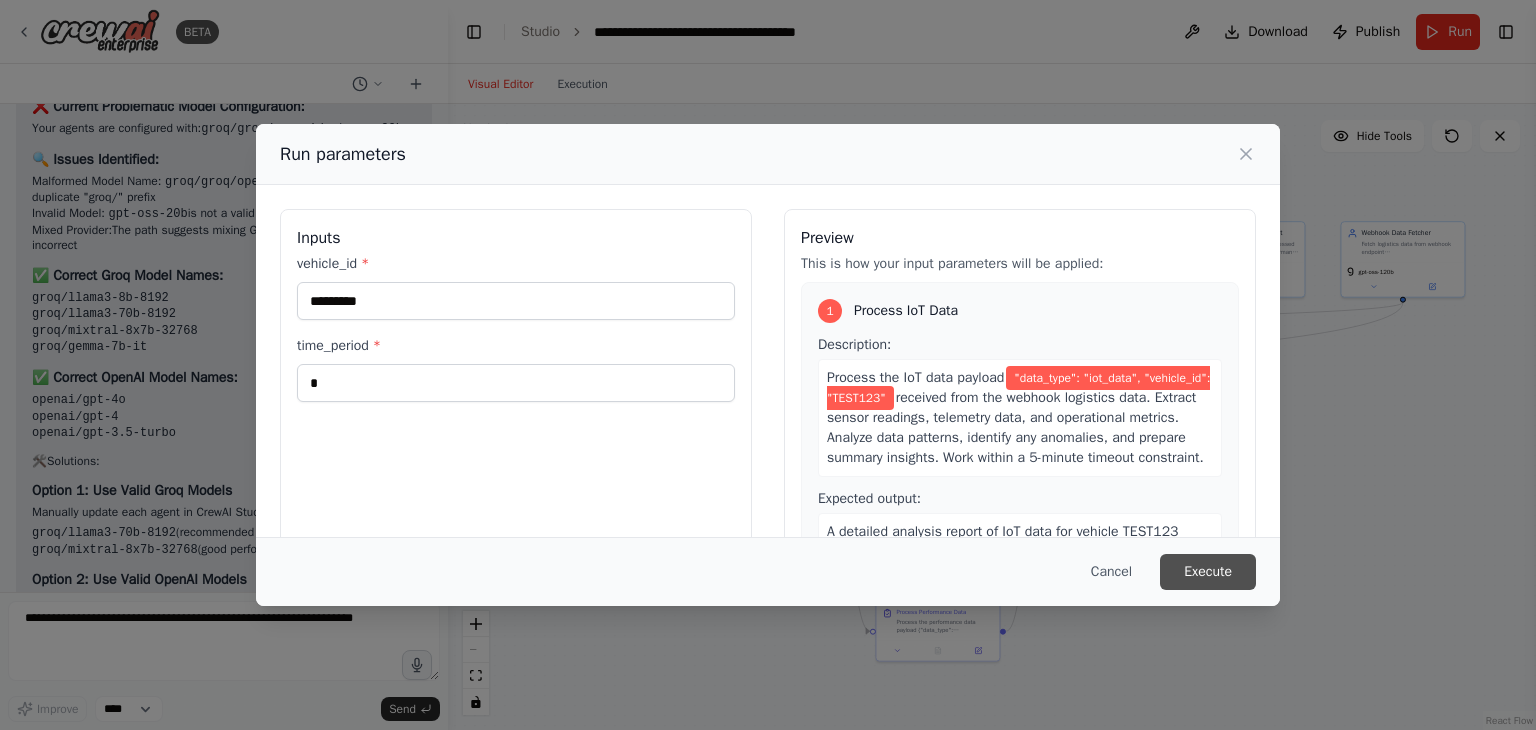click on "Execute" at bounding box center [1208, 572] 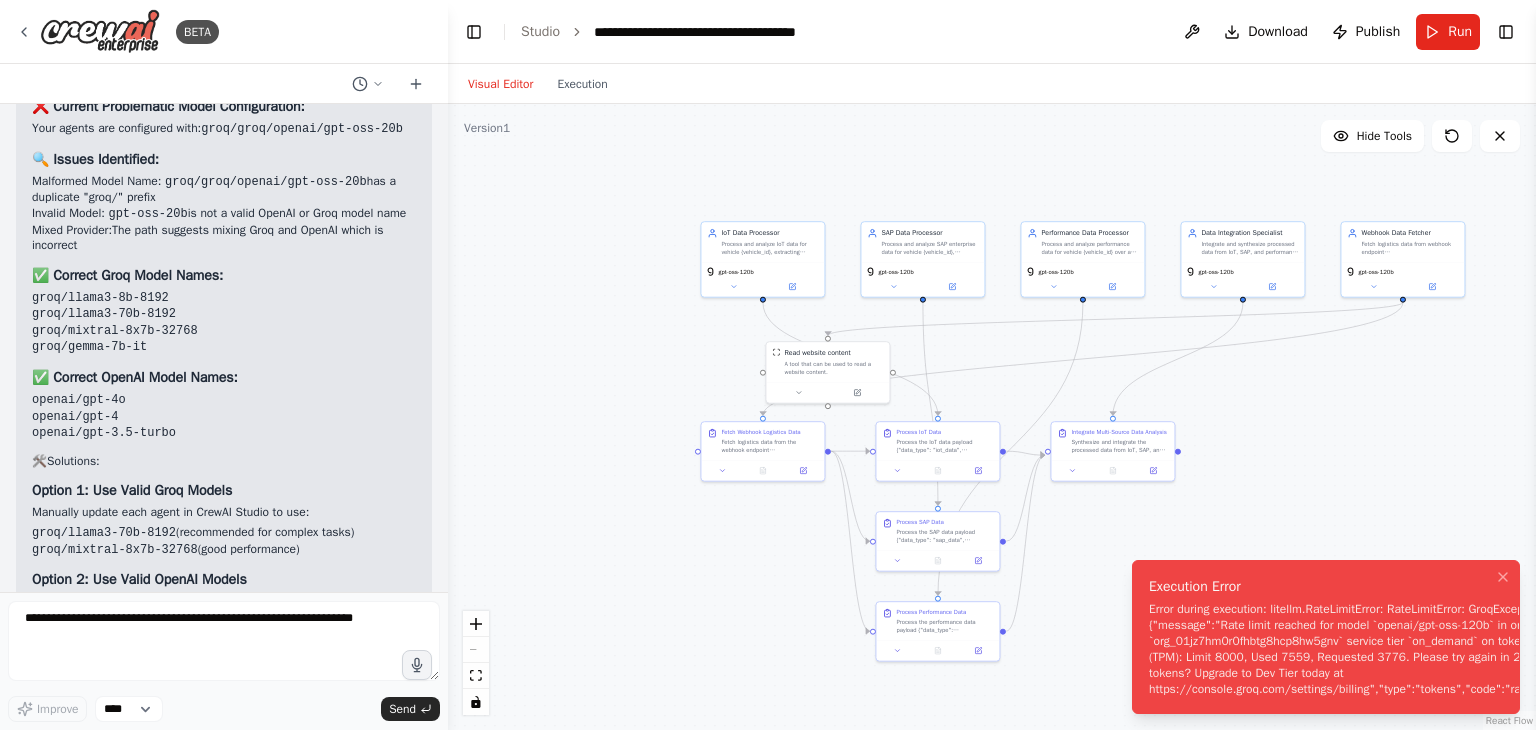 click on "Error during execution: litellm.RateLimitError: RateLimitError: GroqException - {"error":{"message":"Rate limit reached for model `openai/gpt-oss-120b` in organization `org_01jz7hm0r0fhbtg8hcp8hw5gnv` service tier `on_demand` on tokens per minute (TPM): Limit 8000, Used 7559, Requested 3776. Please try again in 25.008s. Need more tokens? Upgrade to Dev Tier today at https://console.groq.com/settings/billing","type":"tokens","code":"rate_limit_exceeded"}}" at bounding box center (1388, 649) 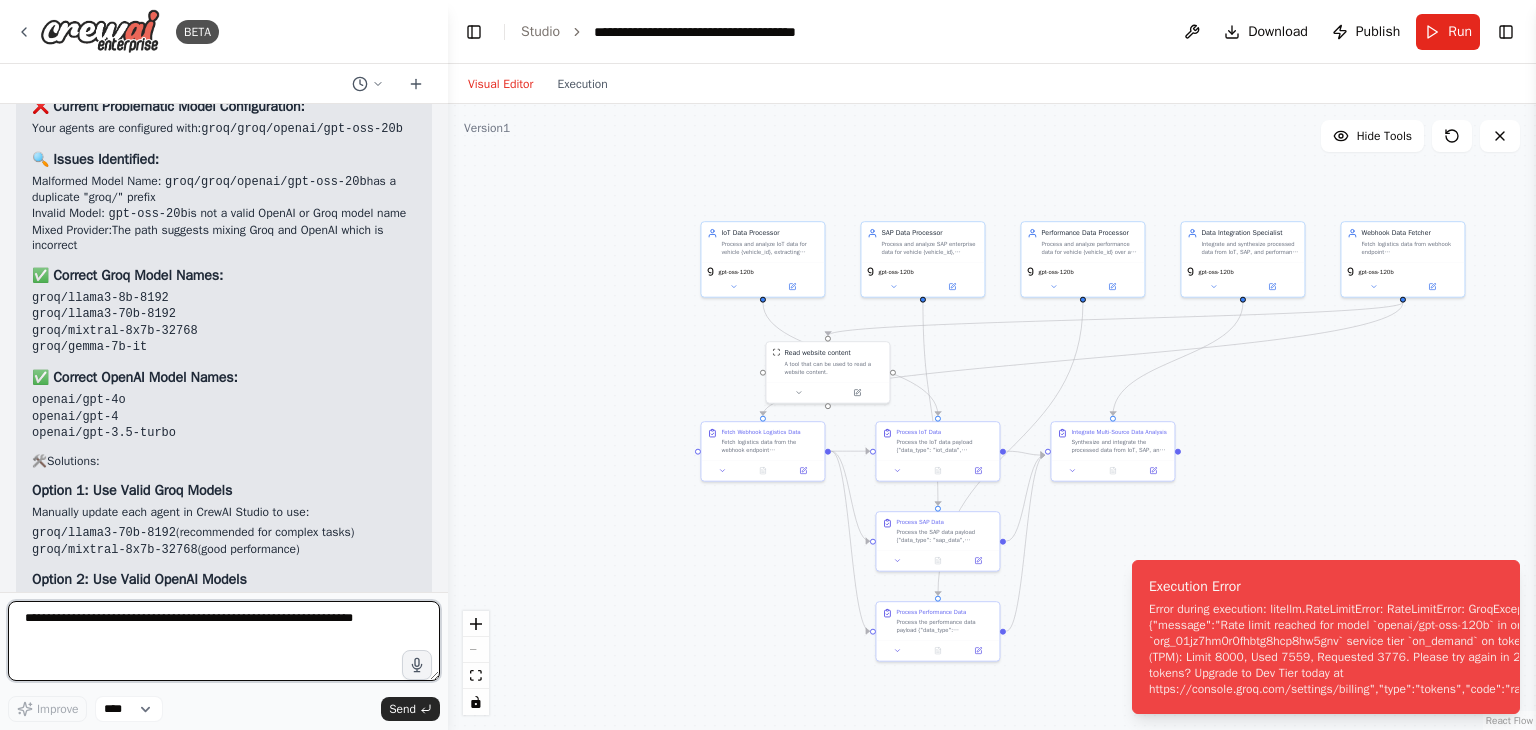 click at bounding box center [224, 641] 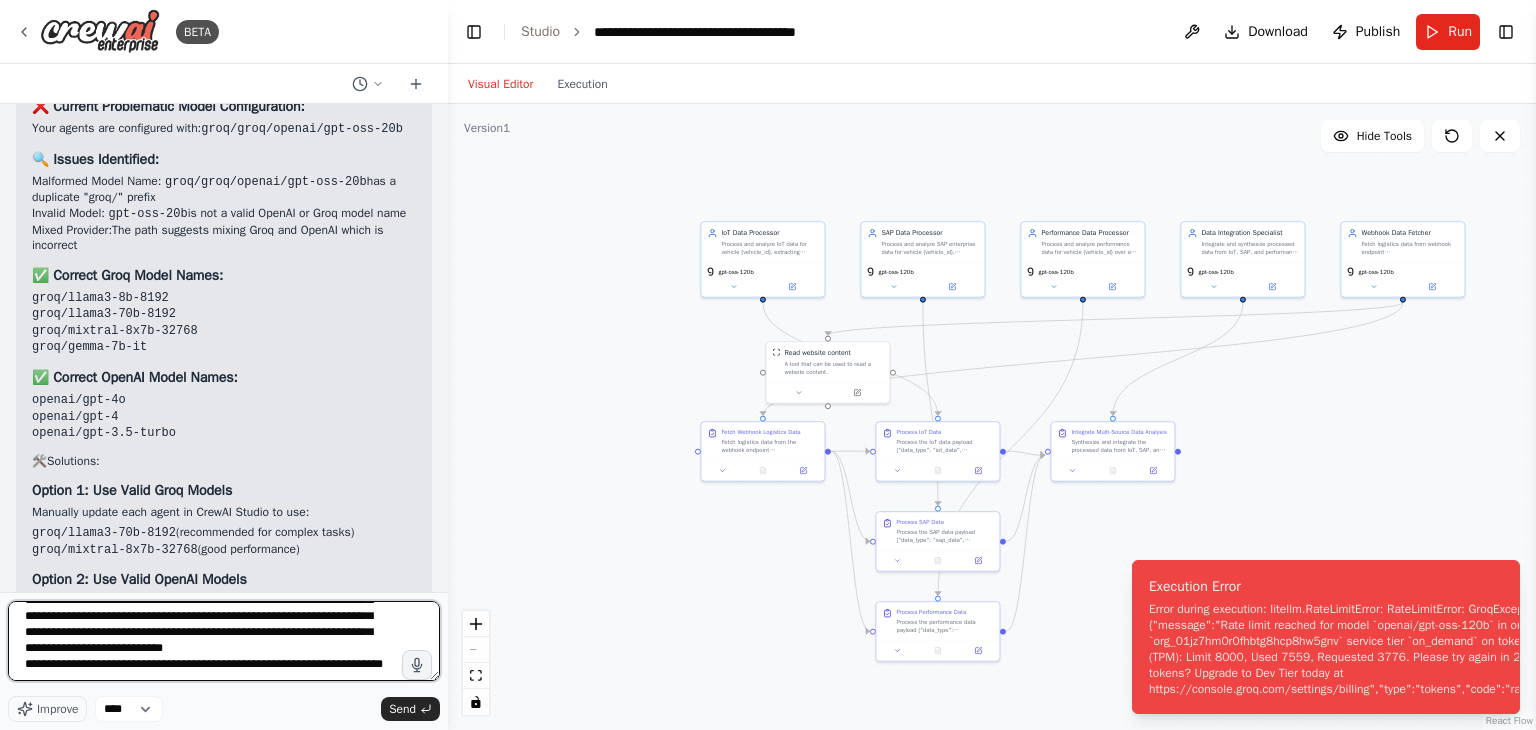 scroll, scrollTop: 89, scrollLeft: 0, axis: vertical 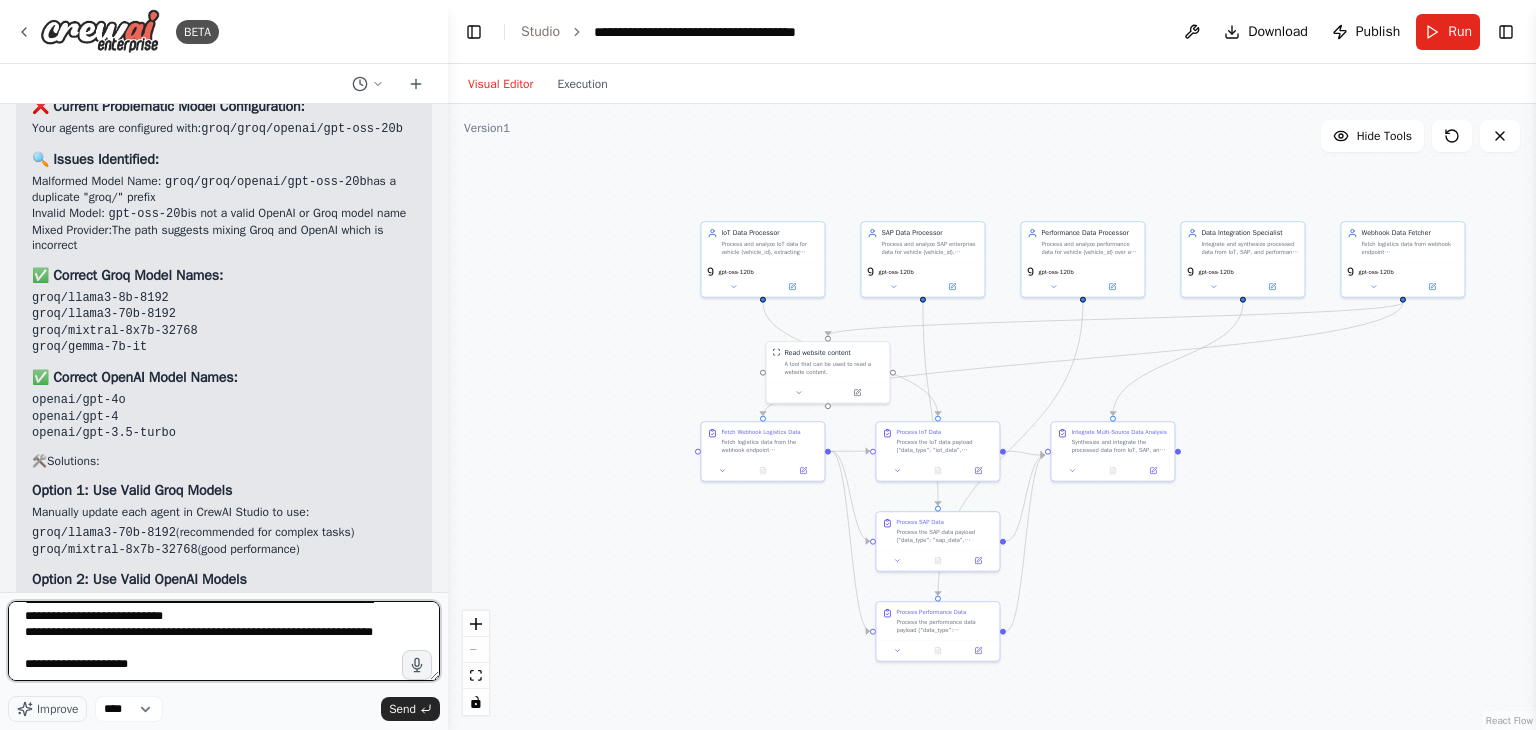 type on "**********" 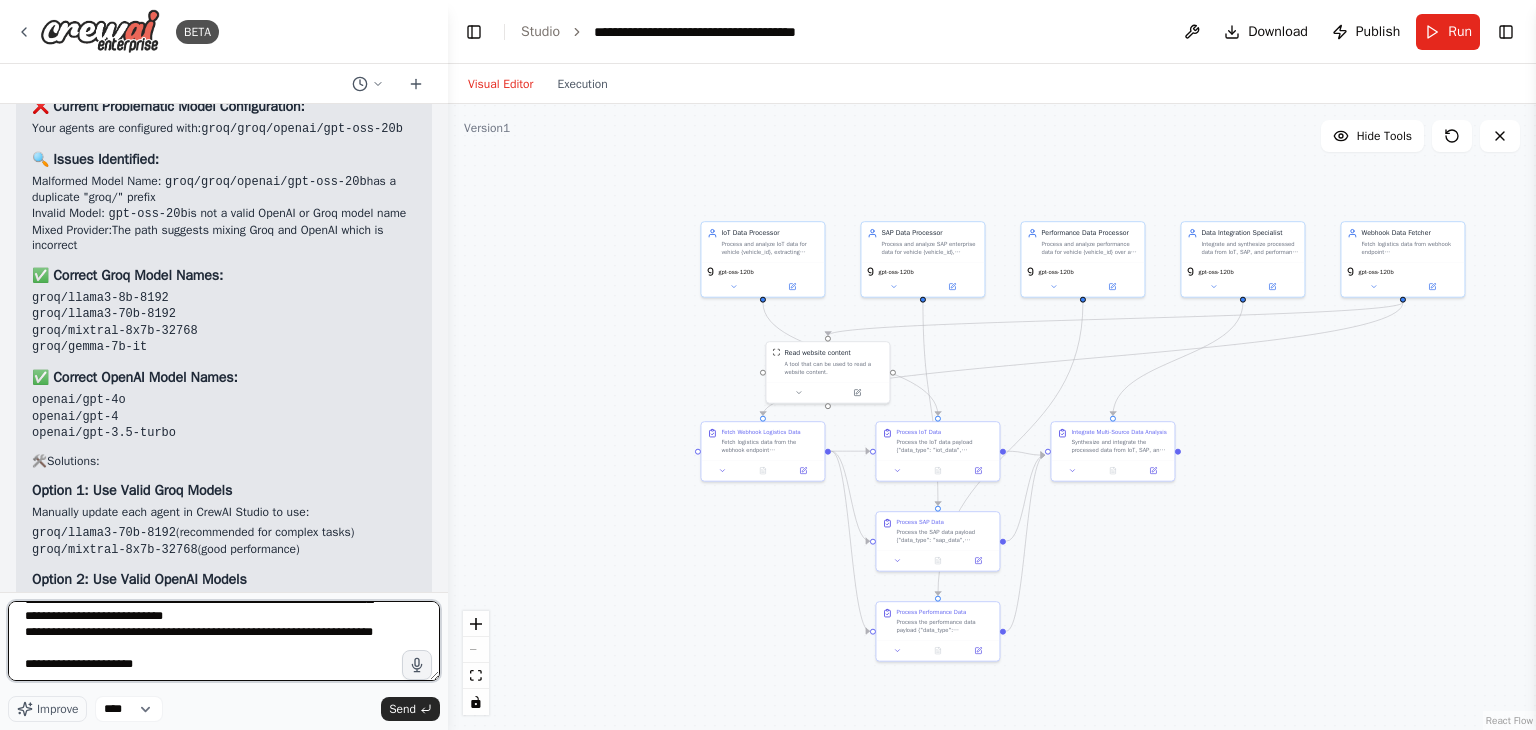 type 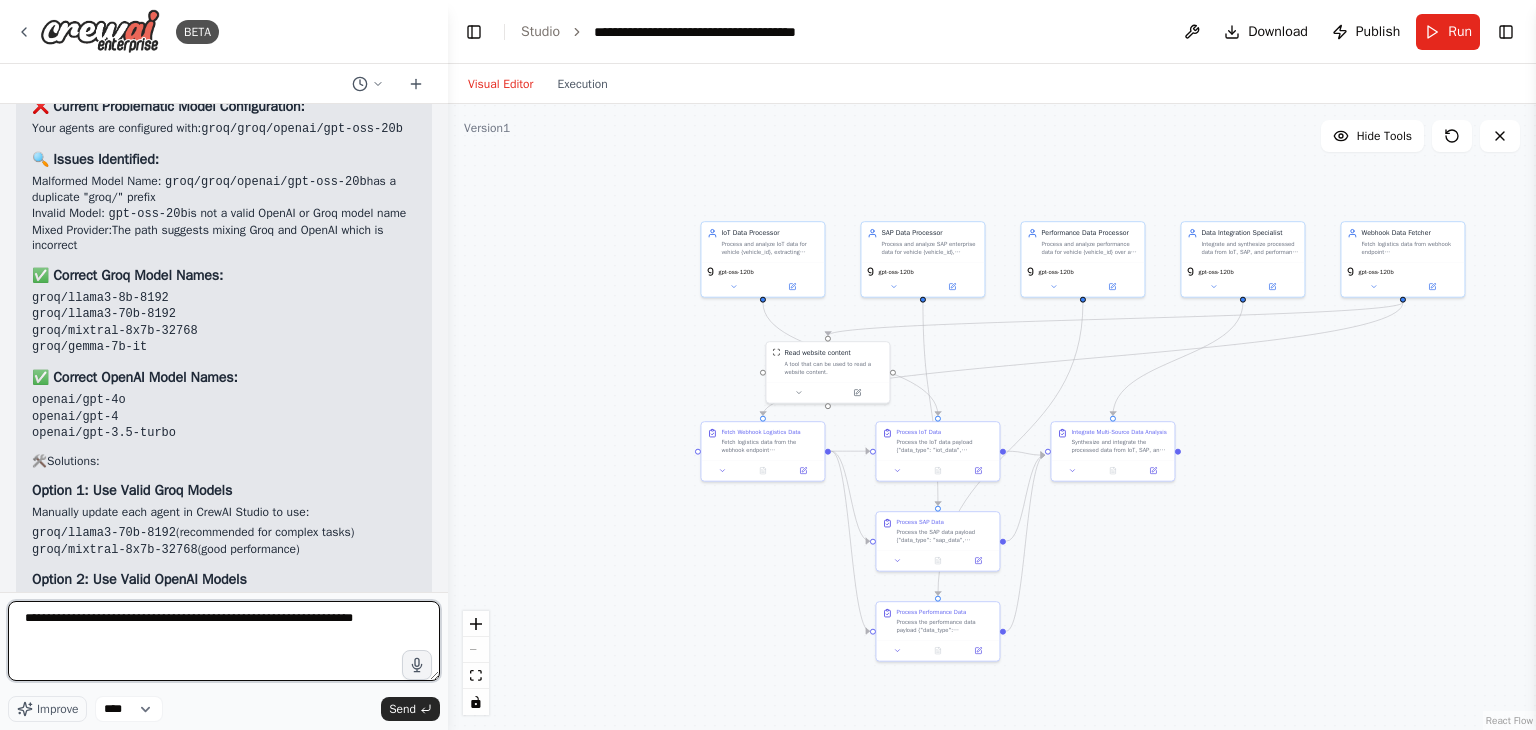 scroll, scrollTop: 8276, scrollLeft: 0, axis: vertical 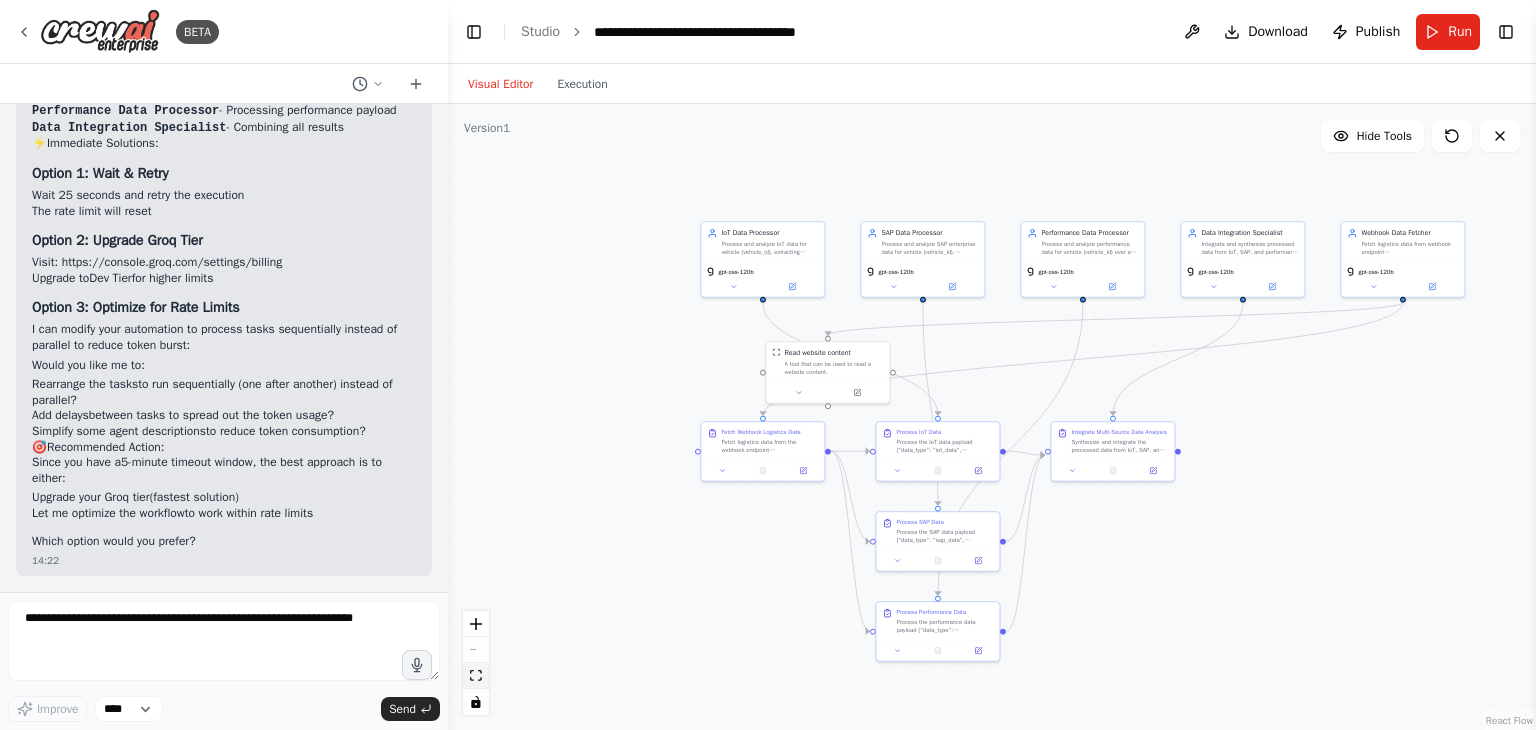 click 